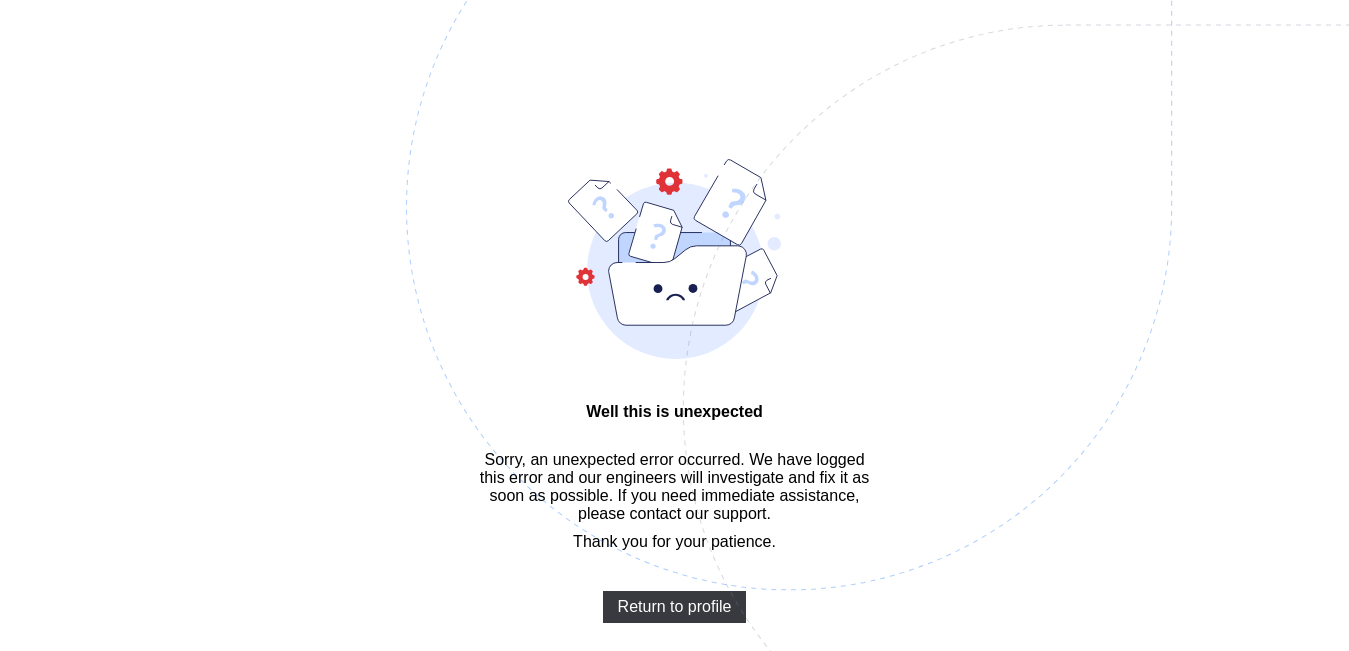 scroll, scrollTop: 0, scrollLeft: 0, axis: both 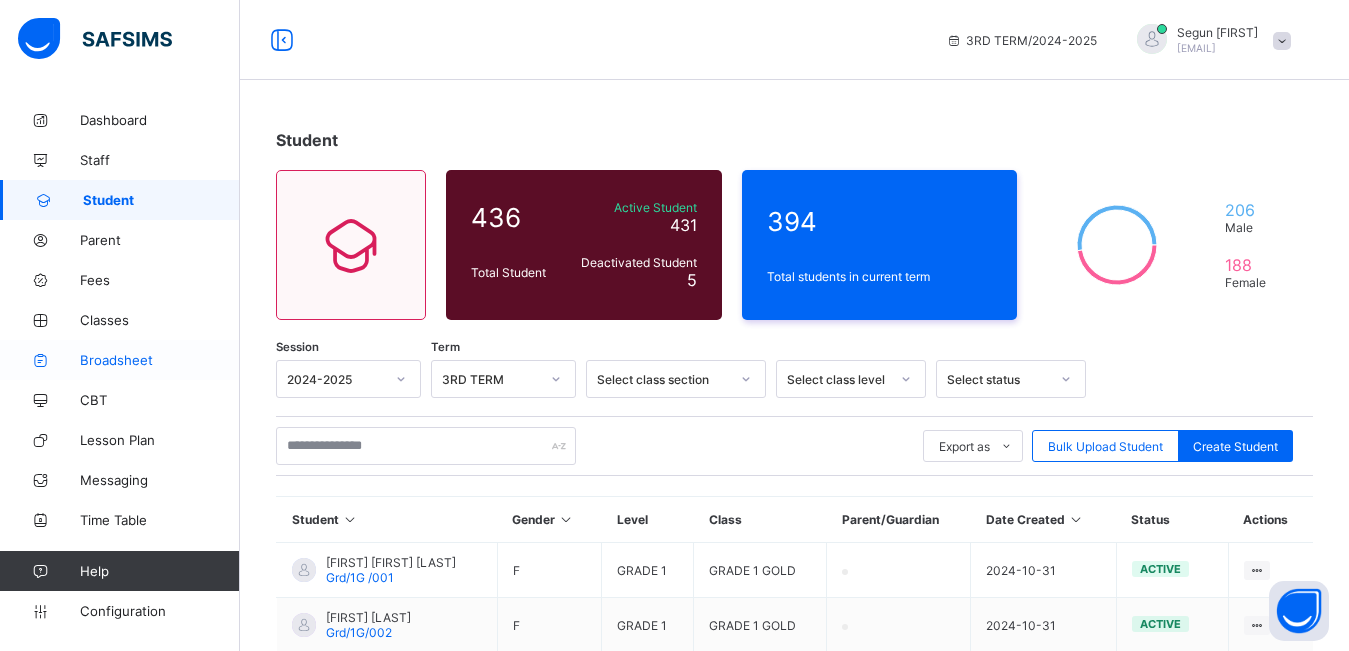 click on "Broadsheet" at bounding box center [160, 360] 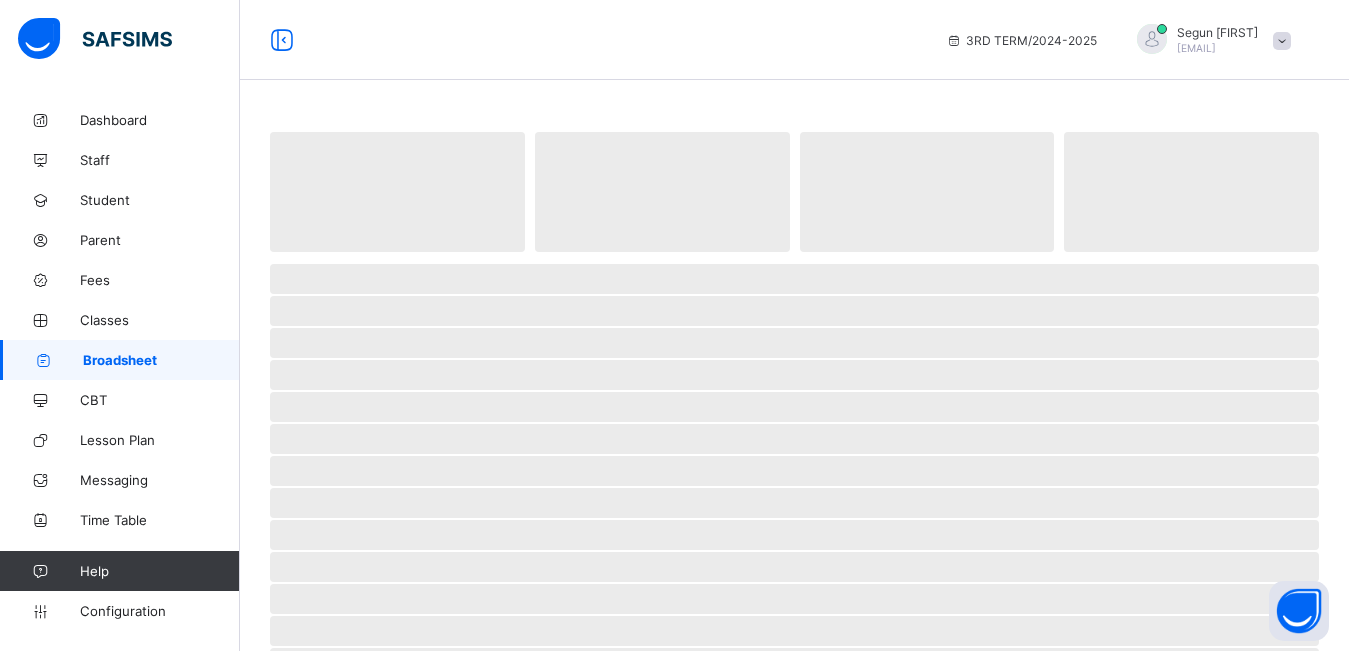 click on "Broadsheet" at bounding box center (161, 360) 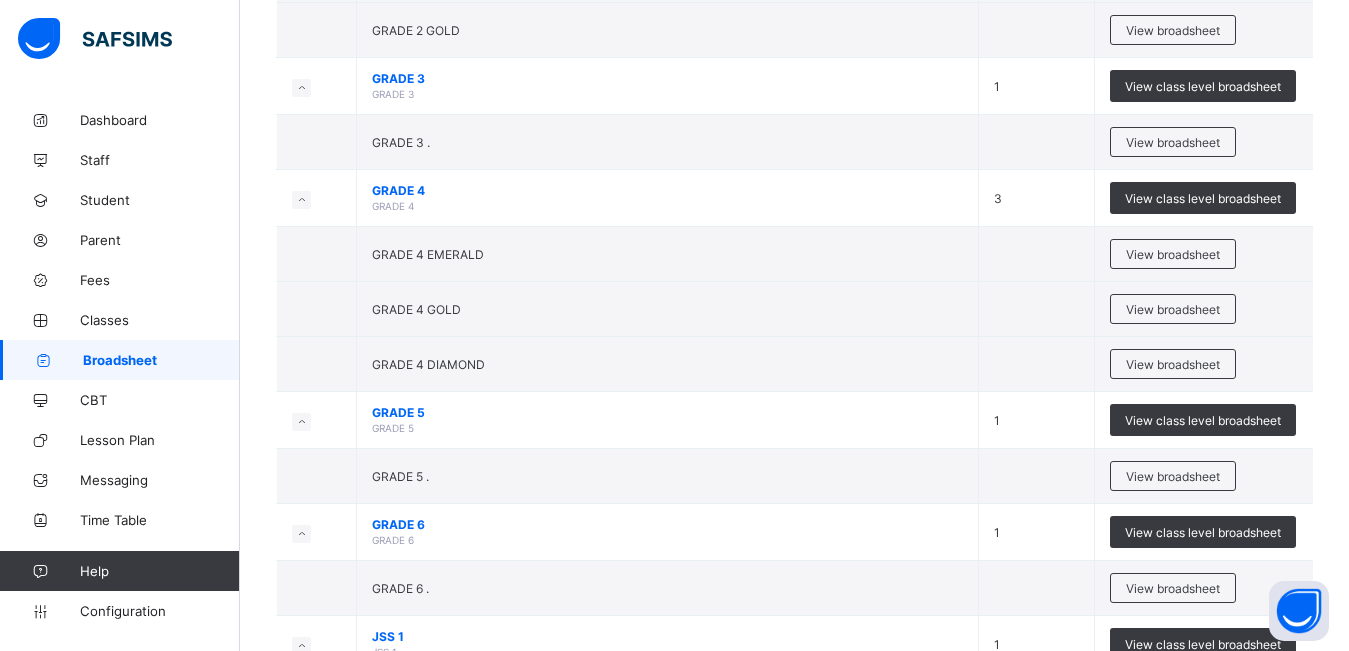 scroll, scrollTop: 529, scrollLeft: 0, axis: vertical 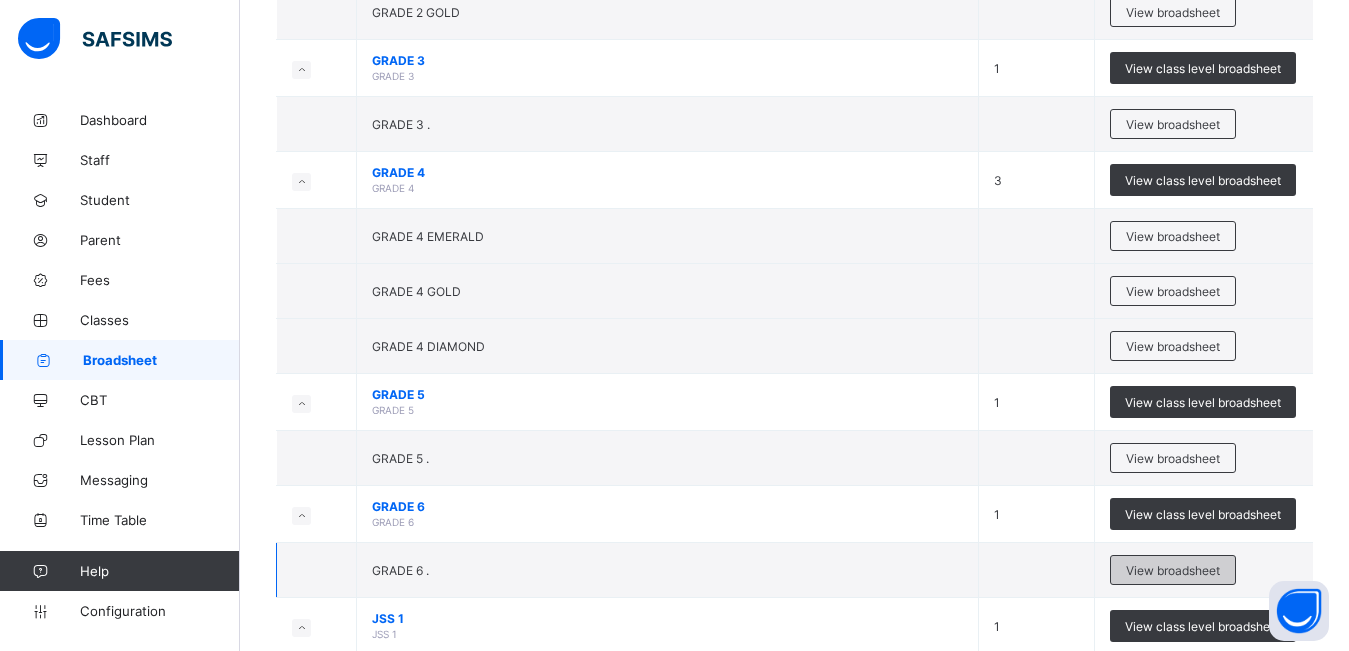 click on "View broadsheet" at bounding box center (1173, 570) 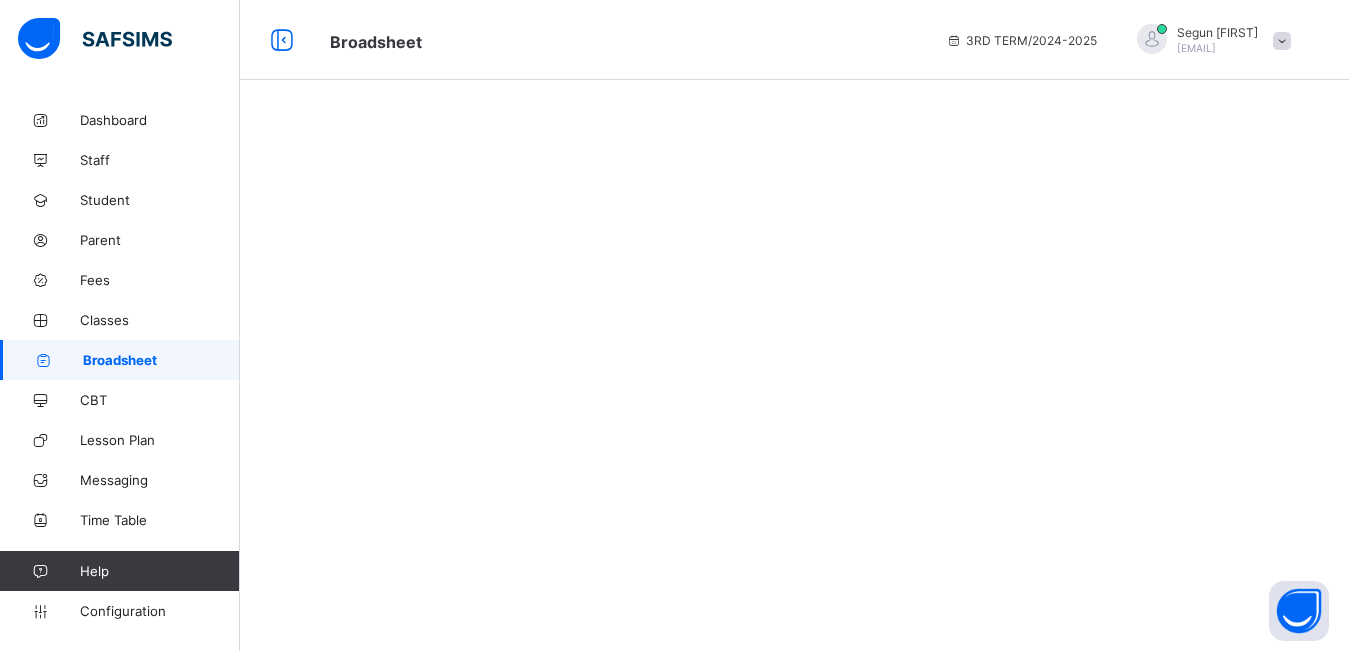 scroll, scrollTop: 0, scrollLeft: 0, axis: both 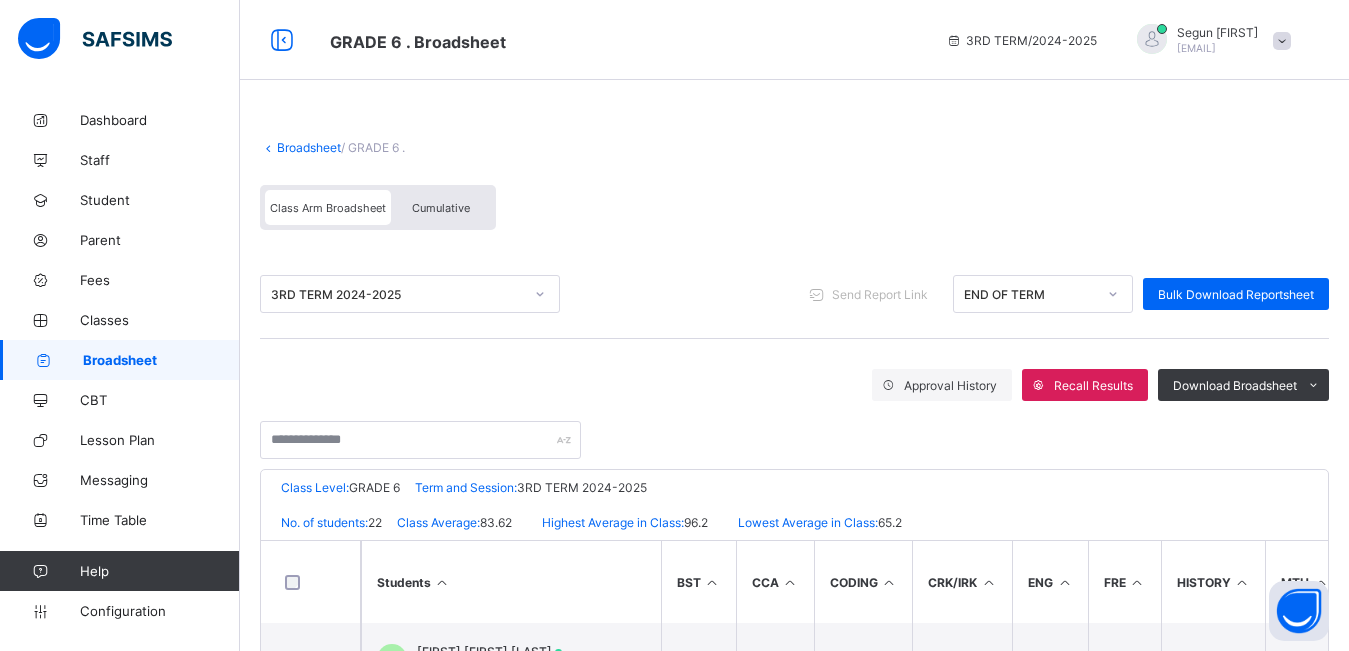 click on "Cumulative" at bounding box center (441, 208) 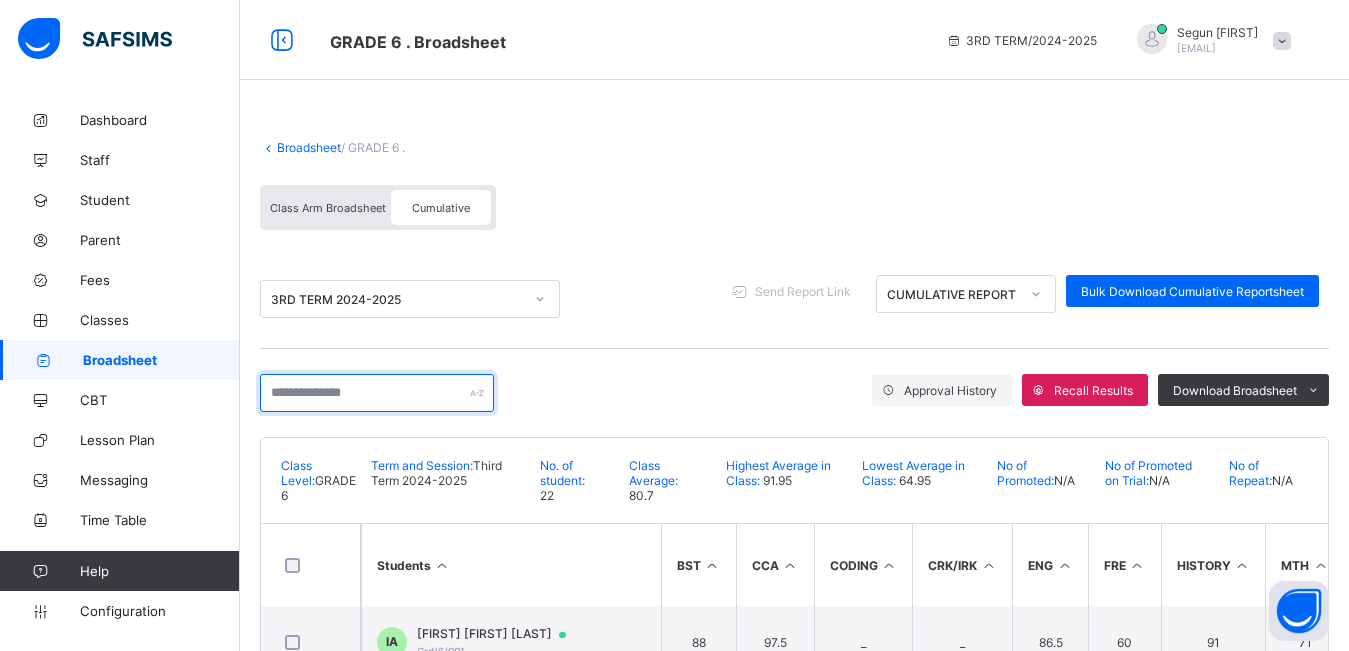 click at bounding box center [377, 393] 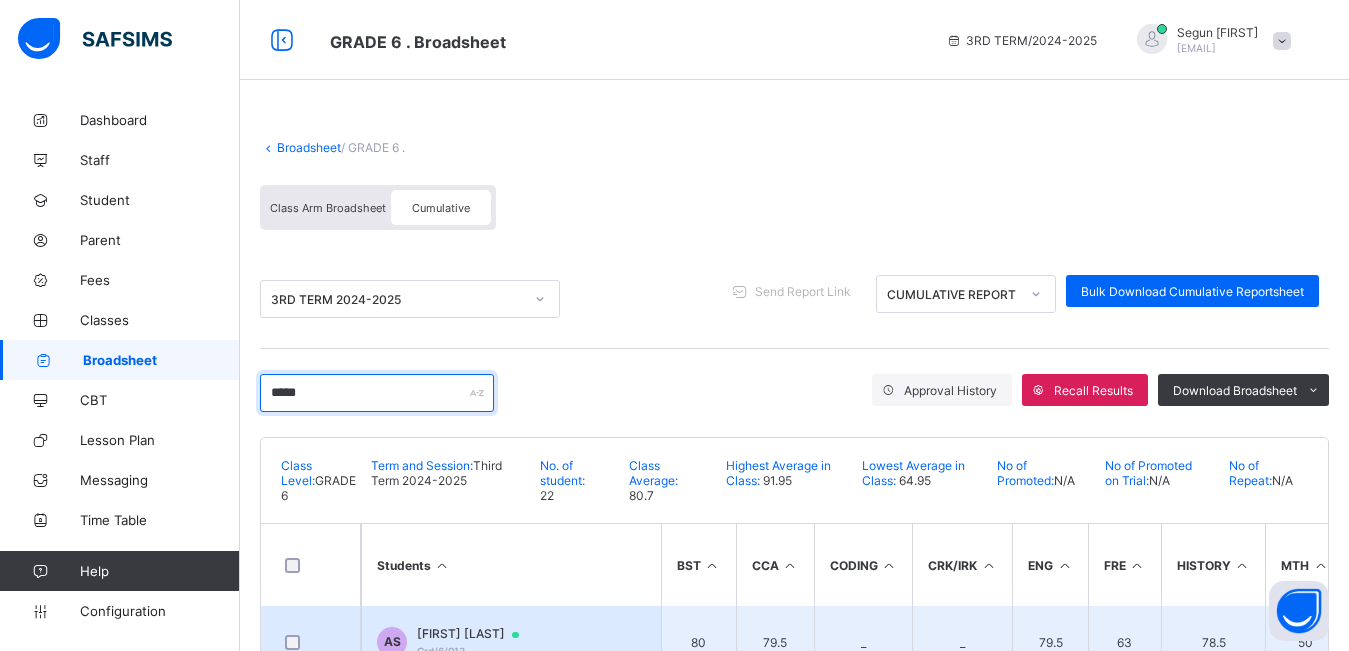 type on "*****" 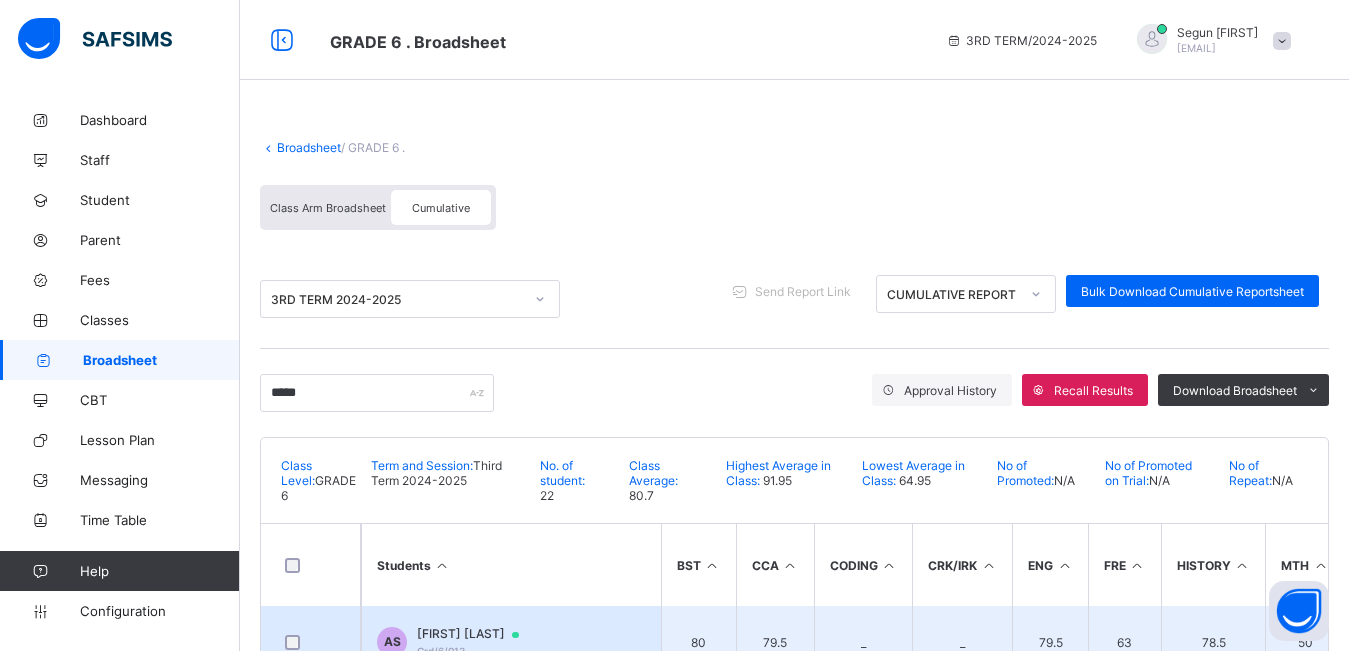 click on "[FIRST]  [LAST]" at bounding box center (477, 634) 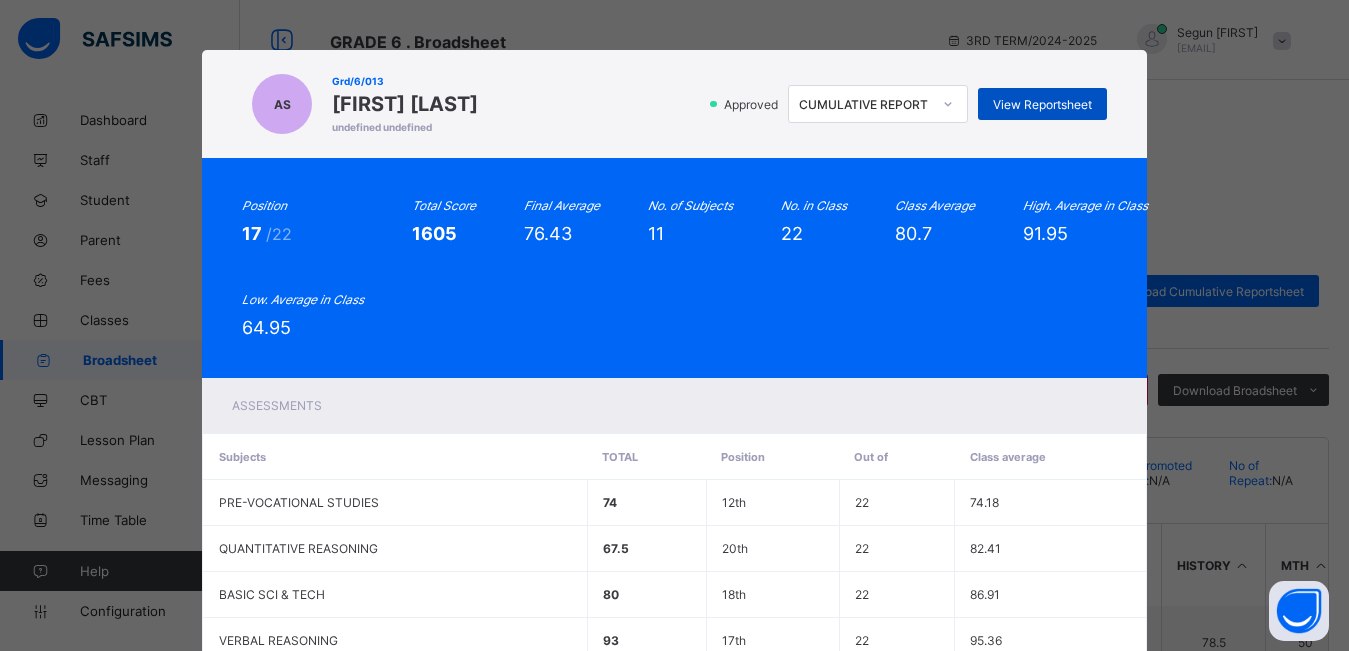 click on "View Reportsheet" at bounding box center [1042, 104] 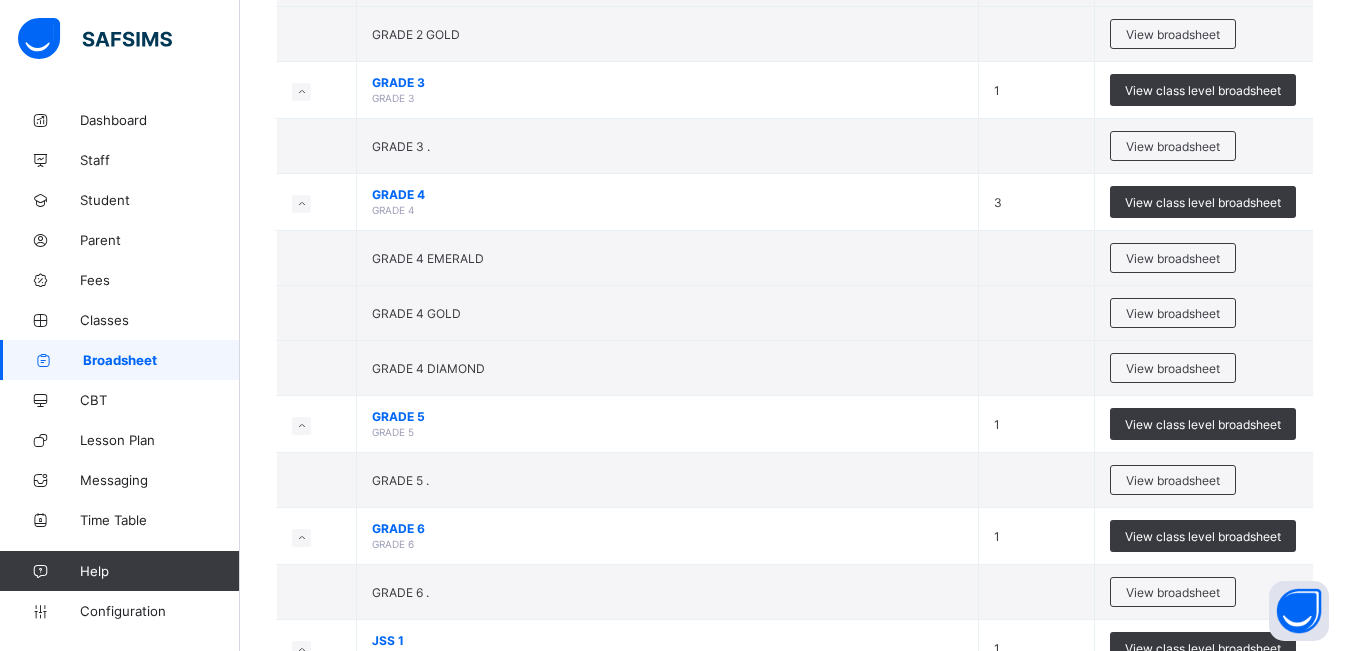 scroll, scrollTop: 522, scrollLeft: 0, axis: vertical 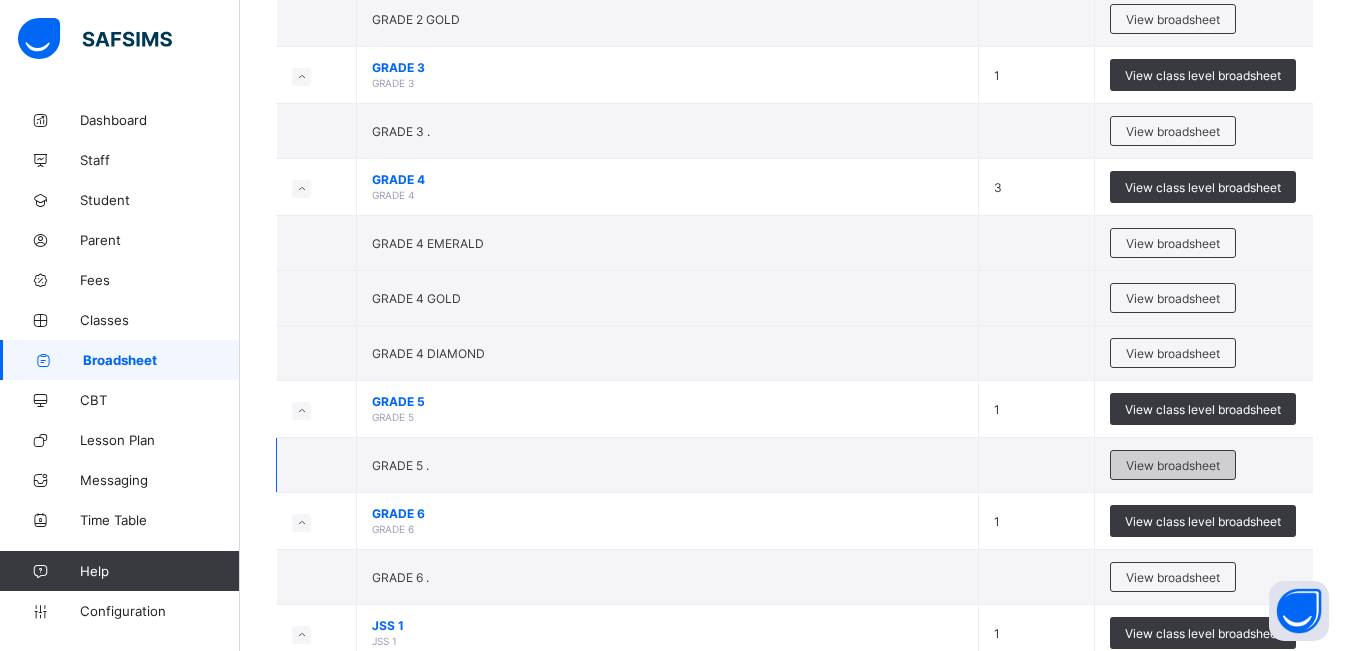 click on "View broadsheet" at bounding box center [1173, 465] 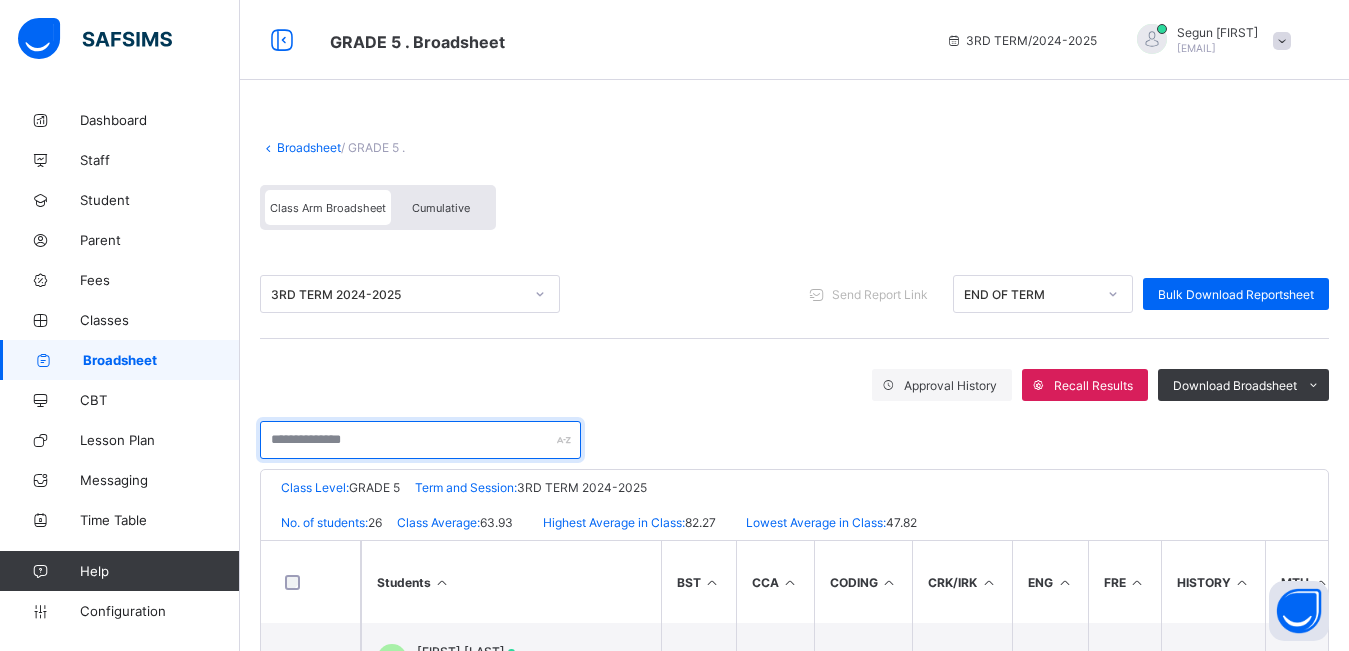 click at bounding box center [420, 440] 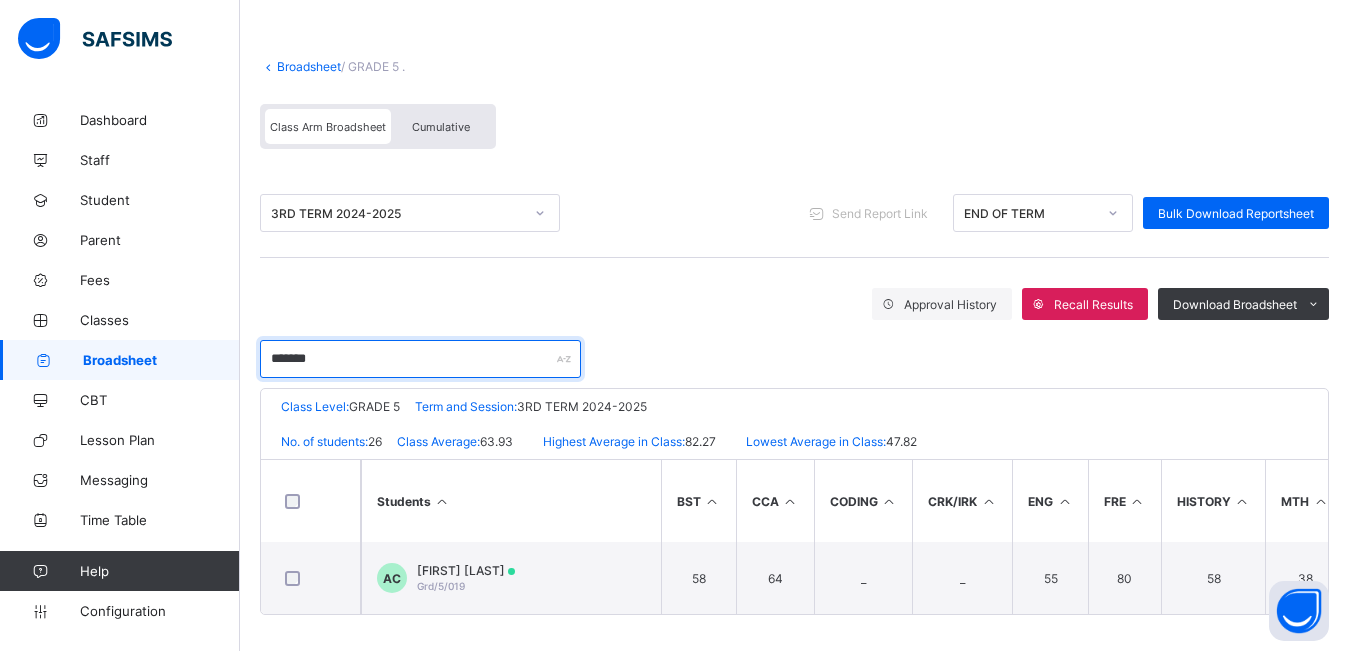 scroll, scrollTop: 93, scrollLeft: 0, axis: vertical 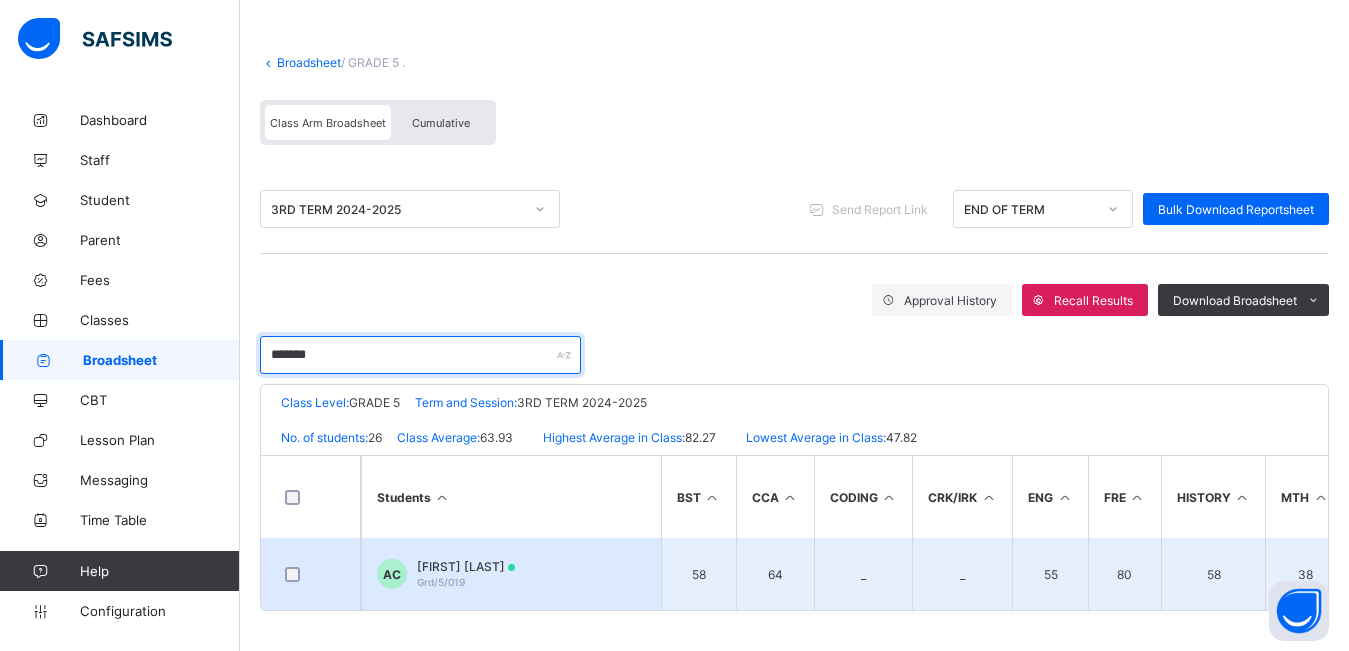 type on "*******" 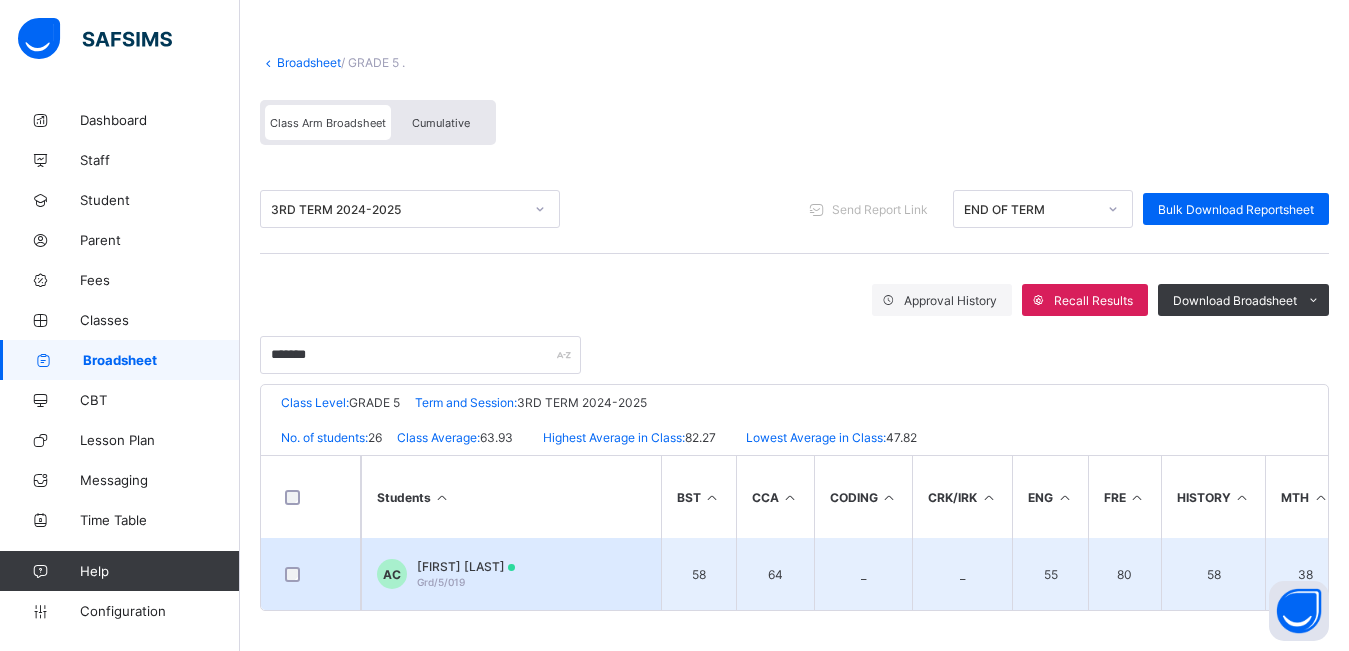 click on "[FIRST] [MIDDLE] [LAST] [CODE]" at bounding box center [511, 574] 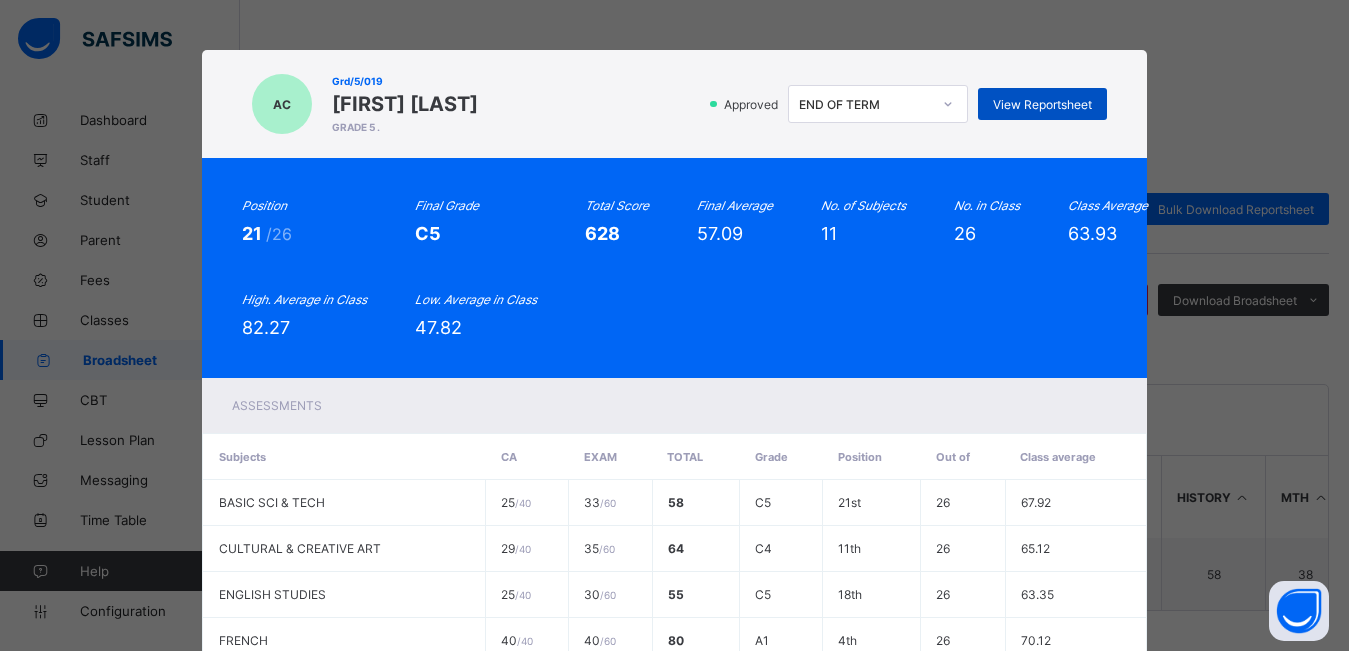 click on "View Reportsheet" at bounding box center [1042, 104] 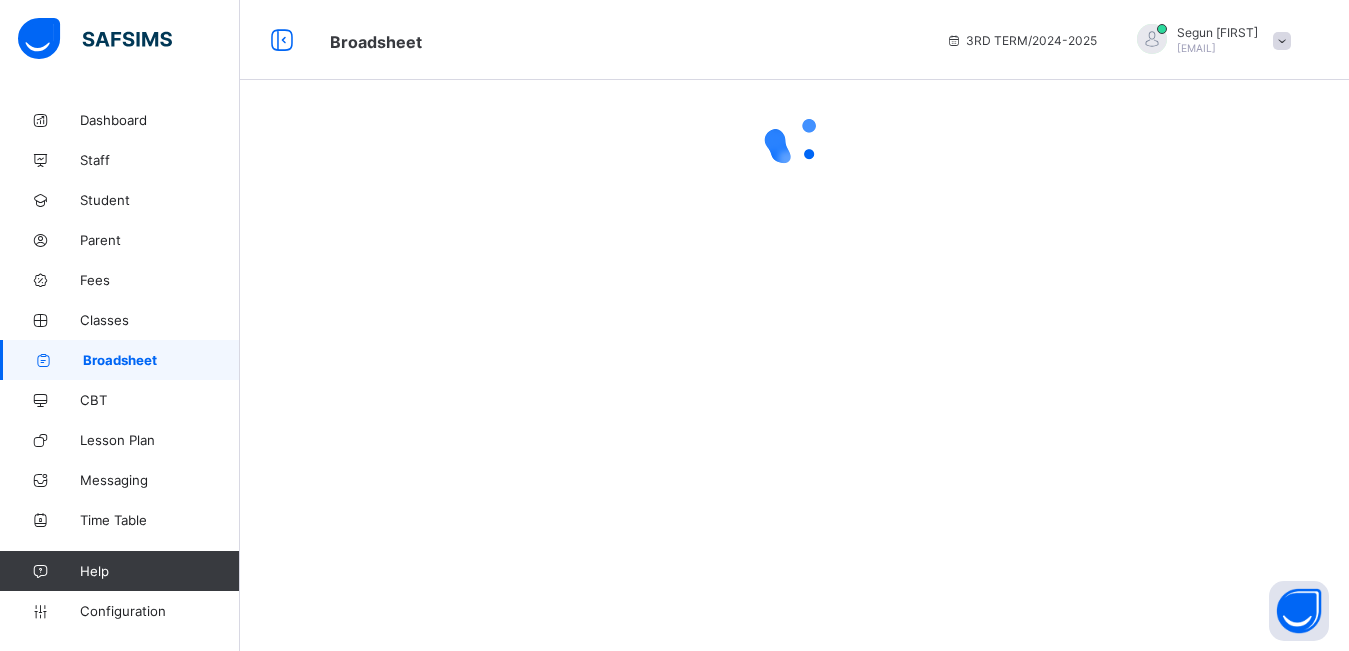 scroll, scrollTop: 0, scrollLeft: 0, axis: both 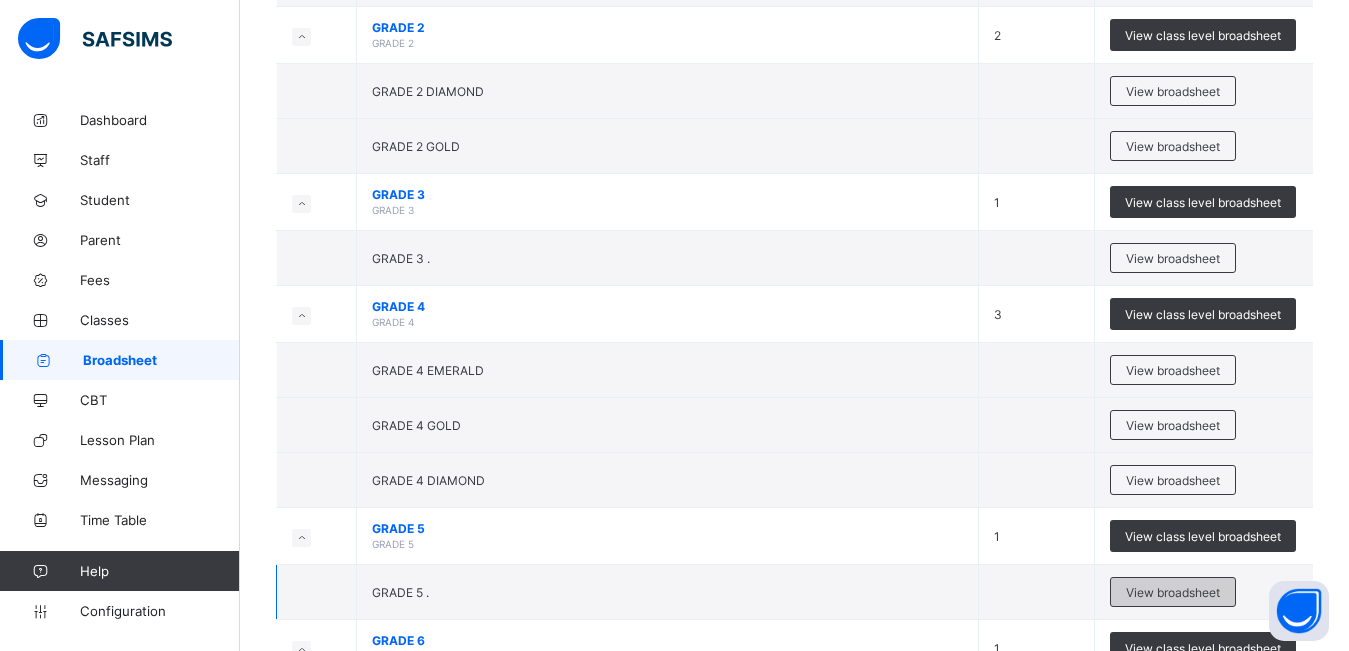 click on "View broadsheet" at bounding box center (1173, 592) 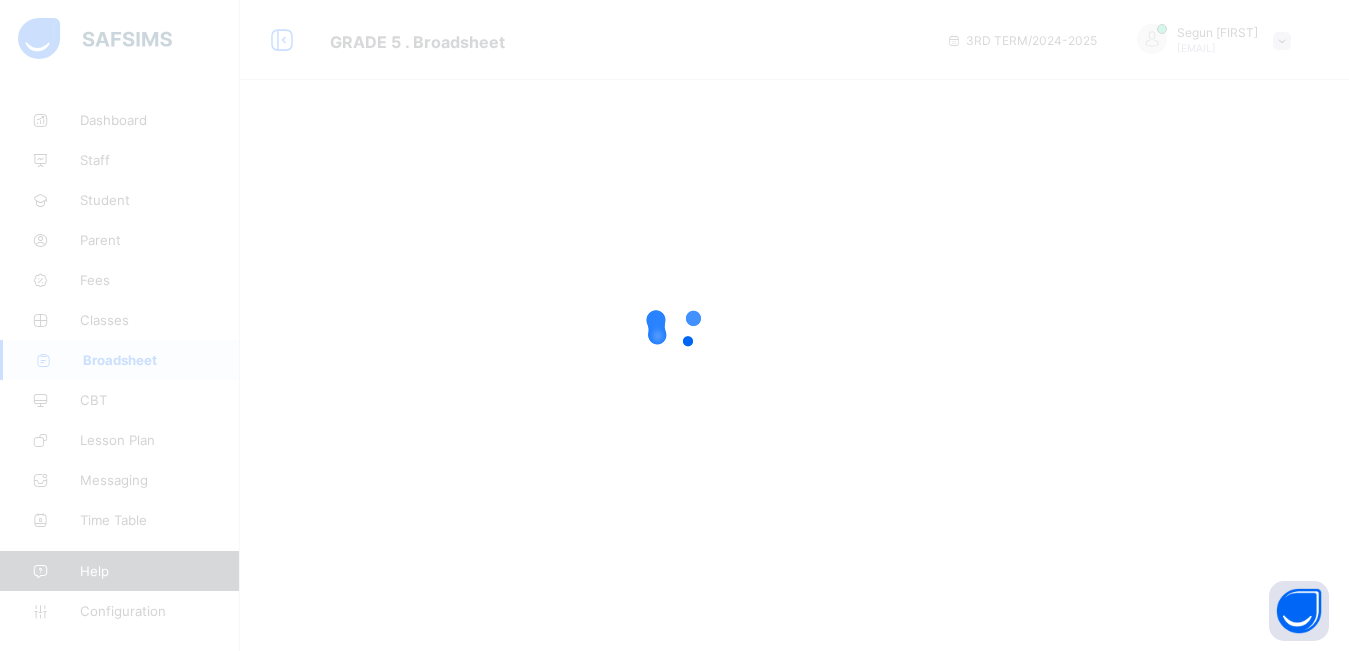 scroll, scrollTop: 0, scrollLeft: 0, axis: both 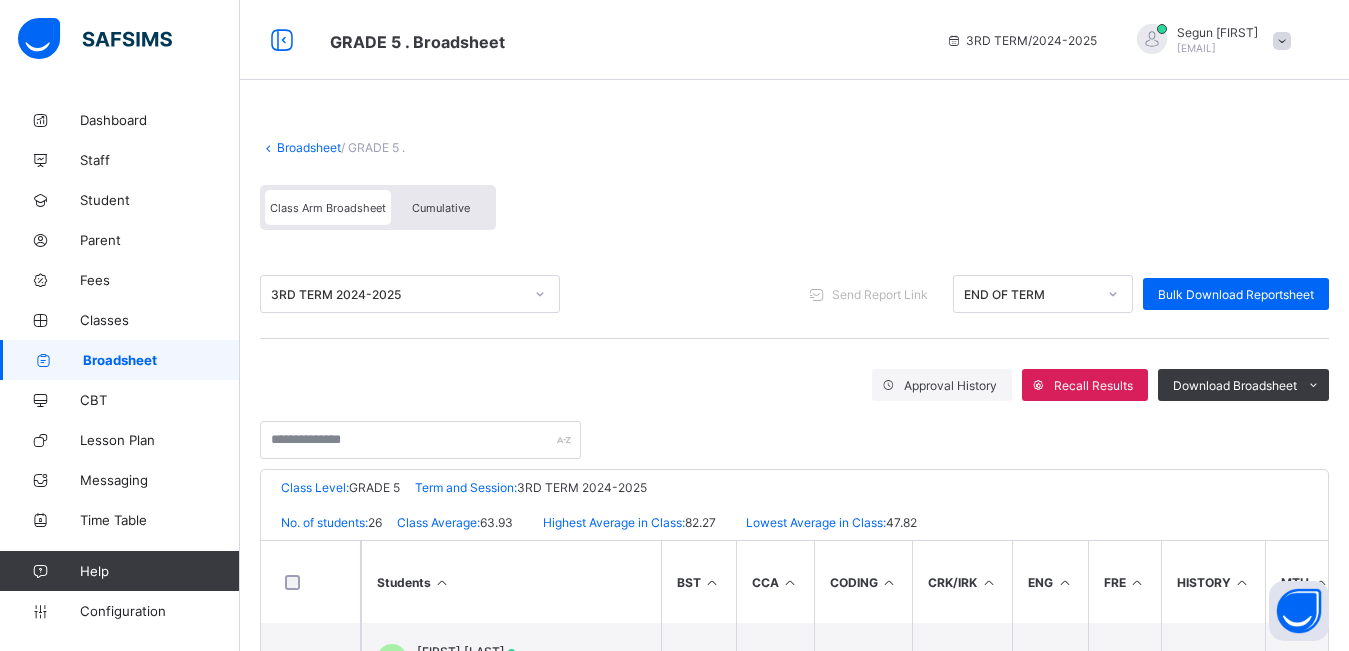 click on "Cumulative" at bounding box center (441, 208) 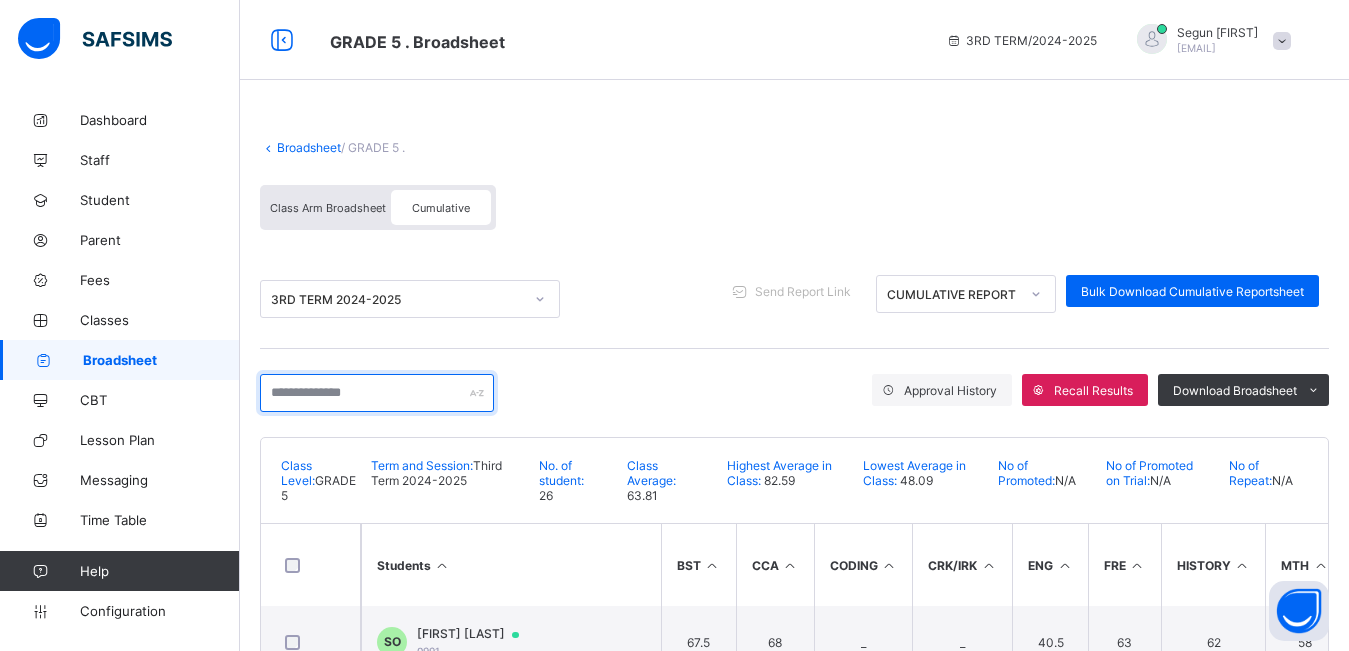 click at bounding box center [377, 393] 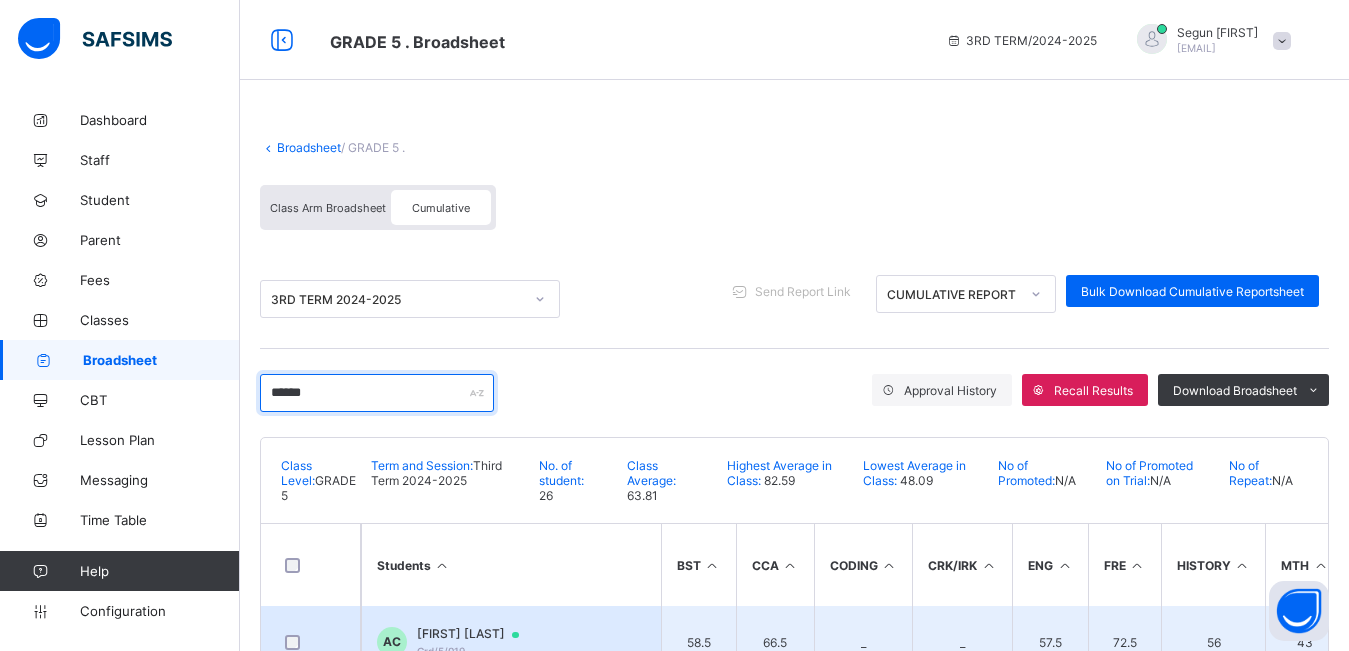 type on "******" 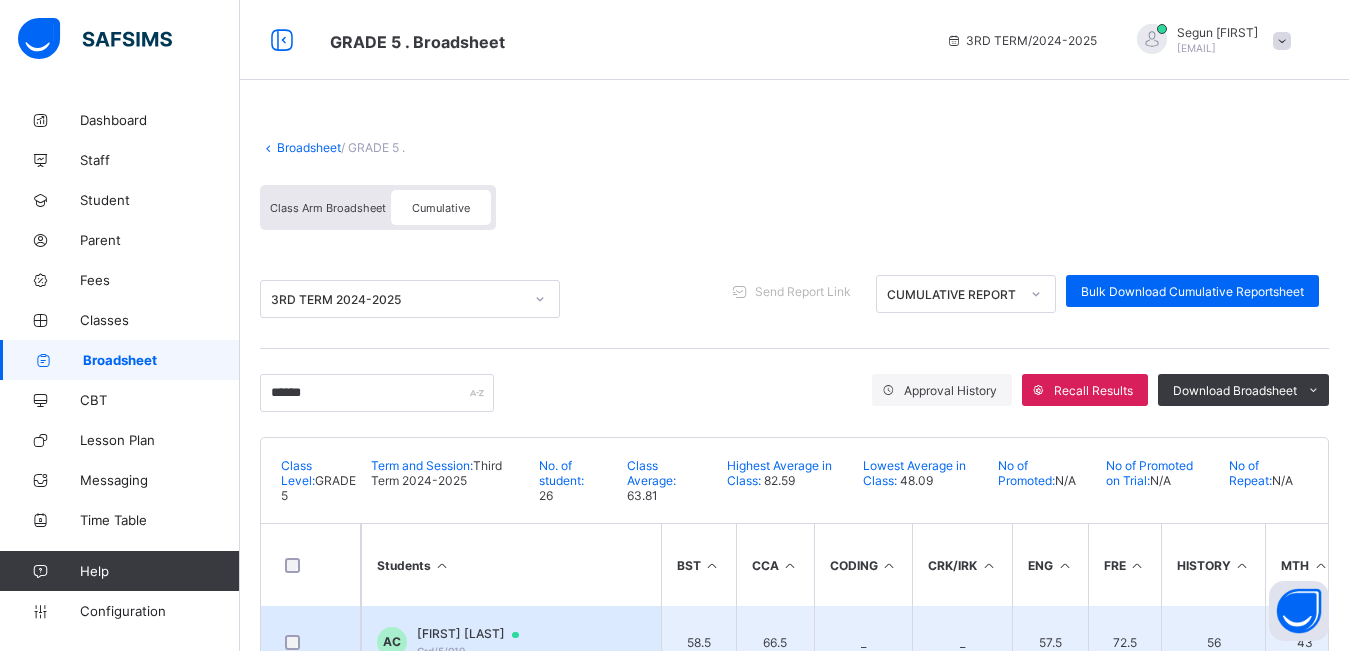 click on "[FIRST]  [LAST]" at bounding box center (477, 634) 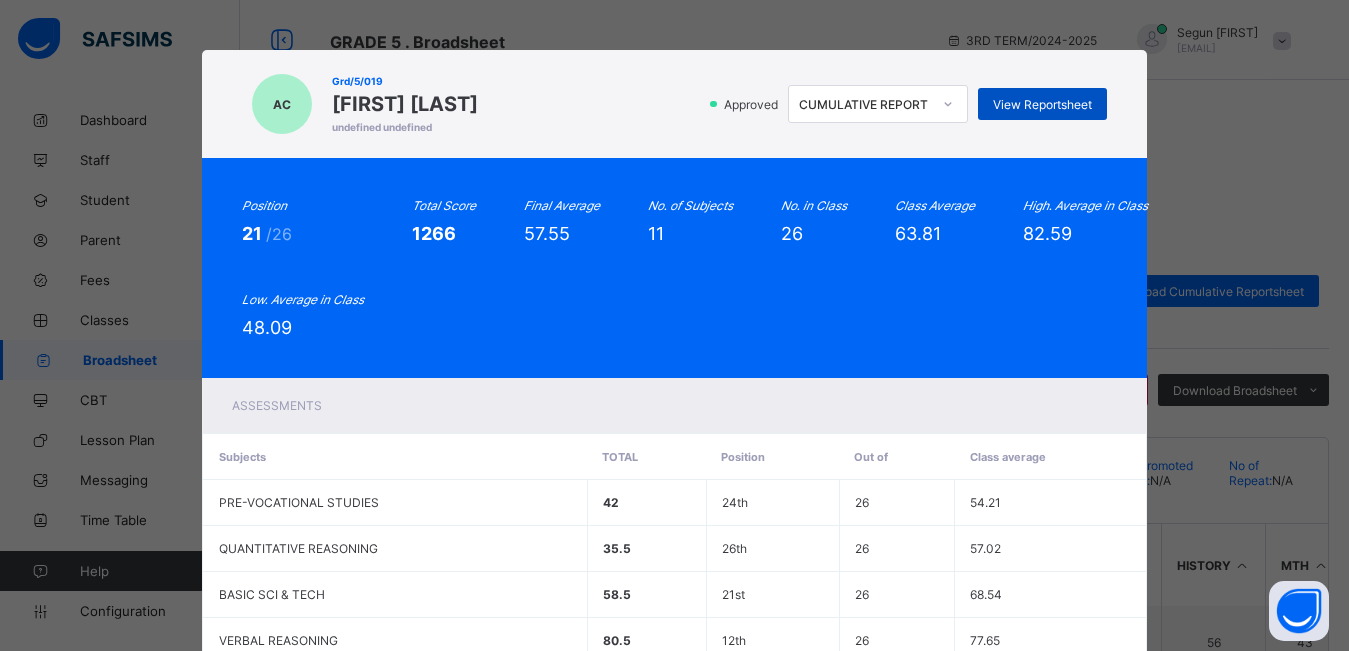 click on "View Reportsheet" at bounding box center (1042, 104) 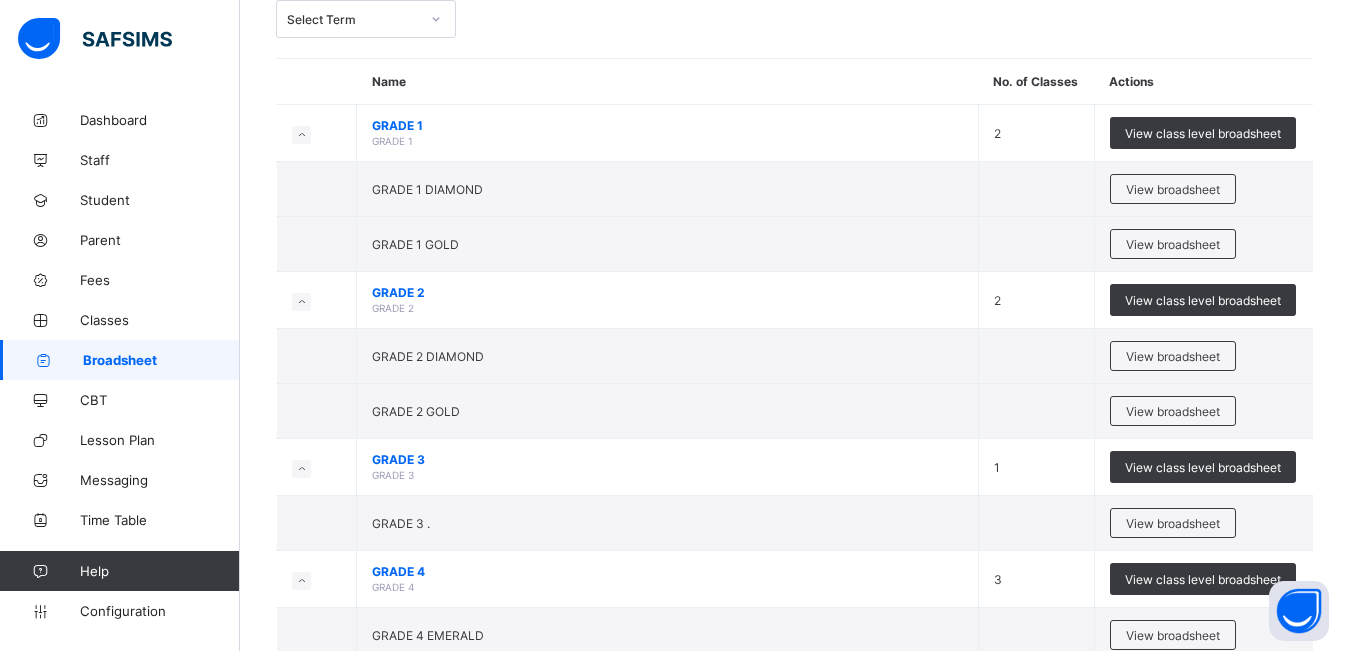 scroll, scrollTop: 149, scrollLeft: 0, axis: vertical 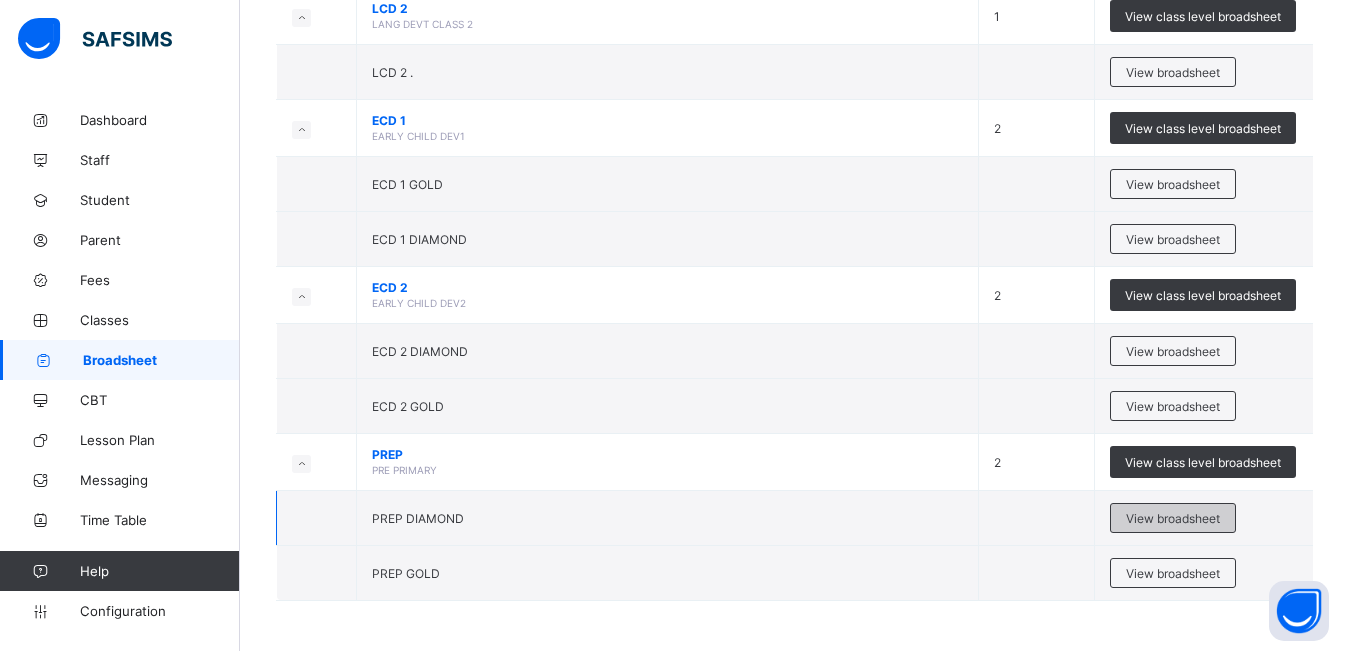 click on "View broadsheet" at bounding box center [1173, 518] 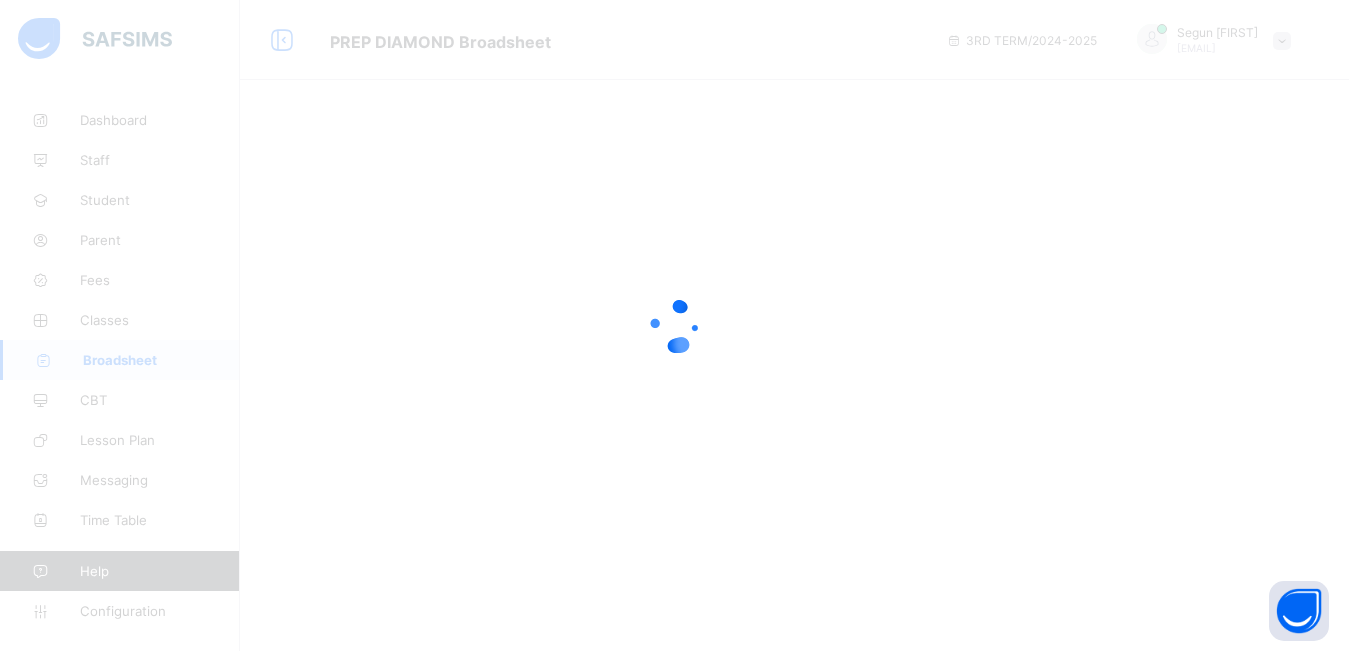 scroll, scrollTop: 0, scrollLeft: 0, axis: both 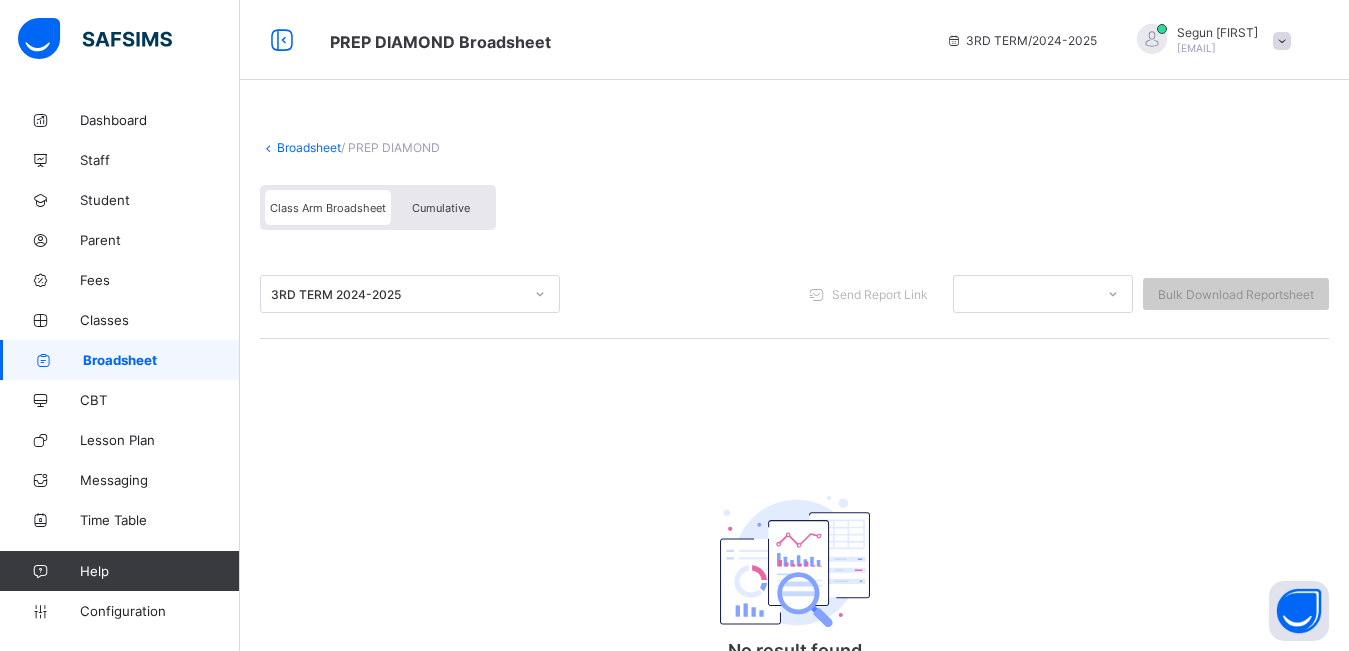 click on "Cumulative" at bounding box center [441, 208] 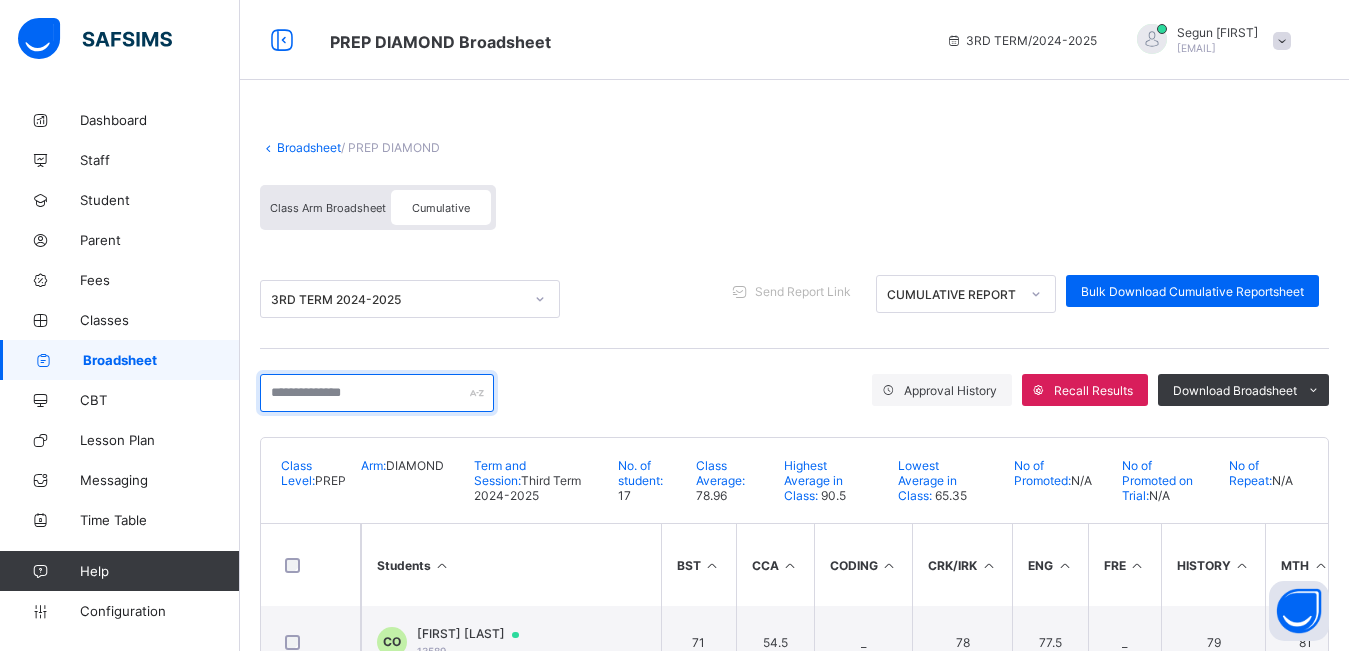 click at bounding box center (377, 393) 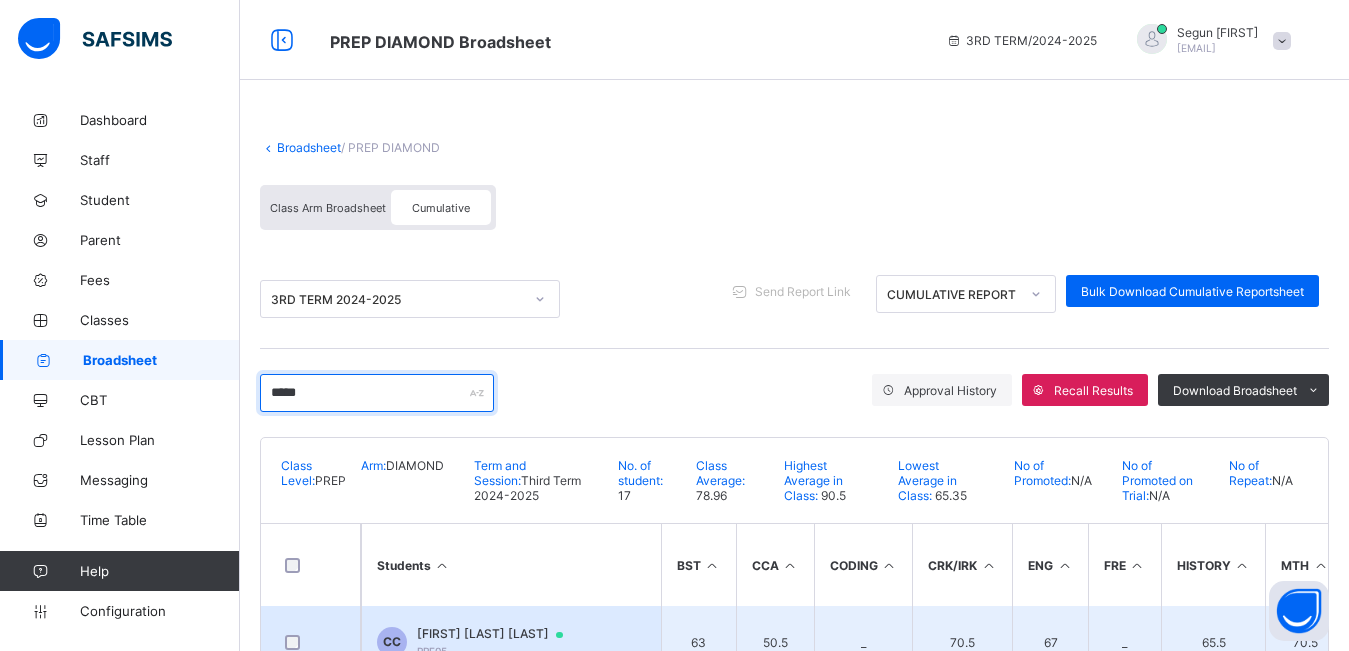 type on "*****" 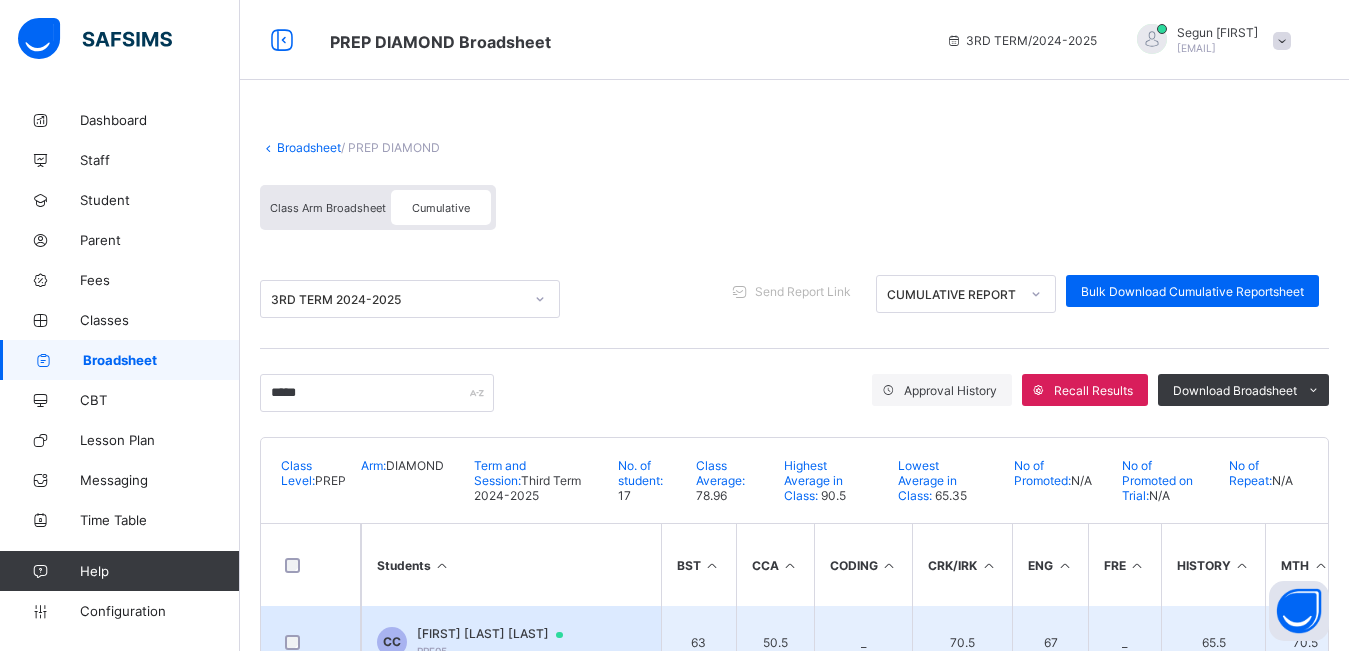 click on "PRE05" at bounding box center [511, 642] 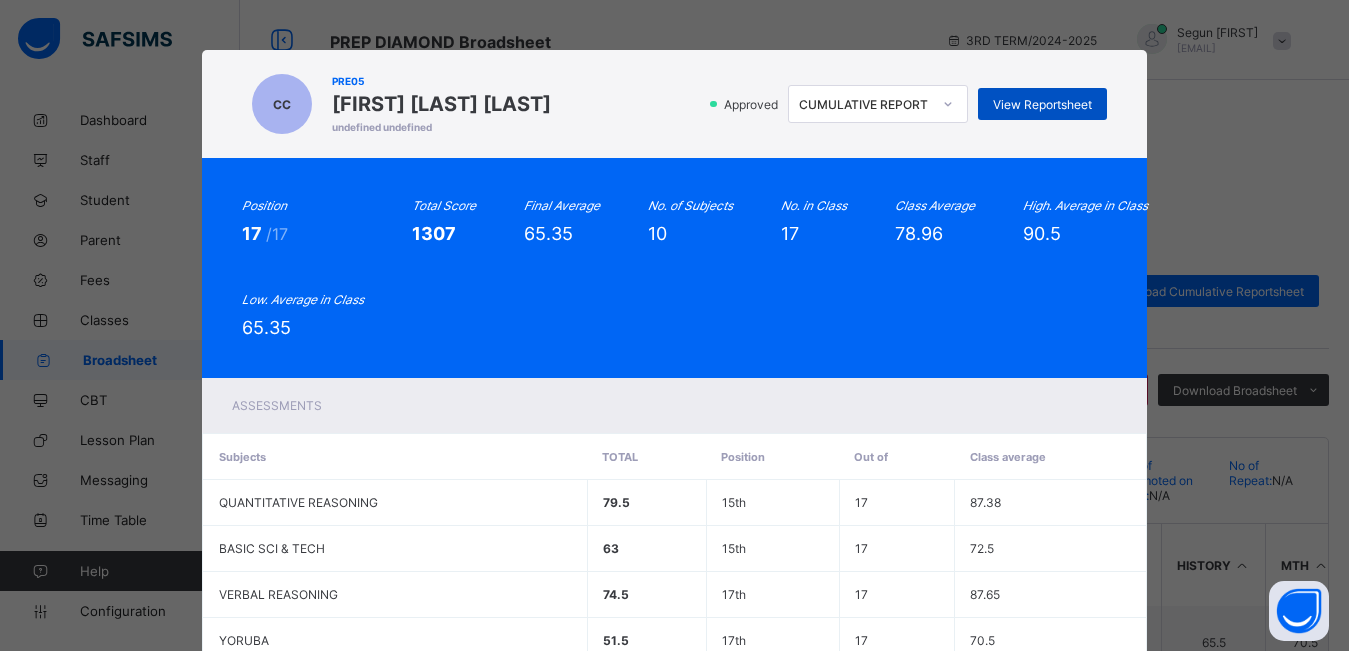 click on "View Reportsheet" at bounding box center [1042, 104] 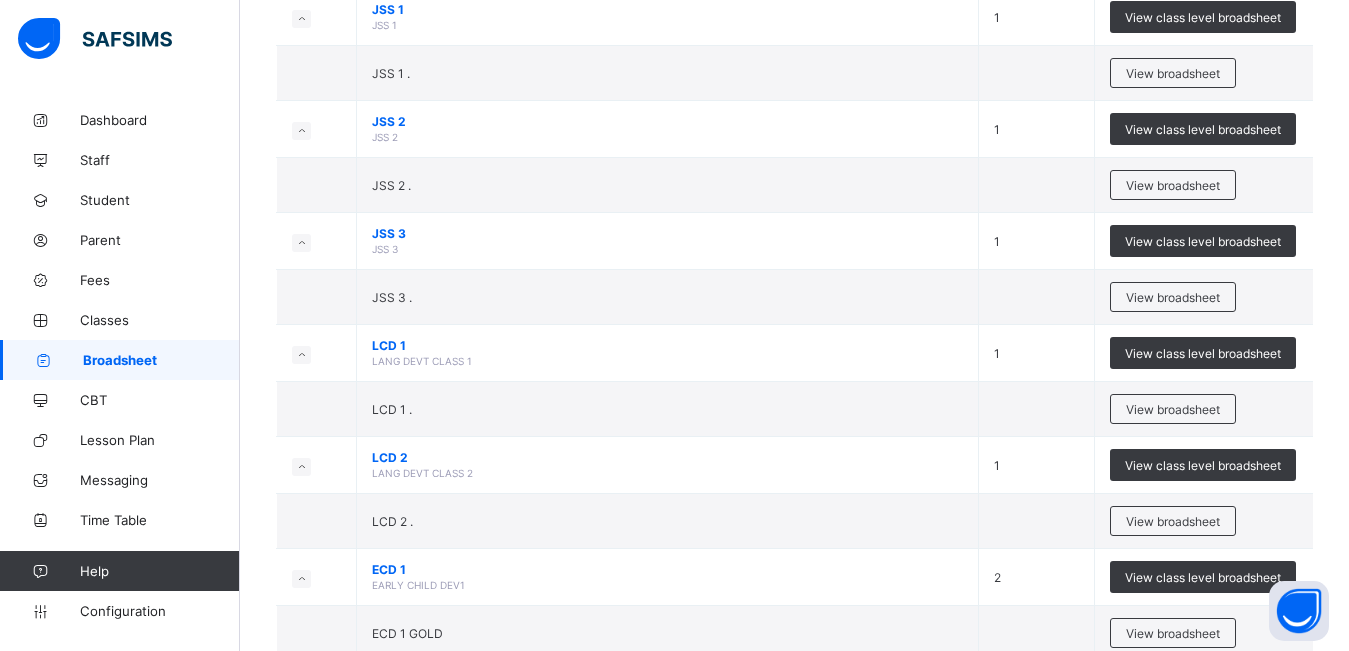 scroll, scrollTop: 1587, scrollLeft: 0, axis: vertical 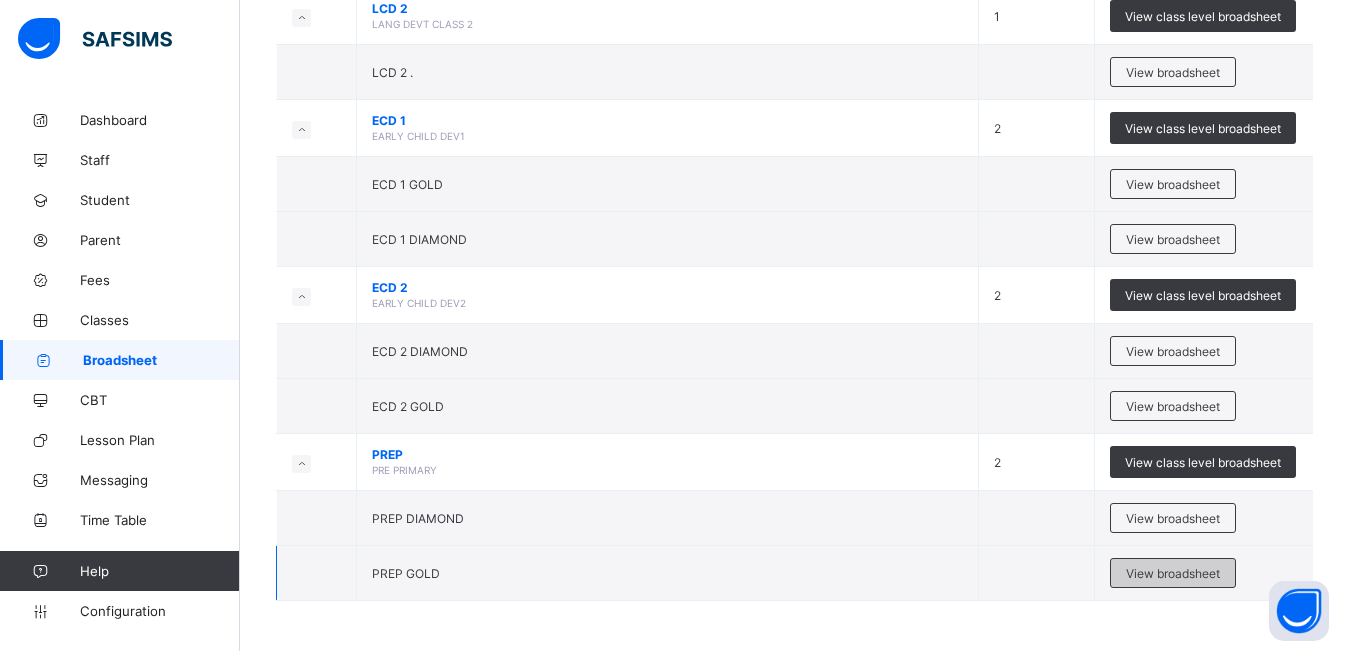 click on "View broadsheet" at bounding box center (1173, 573) 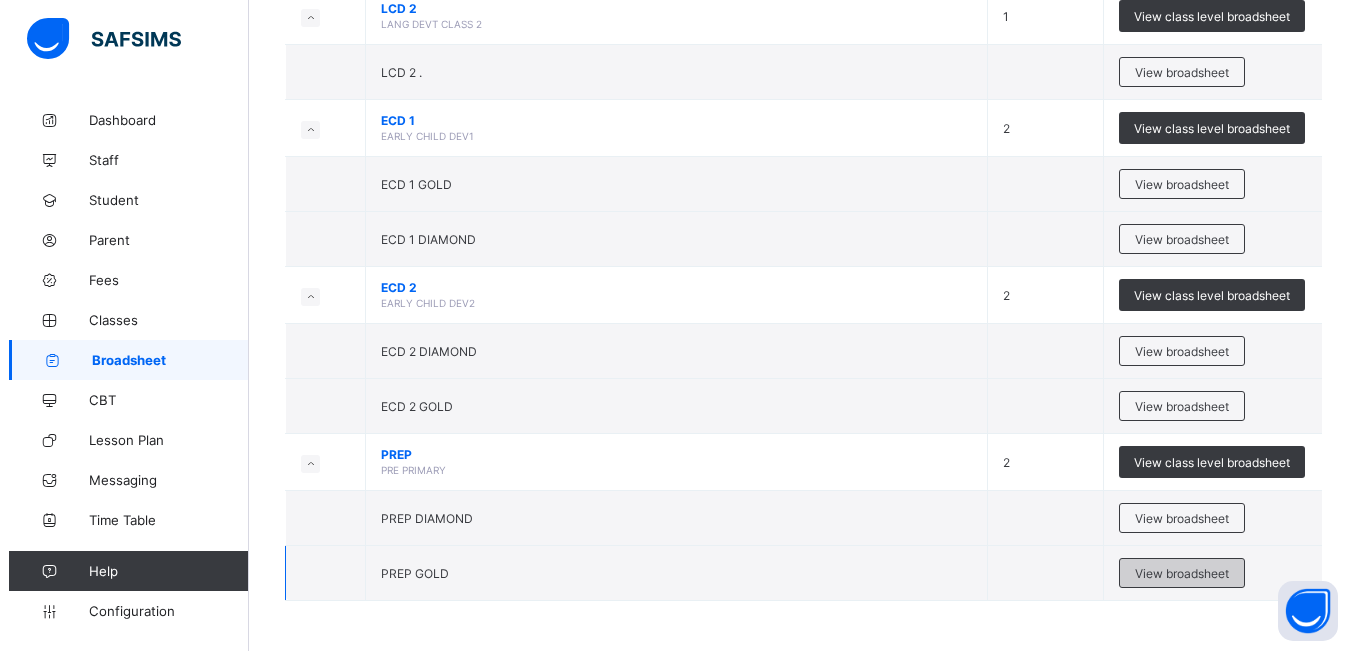scroll, scrollTop: 0, scrollLeft: 0, axis: both 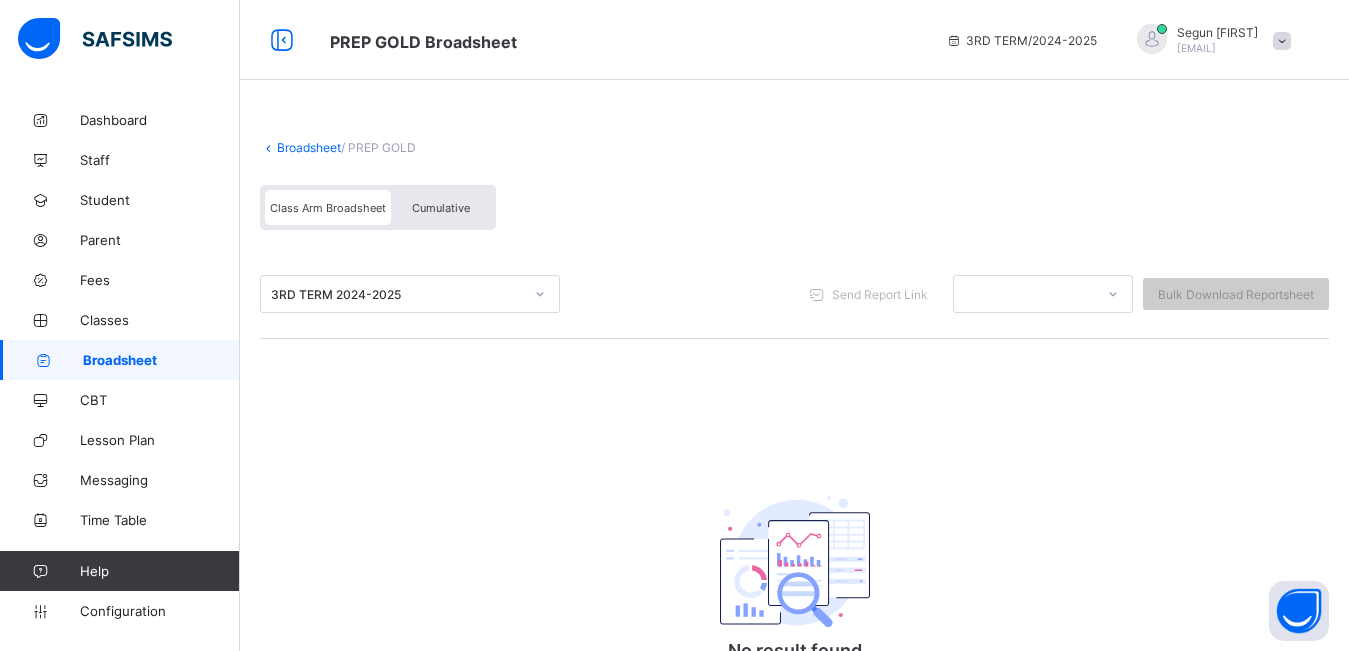 click on "Cumulative" at bounding box center [441, 208] 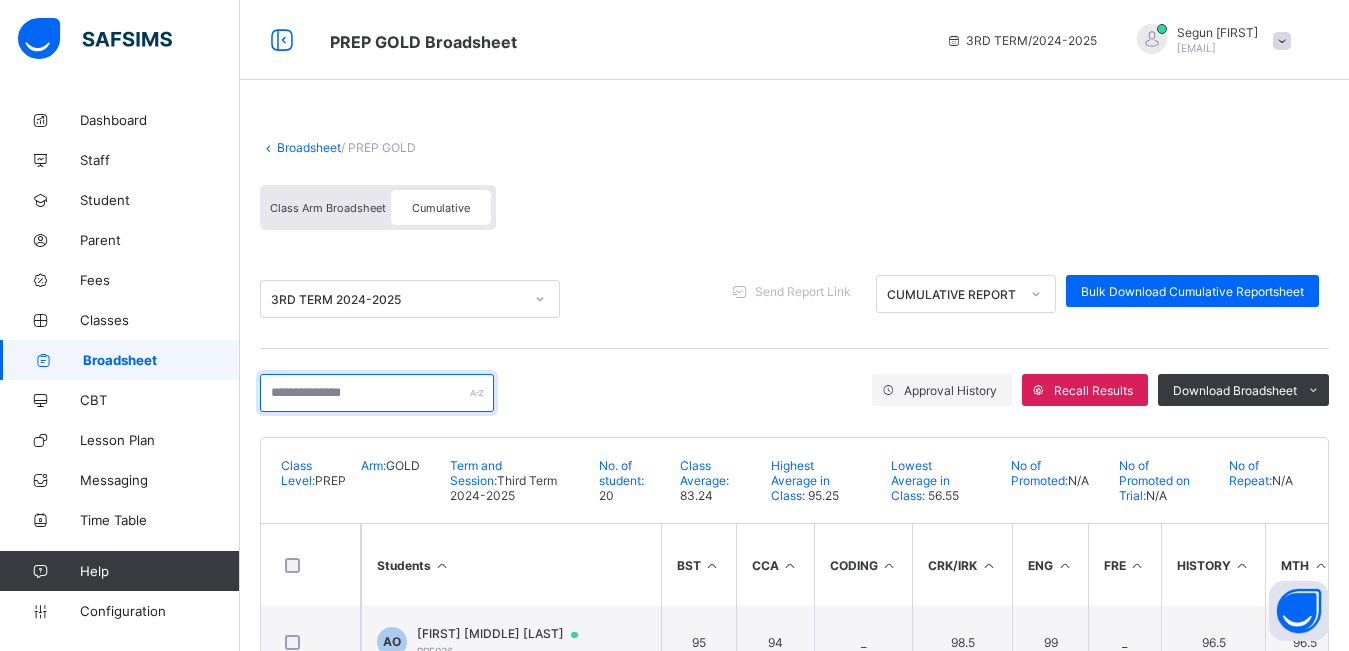 click at bounding box center (377, 393) 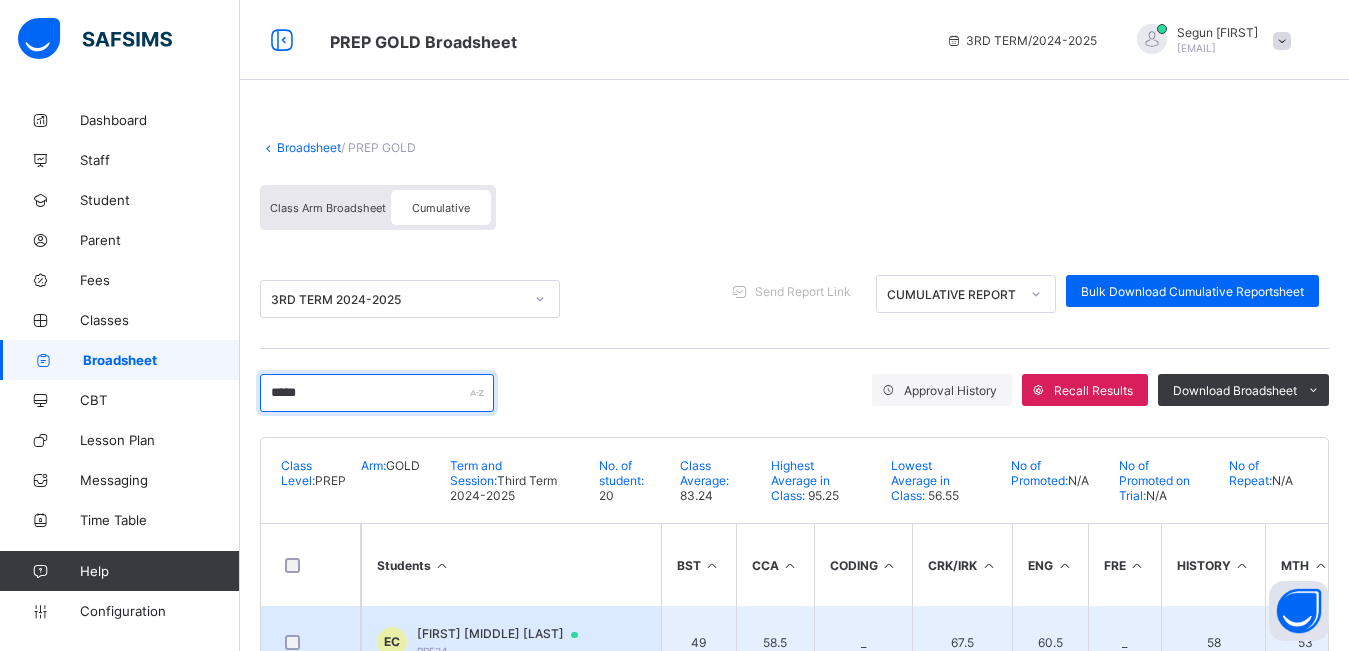 type on "*****" 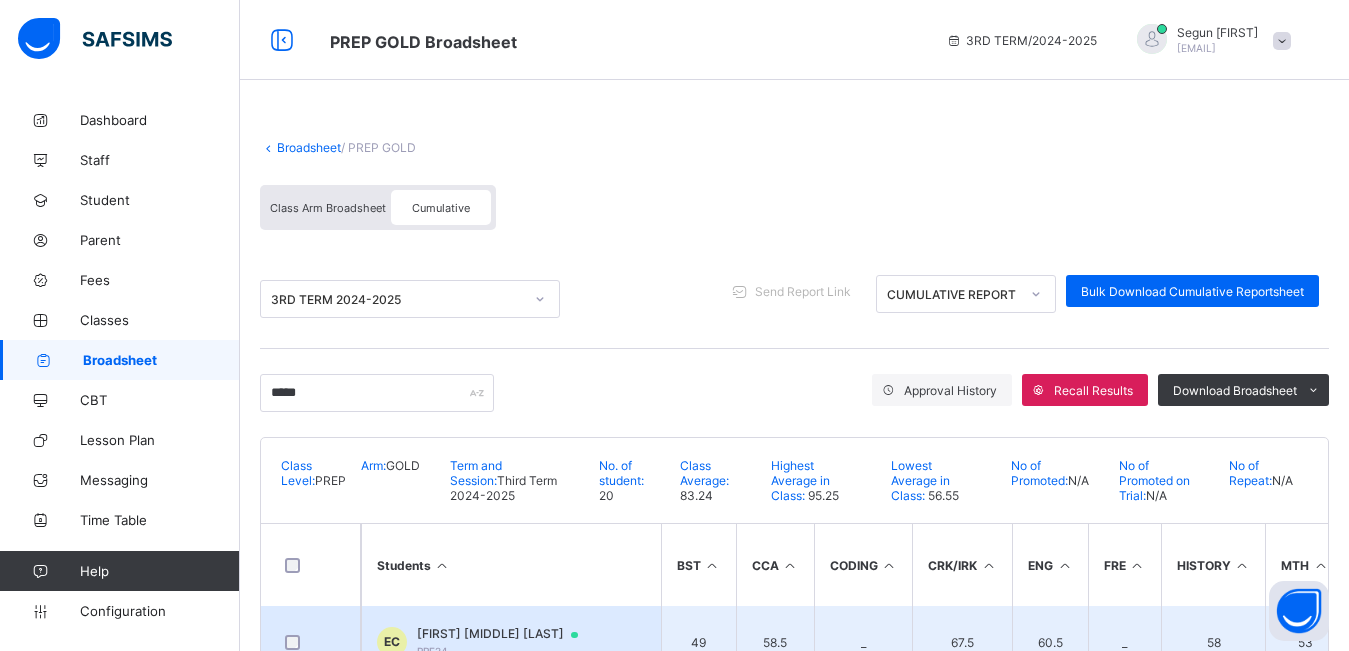 click on "[FIRST] [MIDDLE] [LAST]" at bounding box center (507, 634) 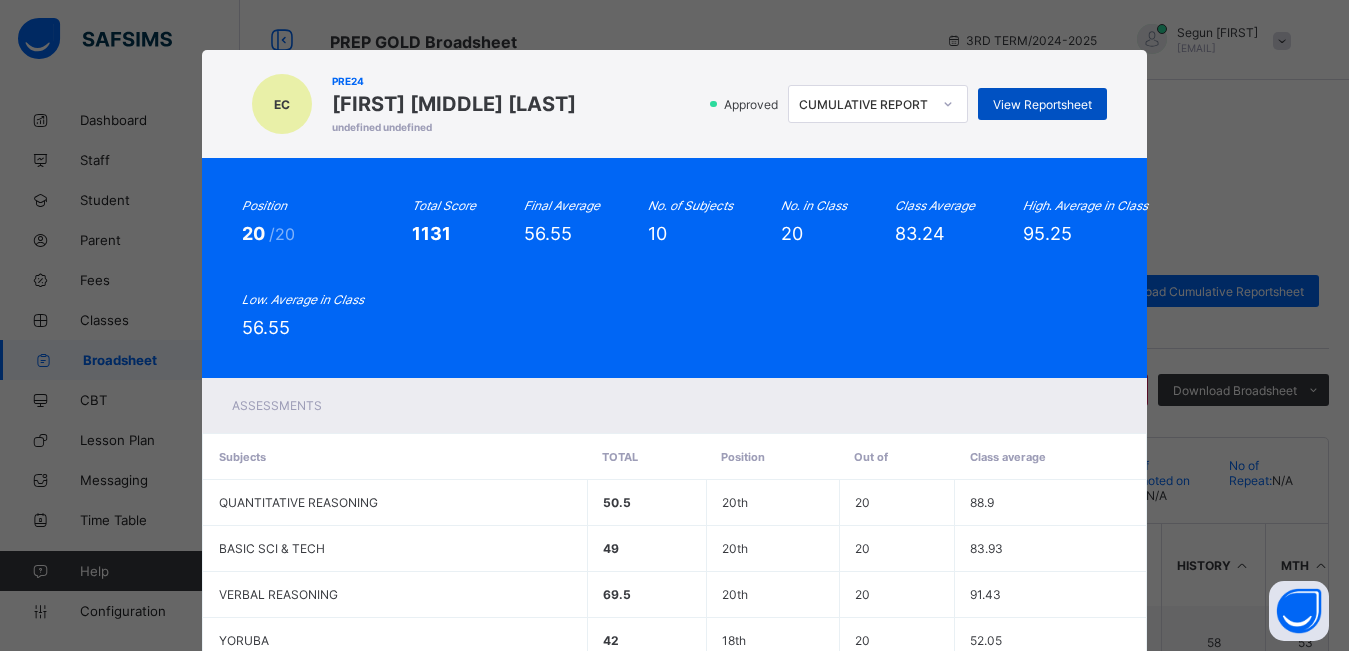 click on "View Reportsheet" at bounding box center [1042, 104] 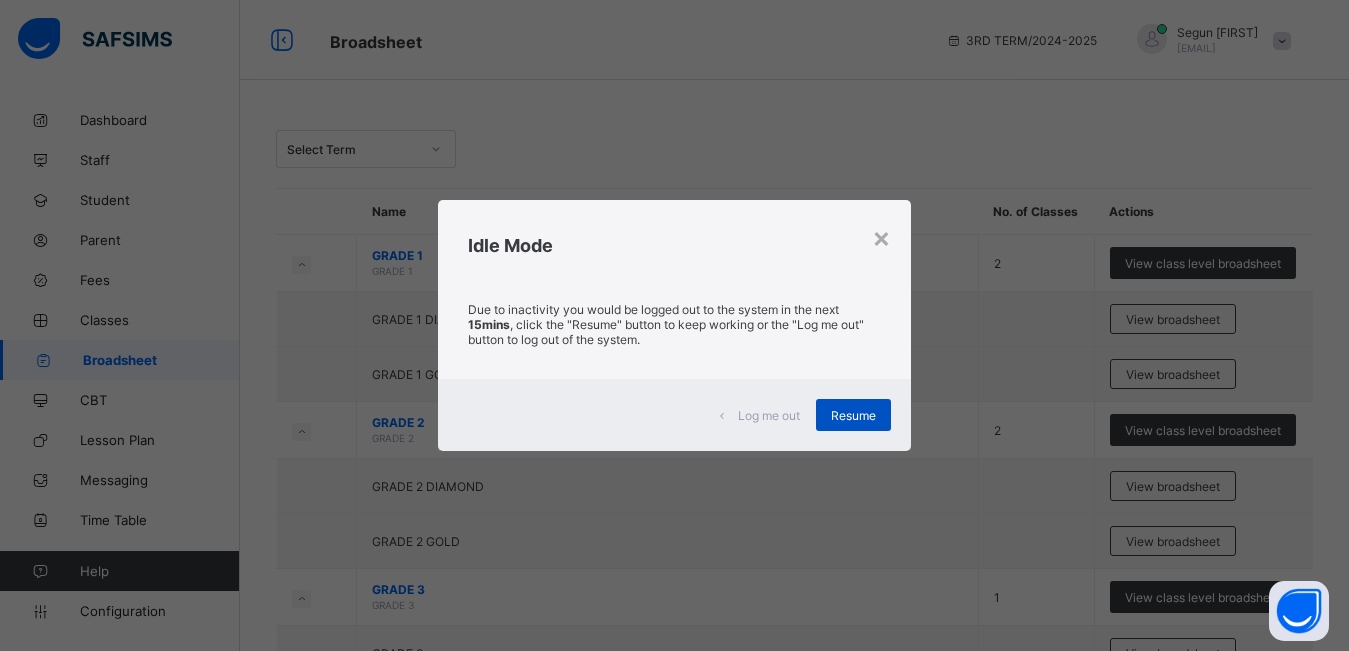 click on "Resume" at bounding box center (853, 415) 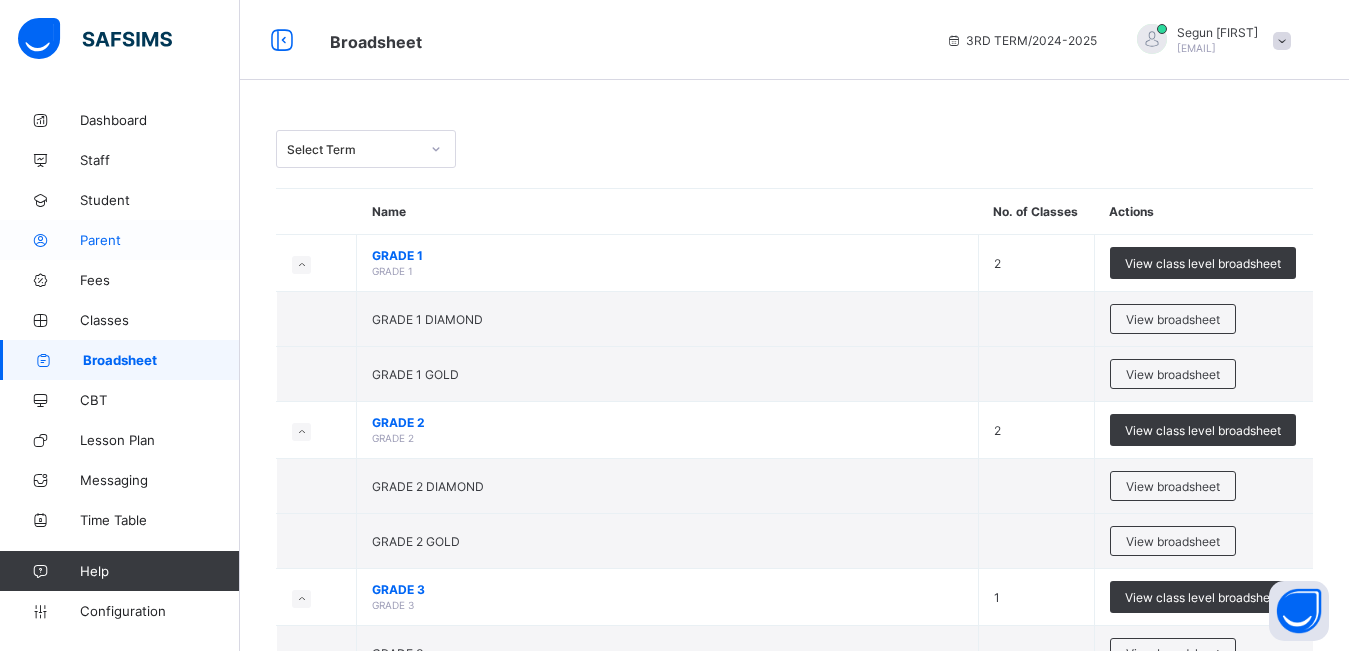 click on "Parent" at bounding box center [120, 240] 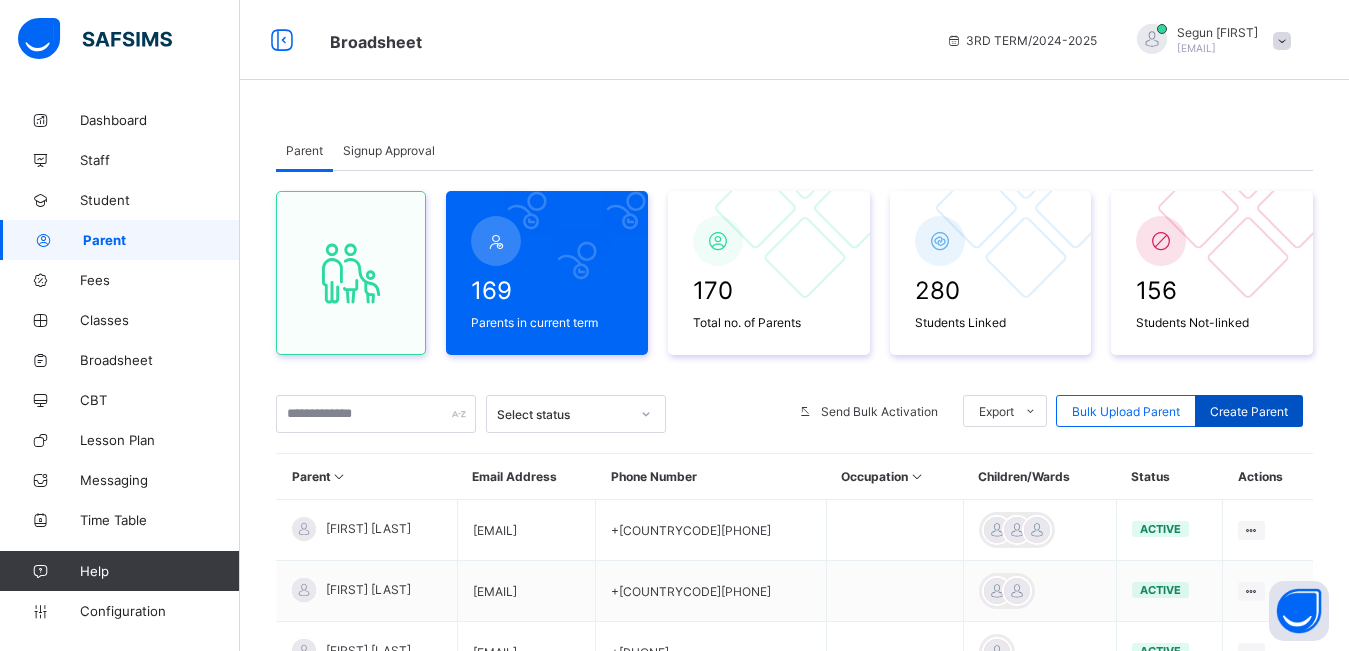click on "Create Parent" at bounding box center [1249, 411] 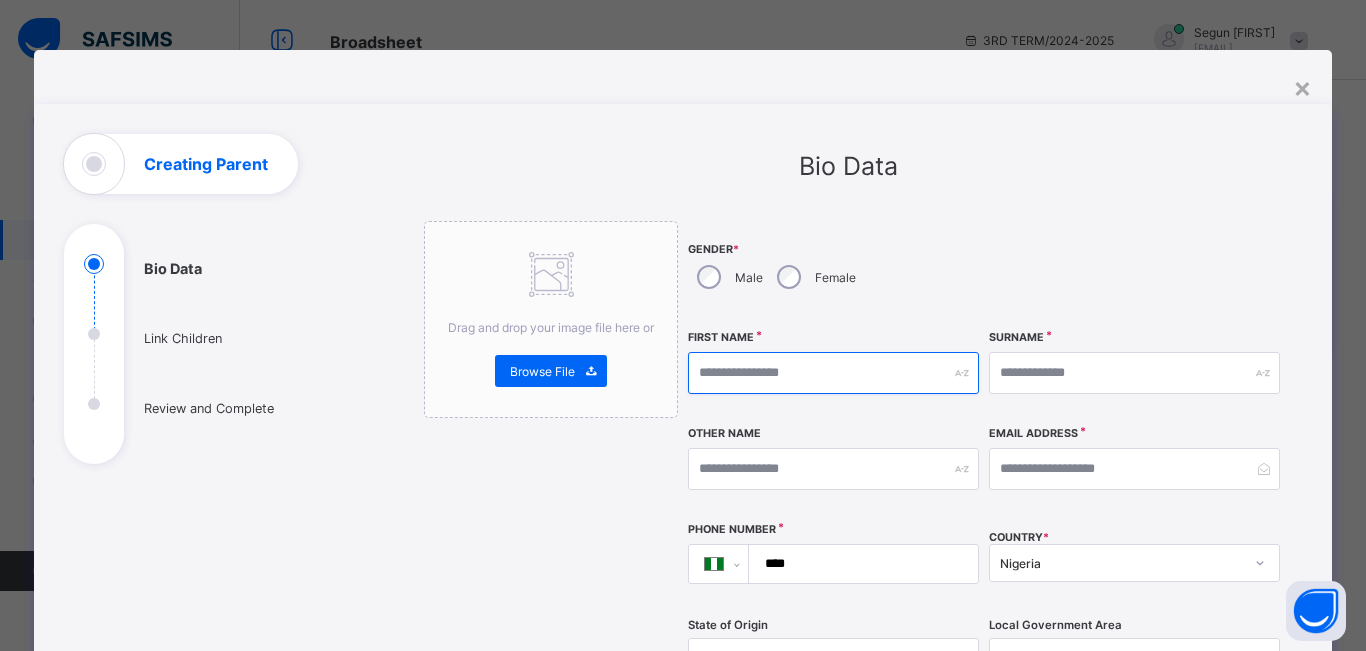 click at bounding box center [833, 373] 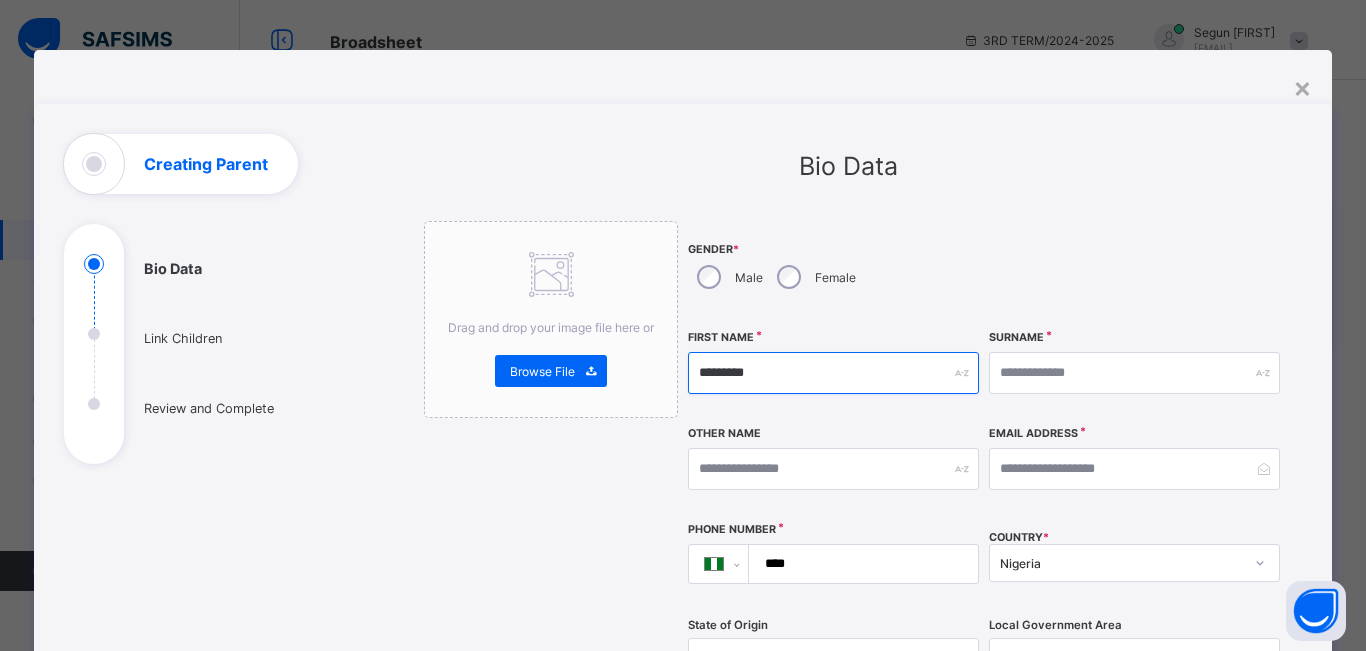type on "*********" 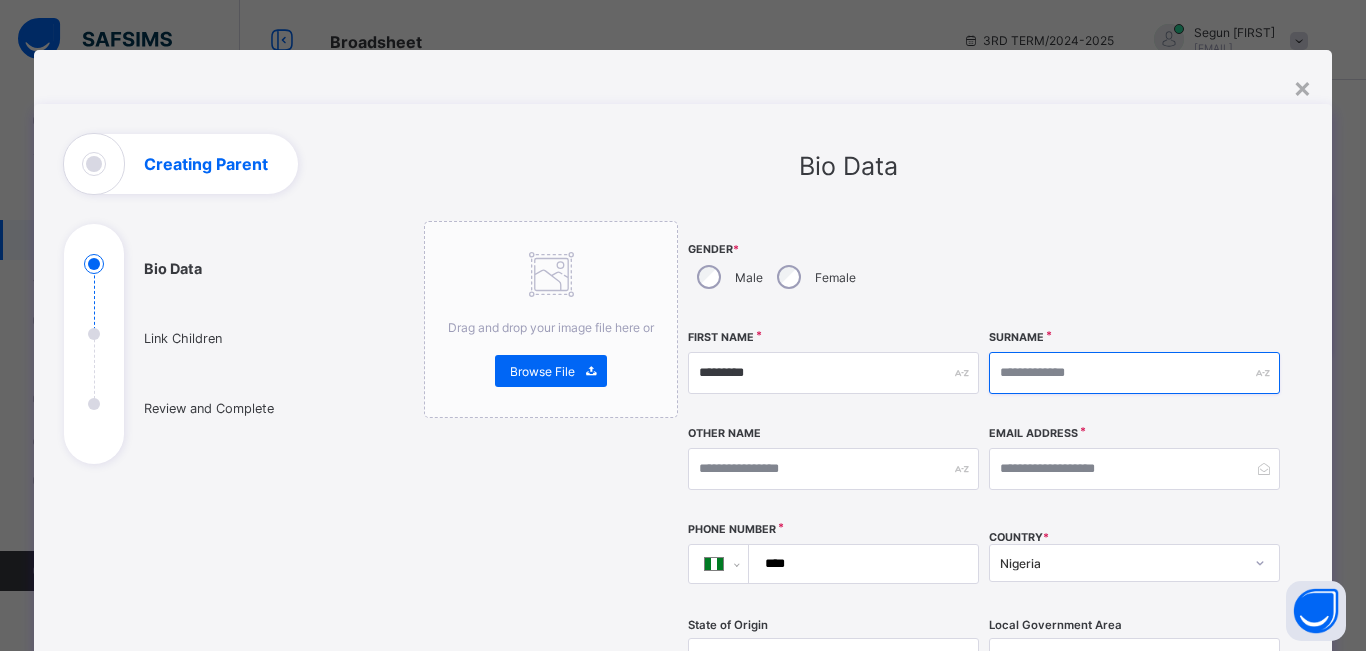 click at bounding box center (1134, 373) 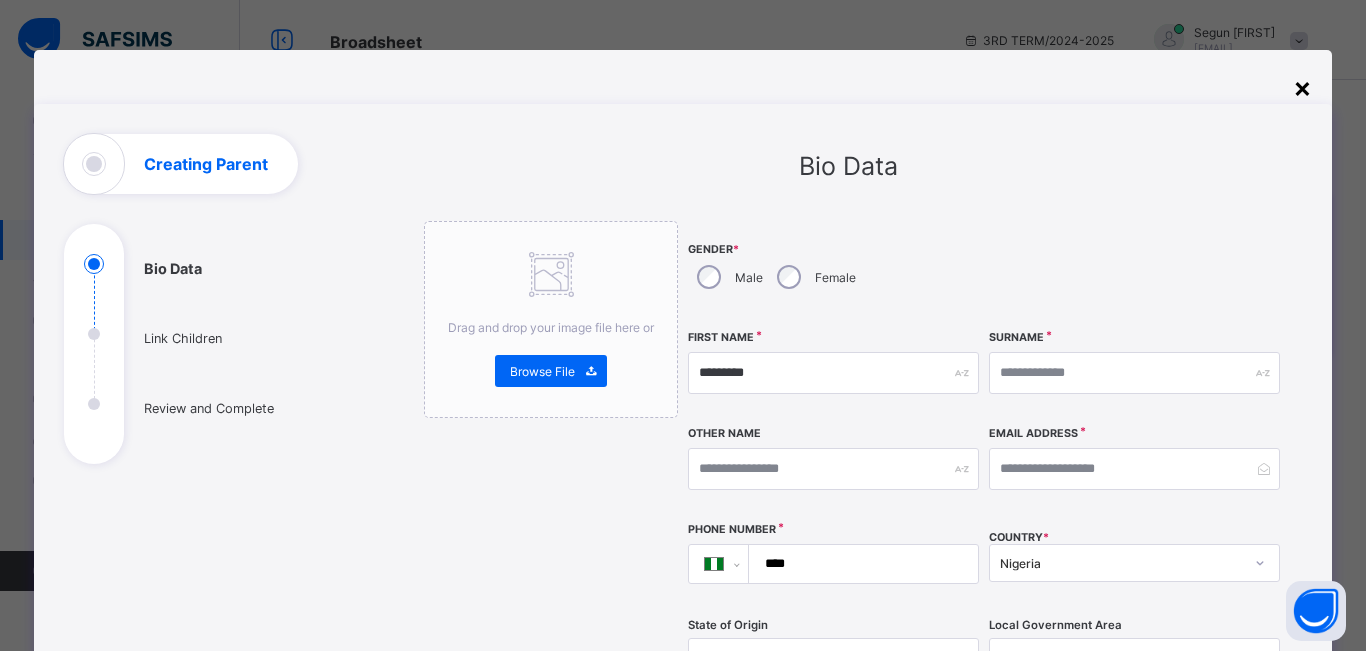 click on "×" at bounding box center [1302, 87] 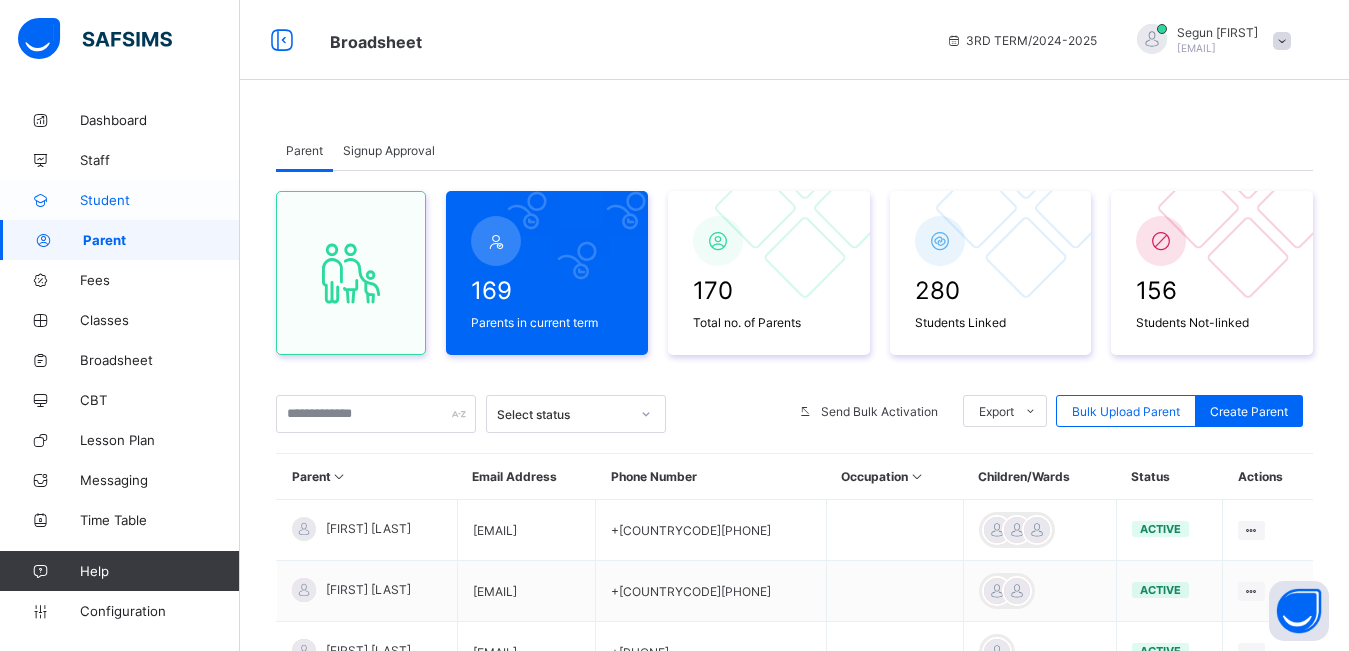 click on "Student" at bounding box center [160, 200] 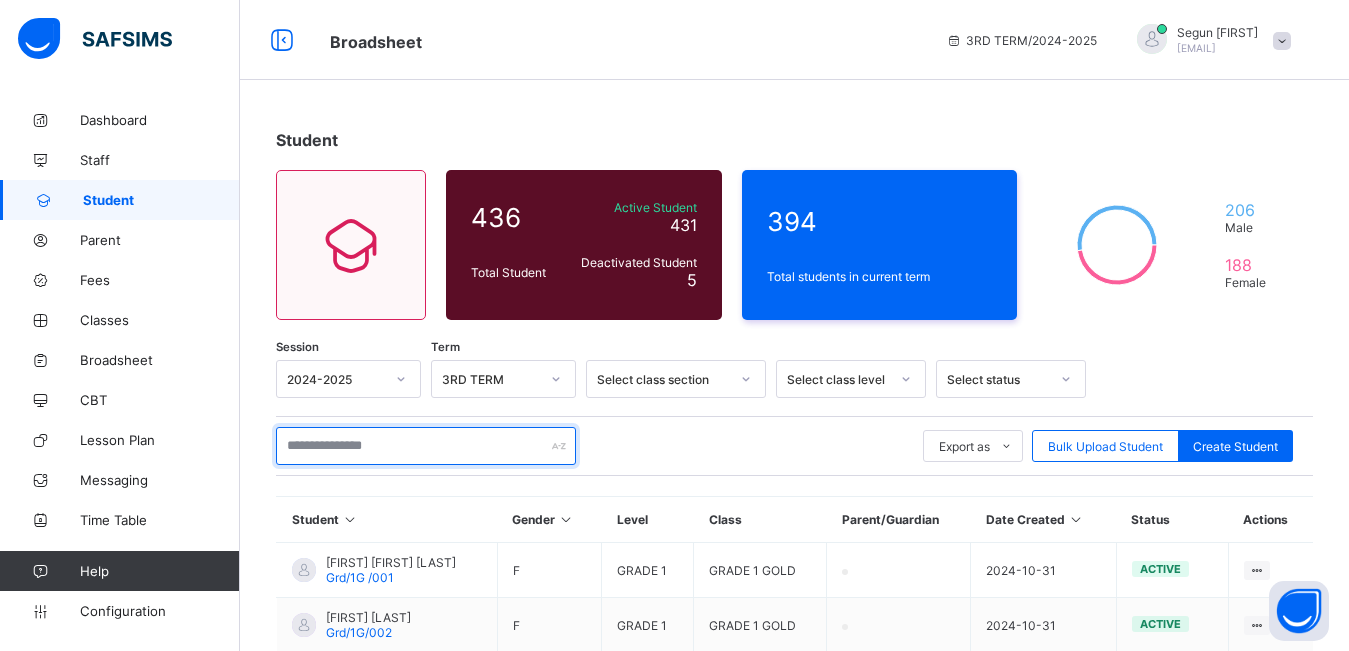 click at bounding box center [426, 446] 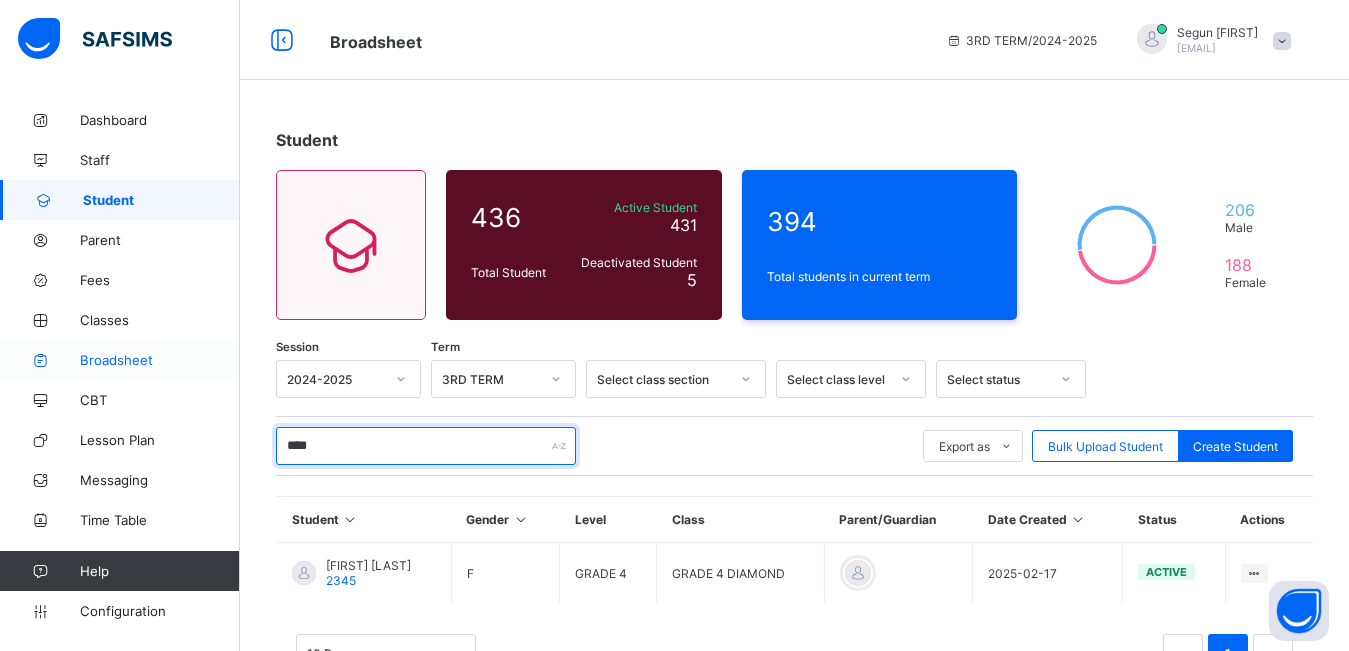 type on "****" 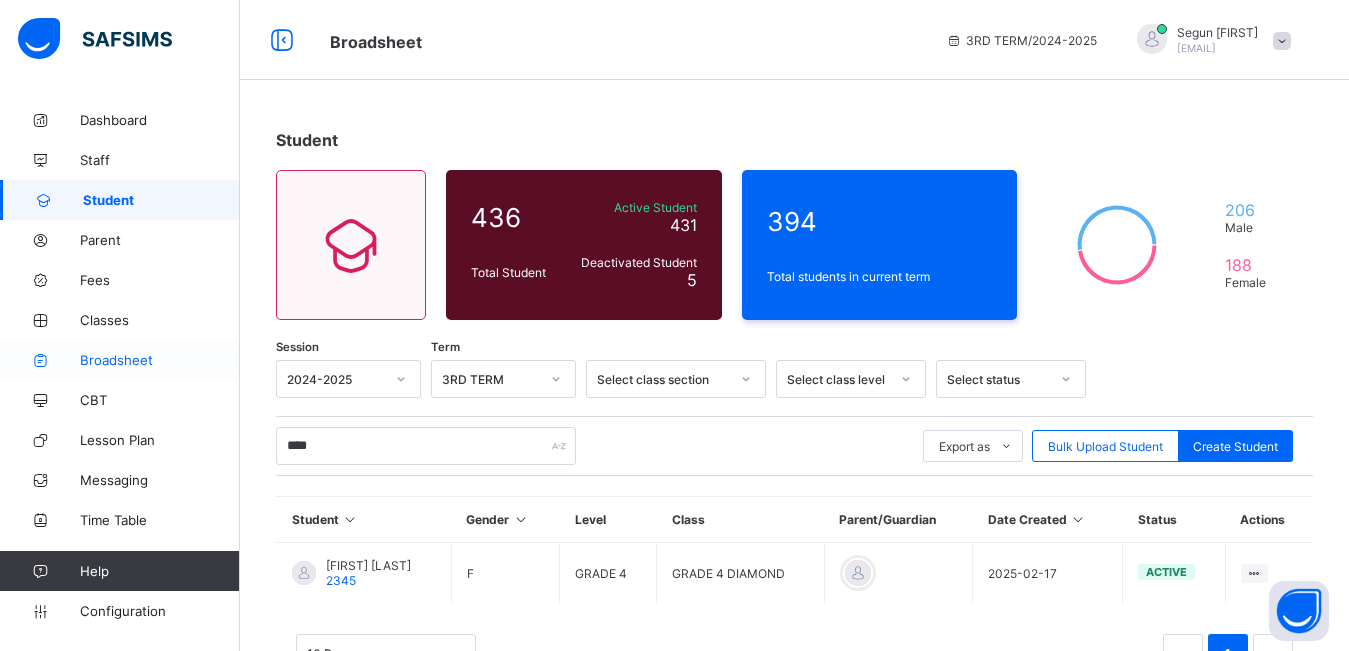 click on "Broadsheet" at bounding box center [160, 360] 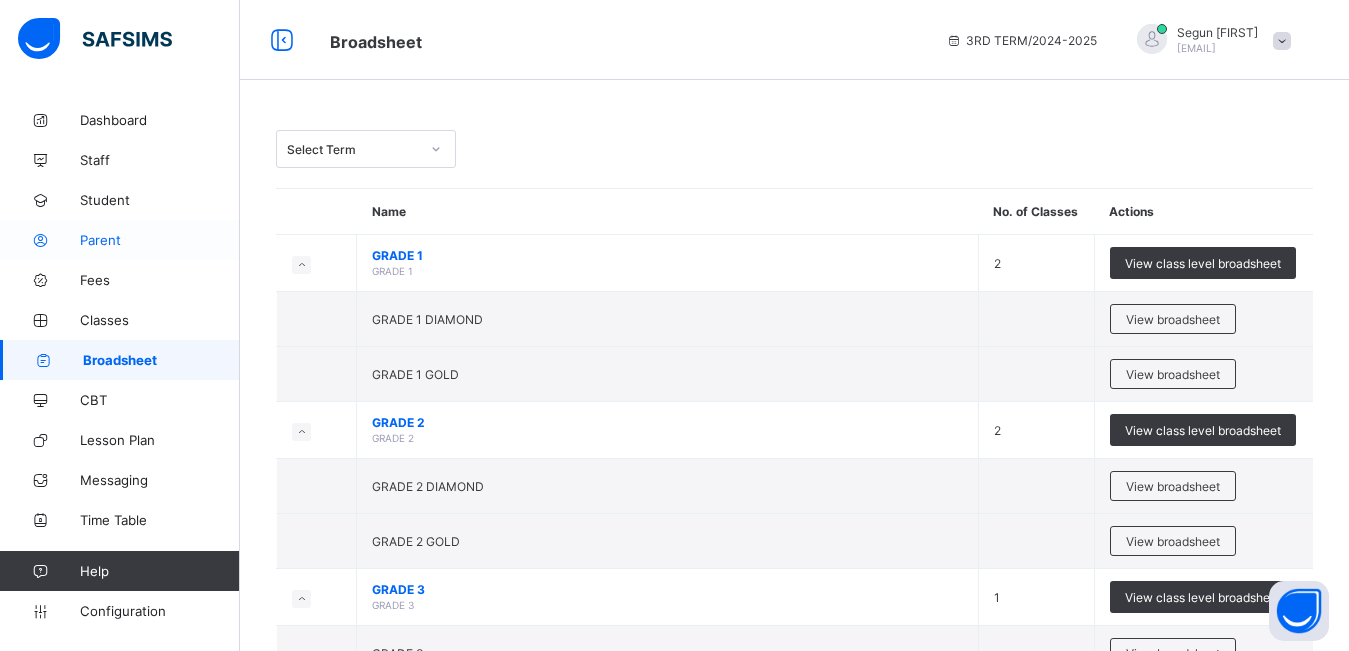 click on "Parent" at bounding box center (160, 240) 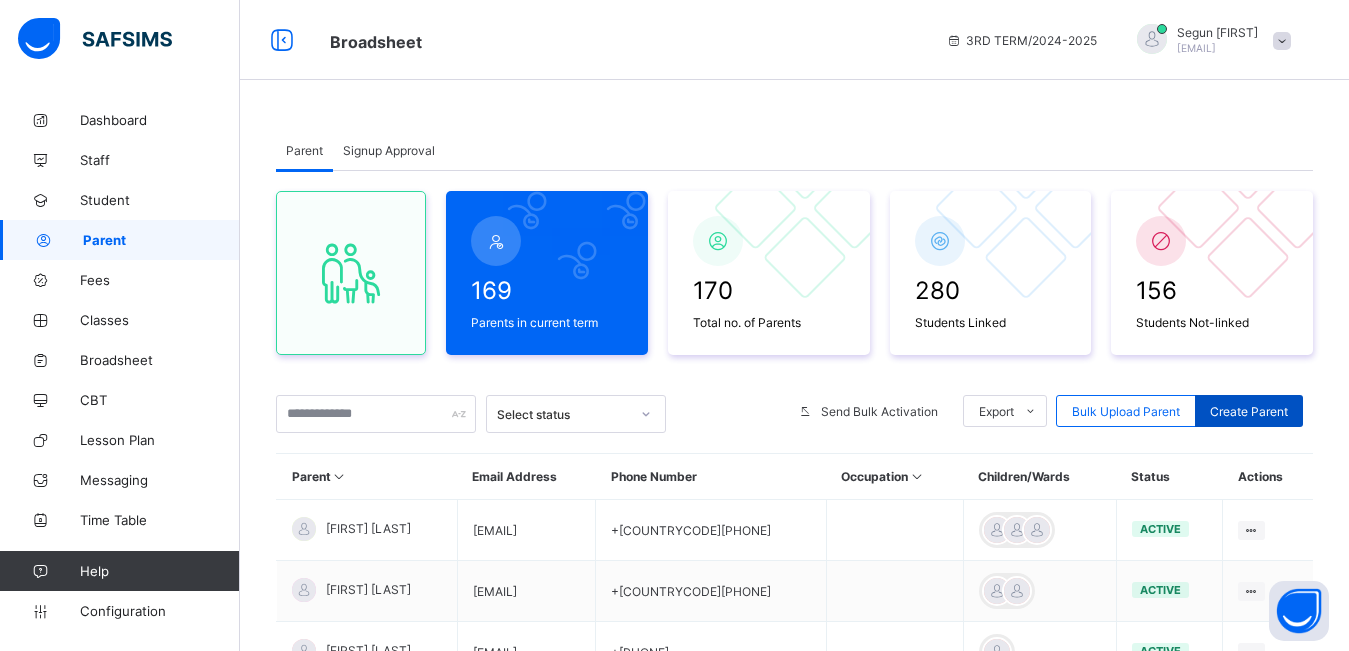 click on "Create Parent" at bounding box center [1249, 411] 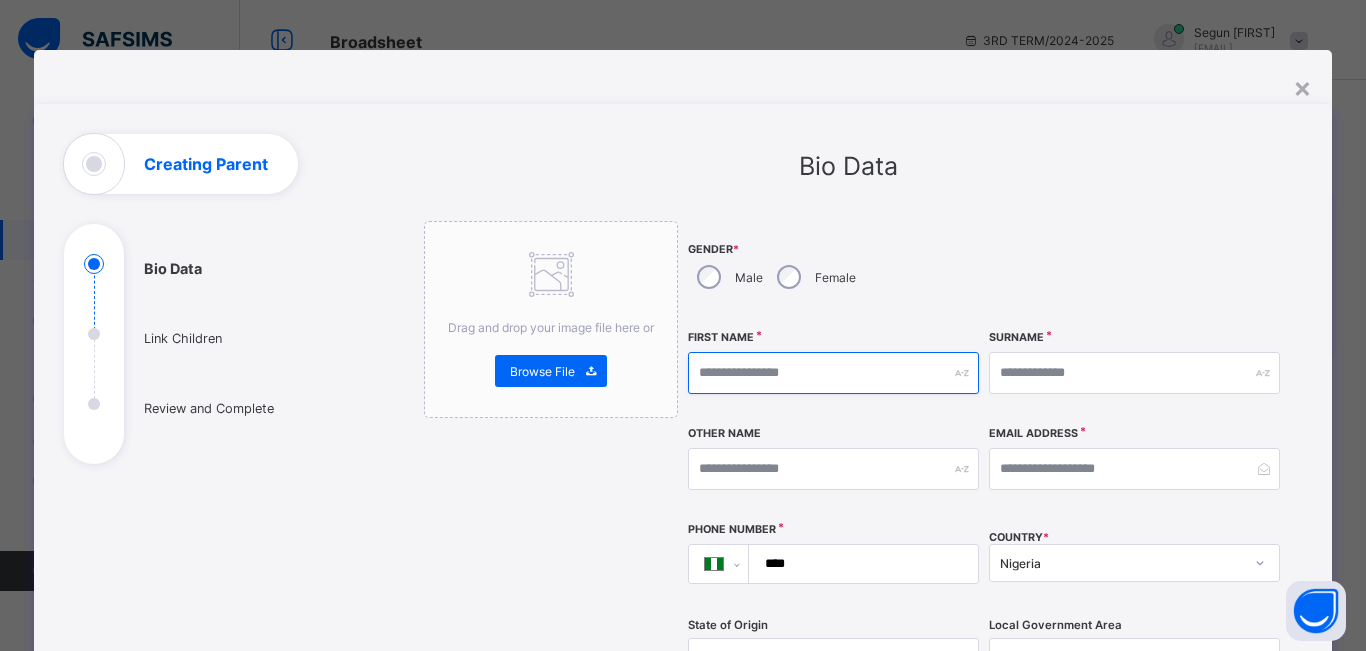 click at bounding box center [833, 373] 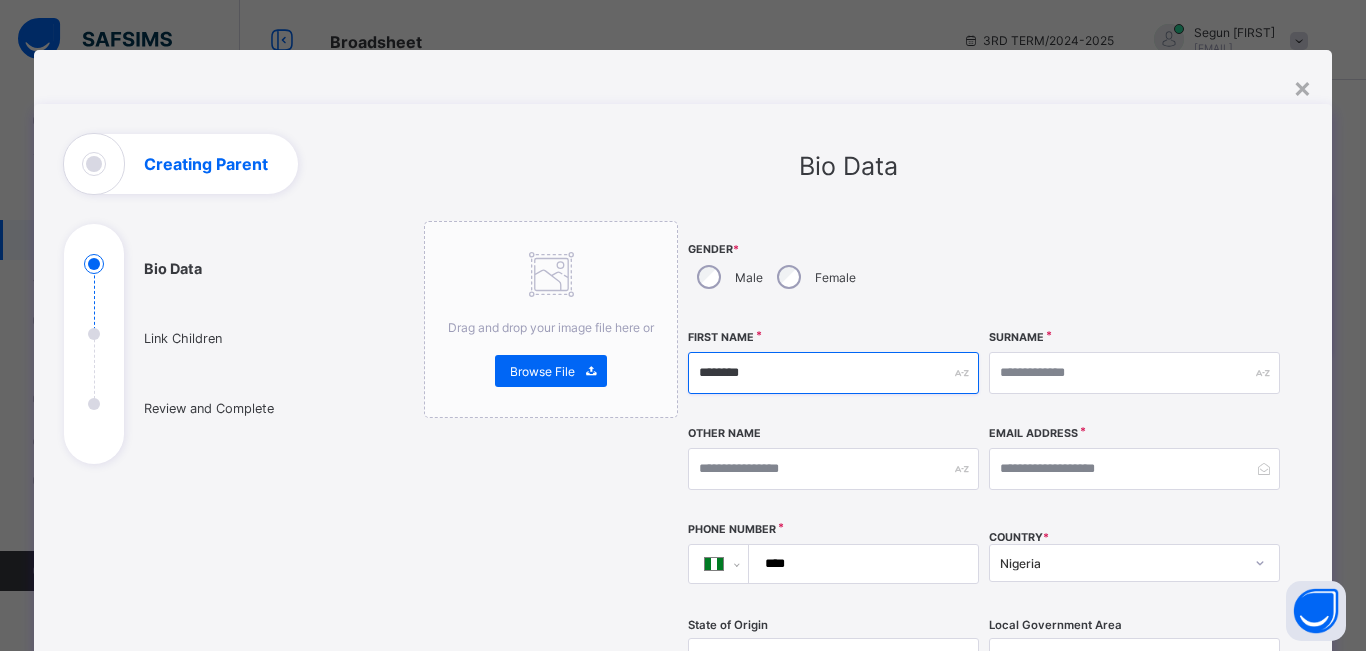 type on "********" 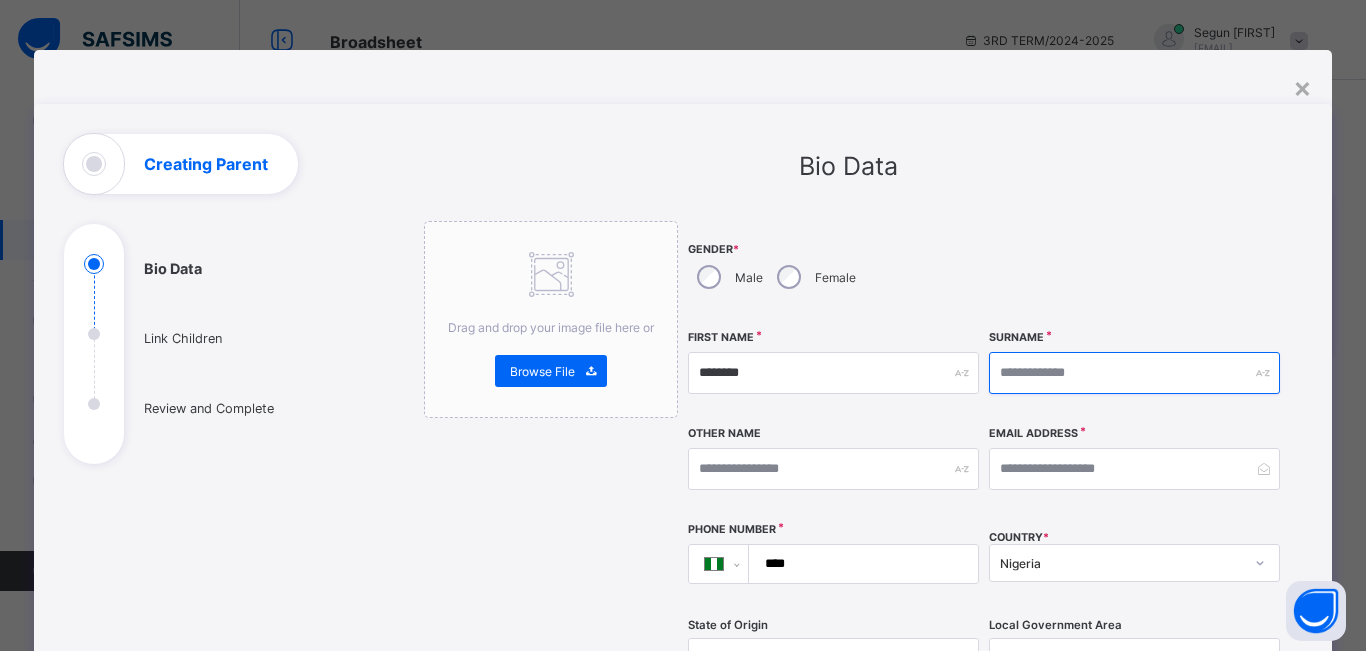 click at bounding box center (1134, 373) 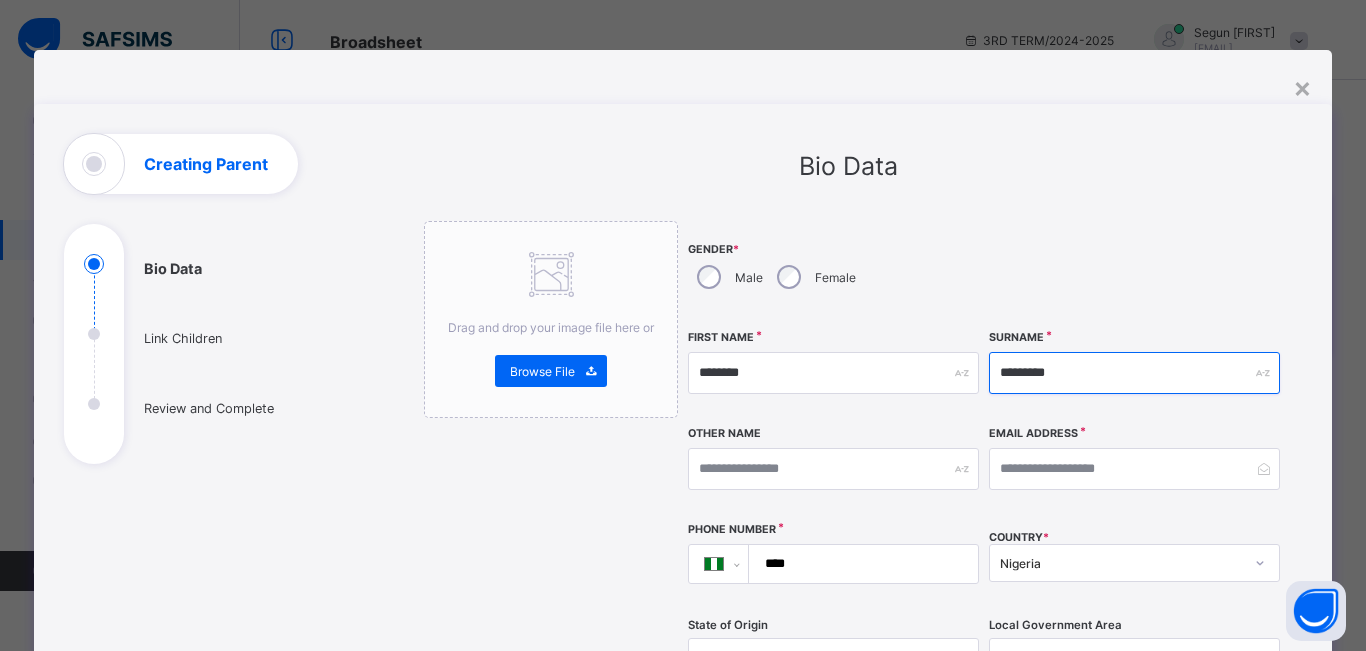 type on "*********" 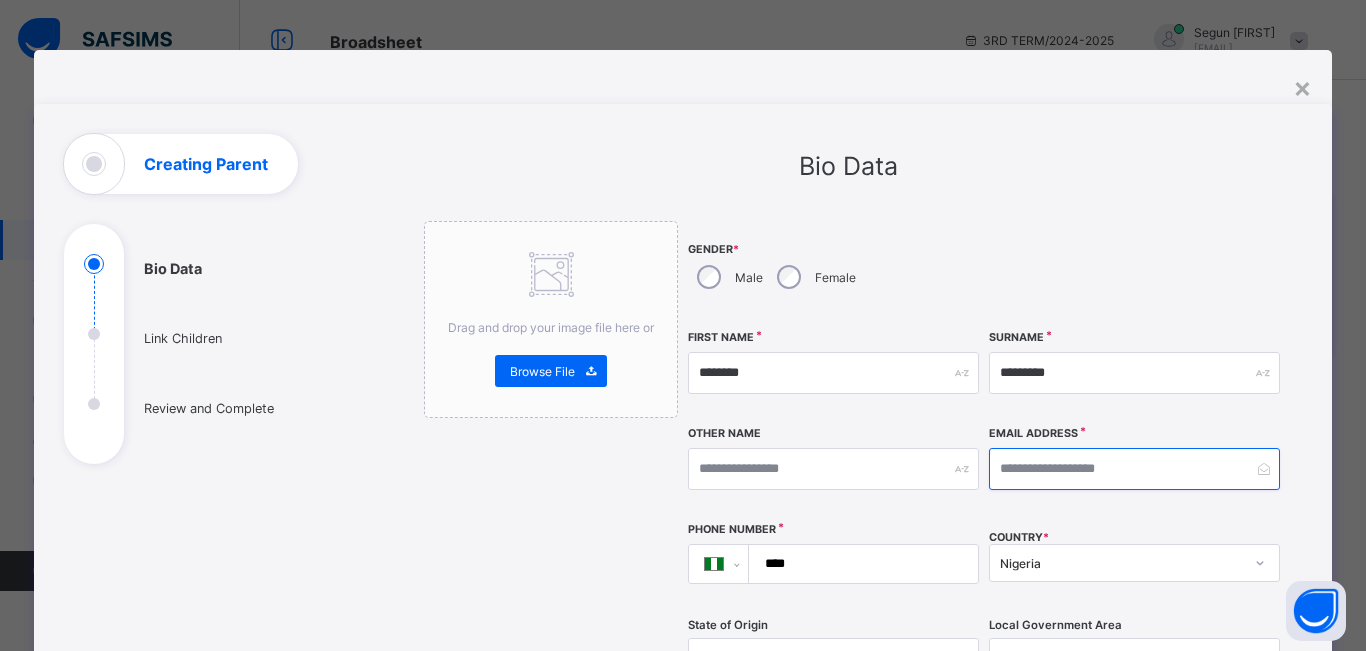 click at bounding box center (1134, 469) 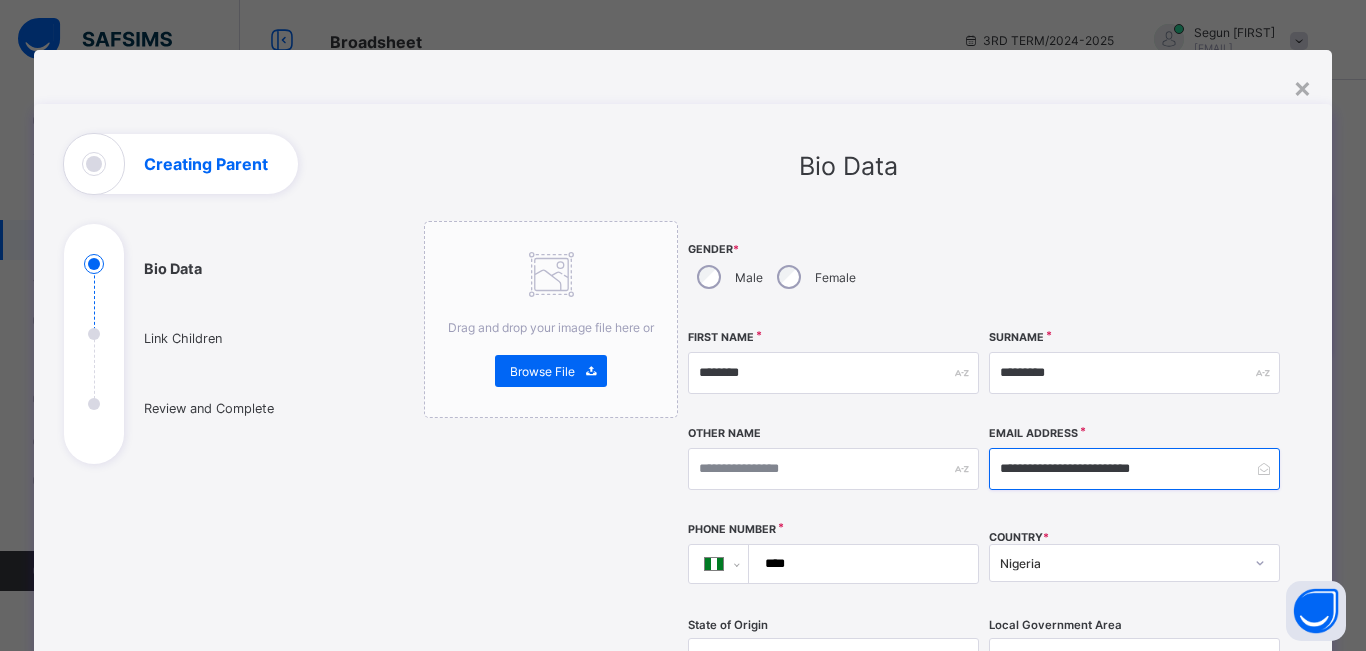 type on "**********" 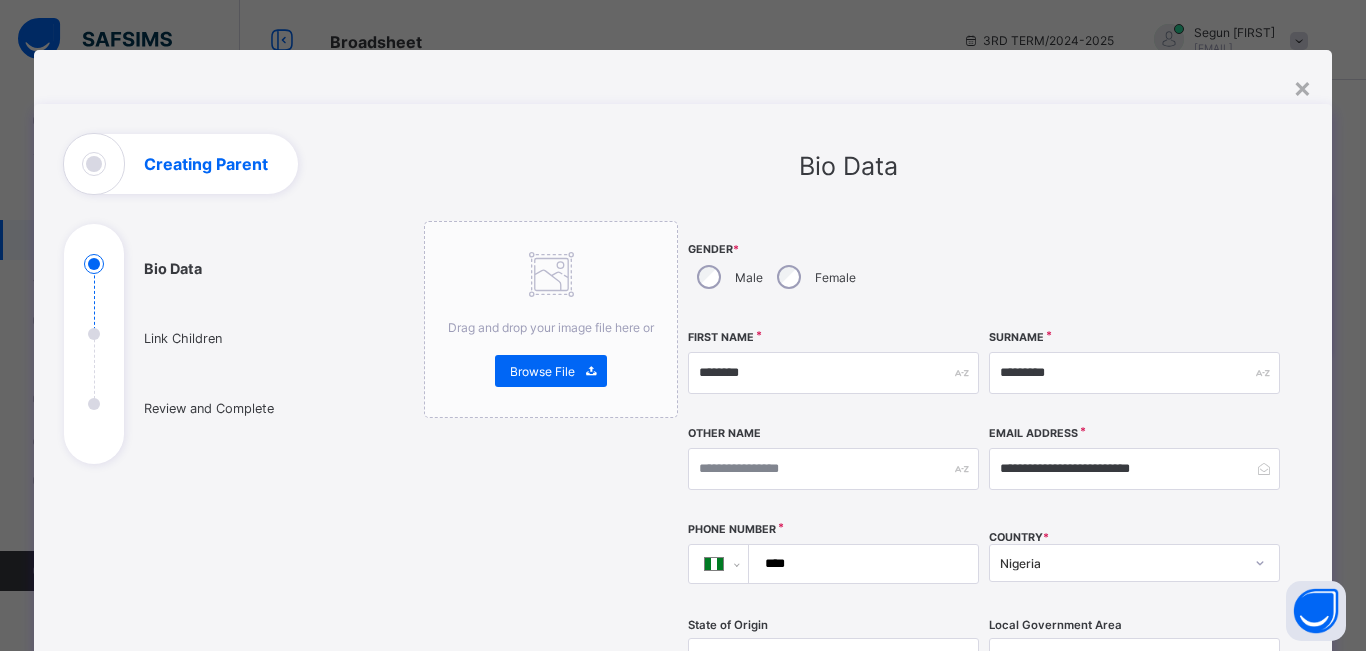 click on "****" at bounding box center [859, 564] 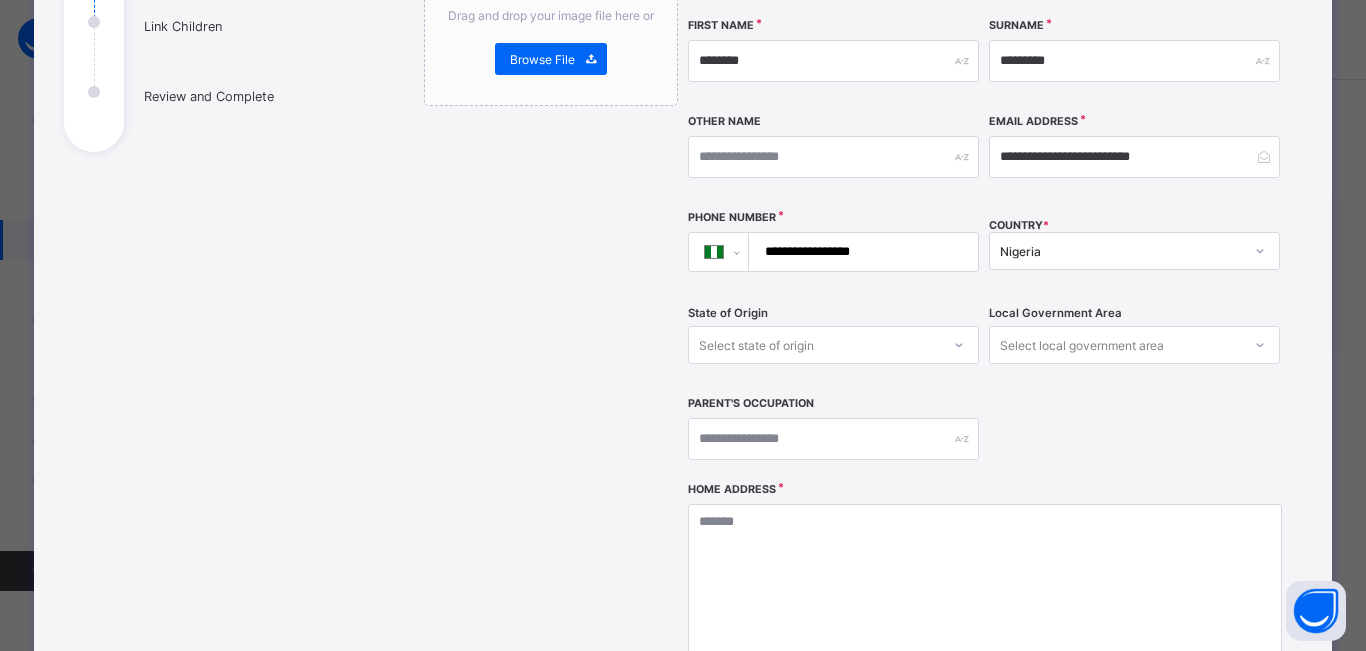 scroll, scrollTop: 319, scrollLeft: 0, axis: vertical 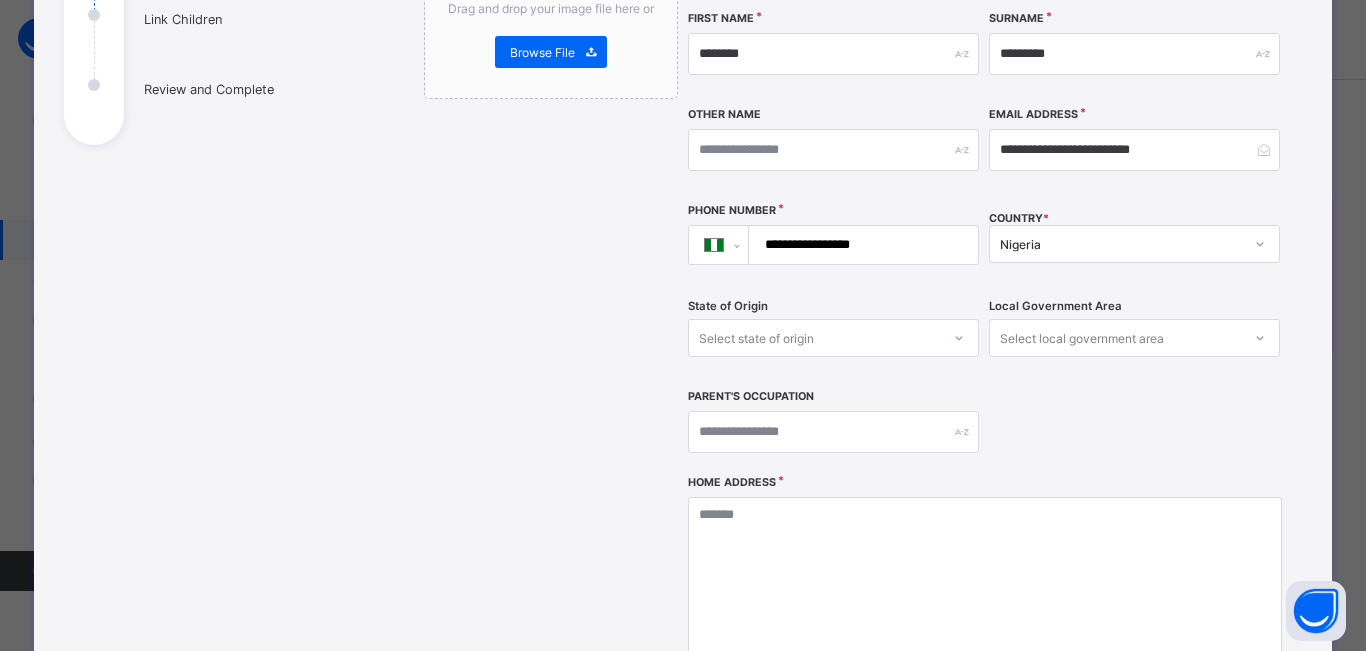 type on "**********" 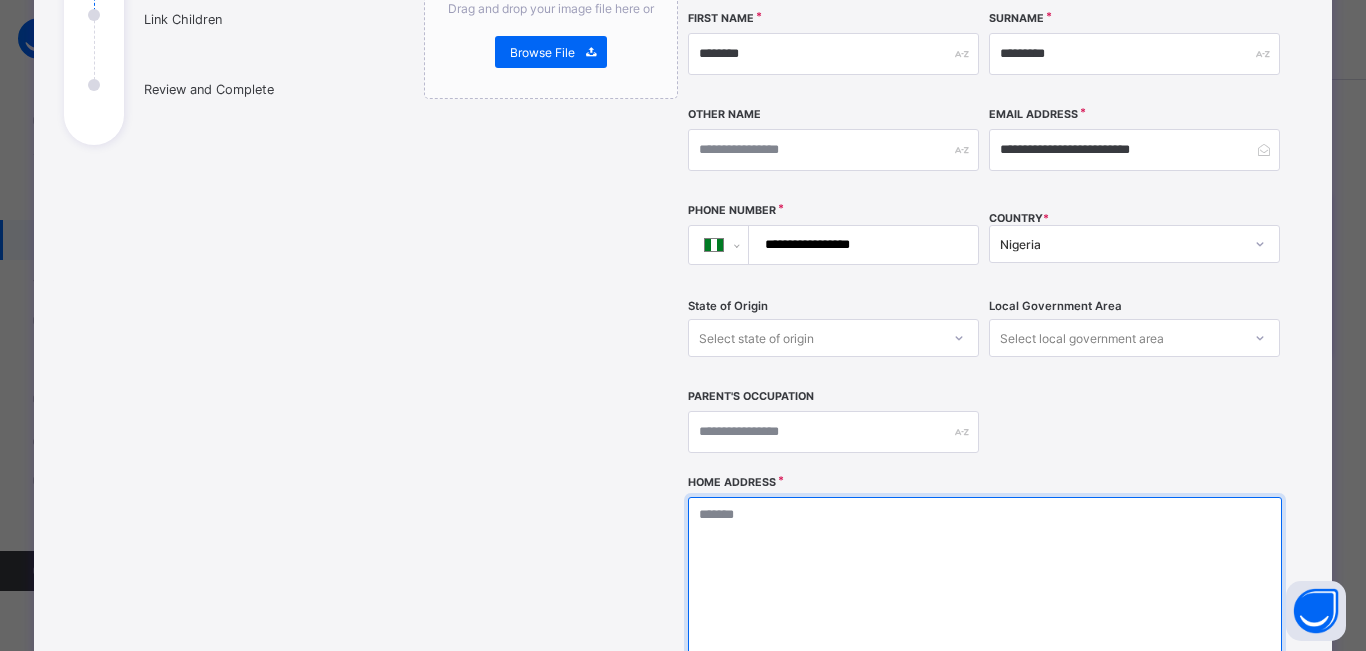 click at bounding box center [984, 597] 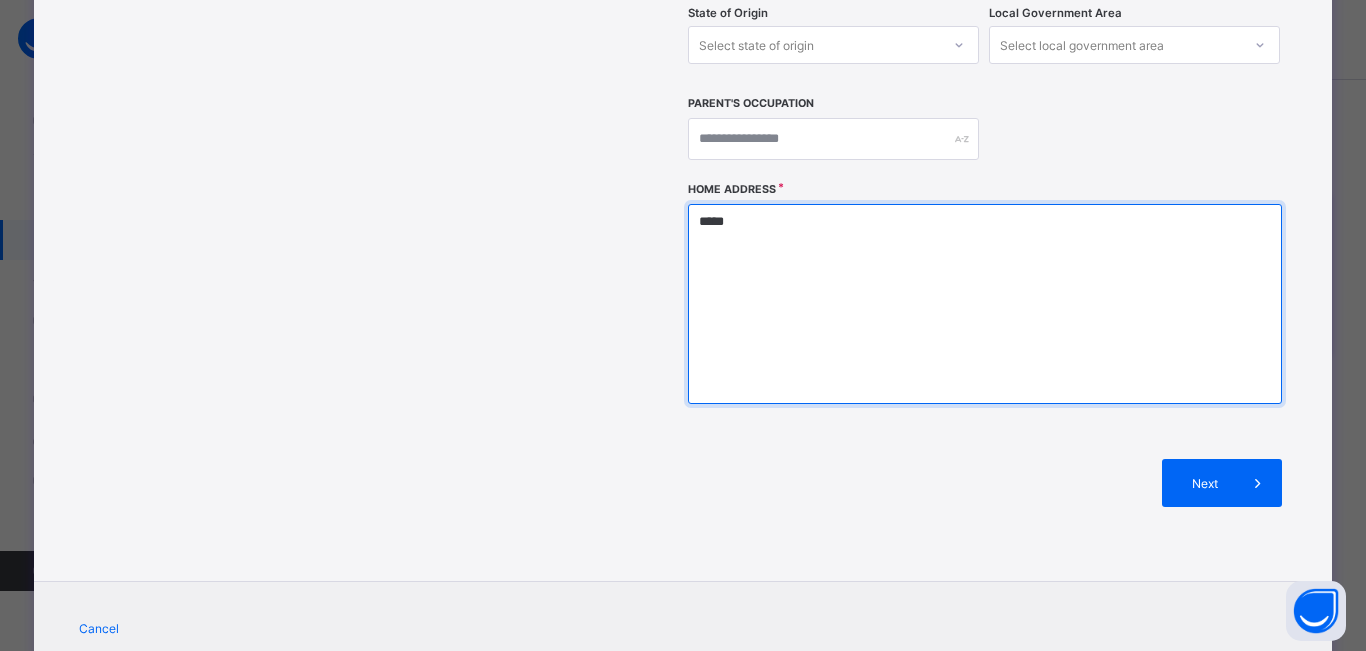scroll, scrollTop: 620, scrollLeft: 0, axis: vertical 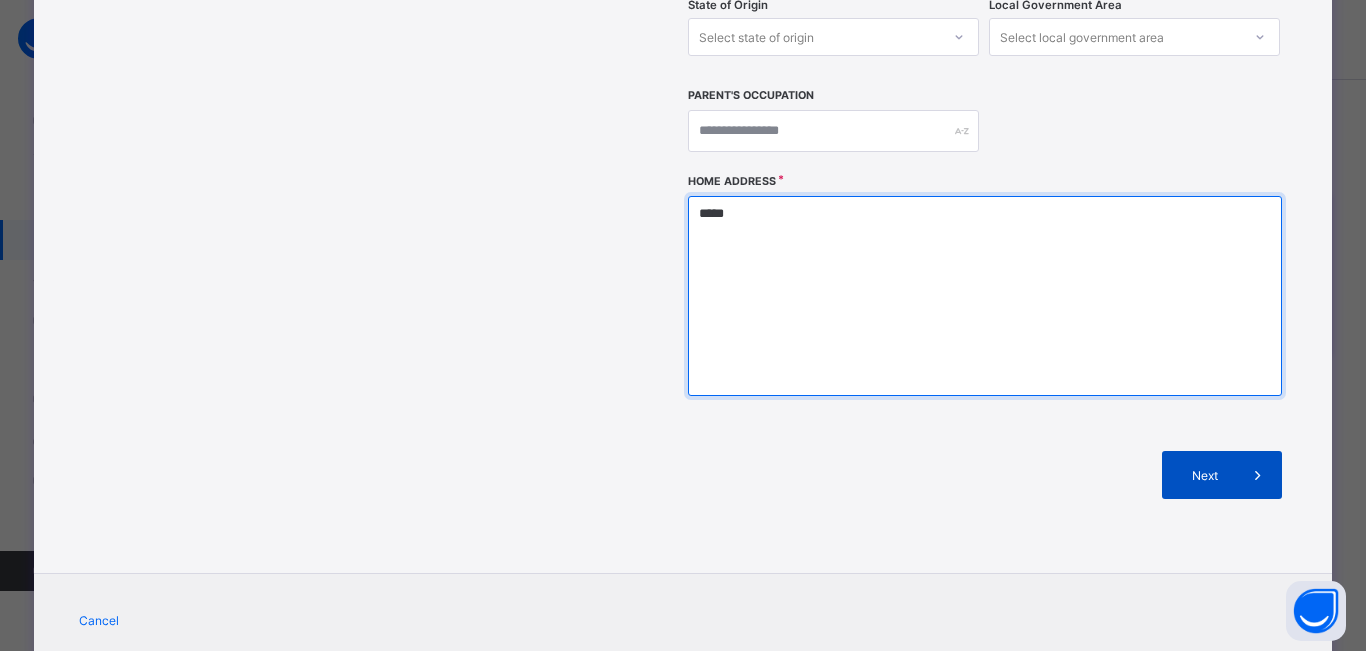 type on "*****" 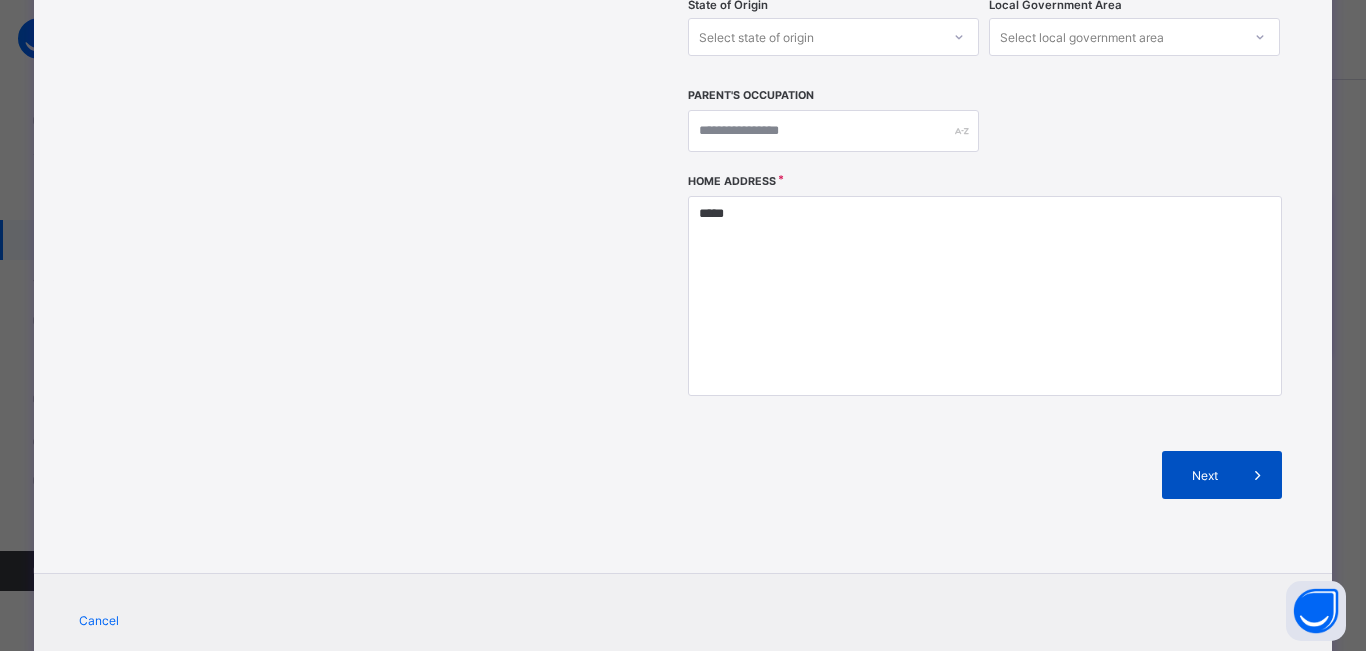 click on "Next" at bounding box center (1222, 475) 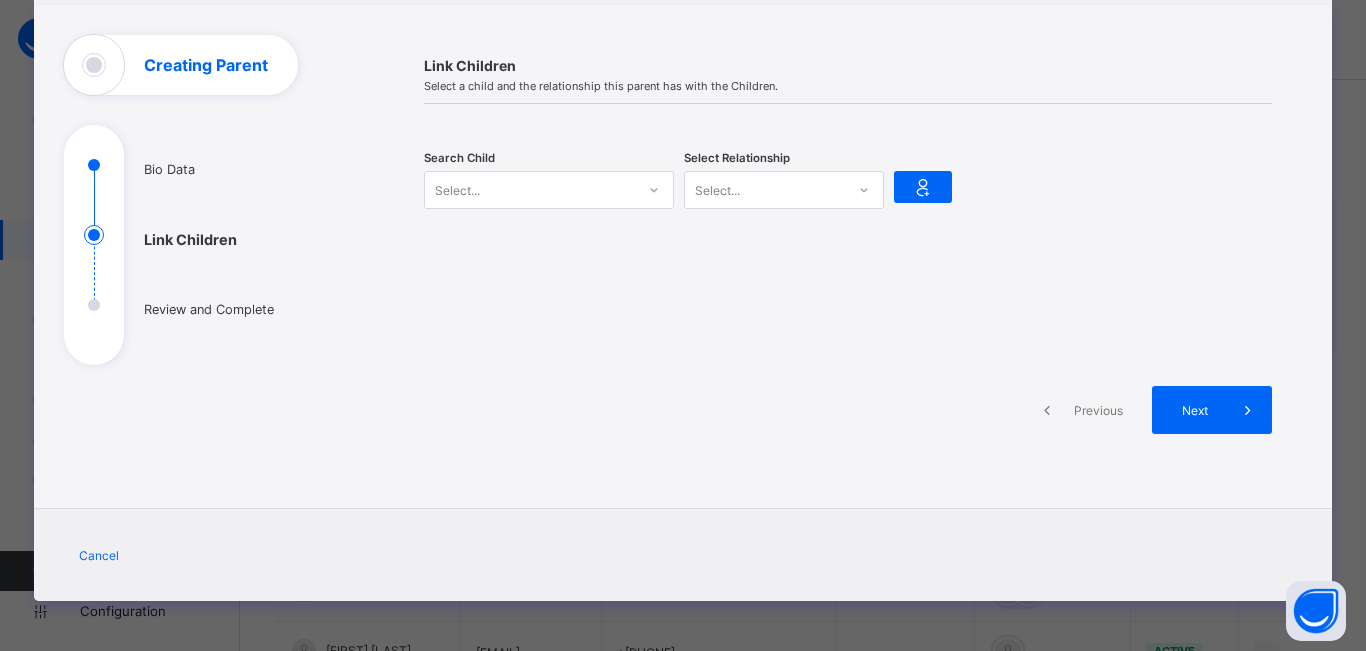 scroll, scrollTop: 99, scrollLeft: 0, axis: vertical 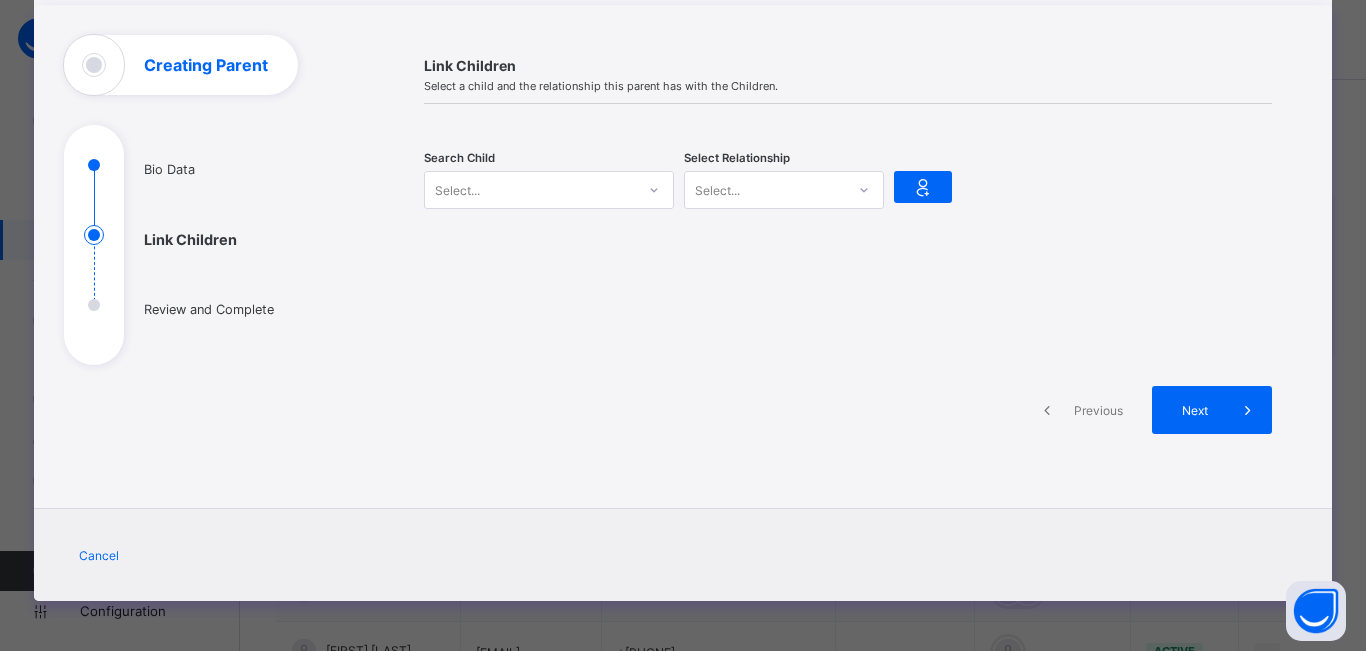 click on "Select..." at bounding box center (530, 190) 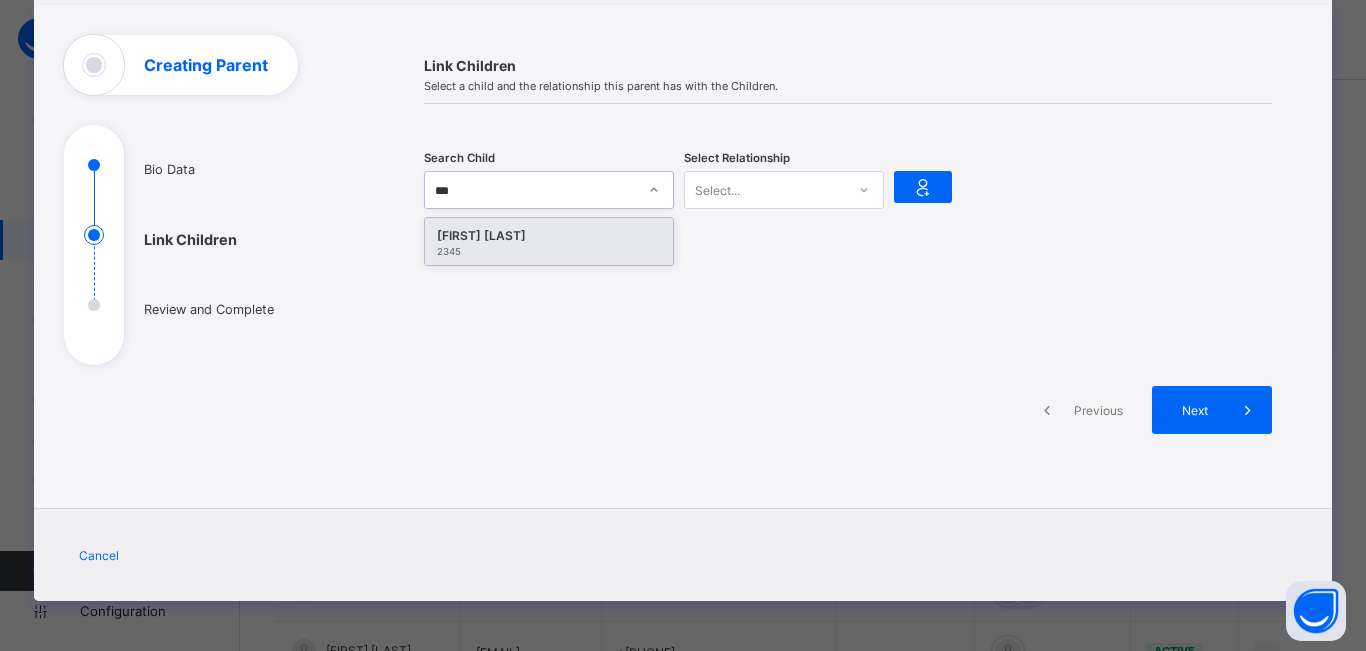 type on "****" 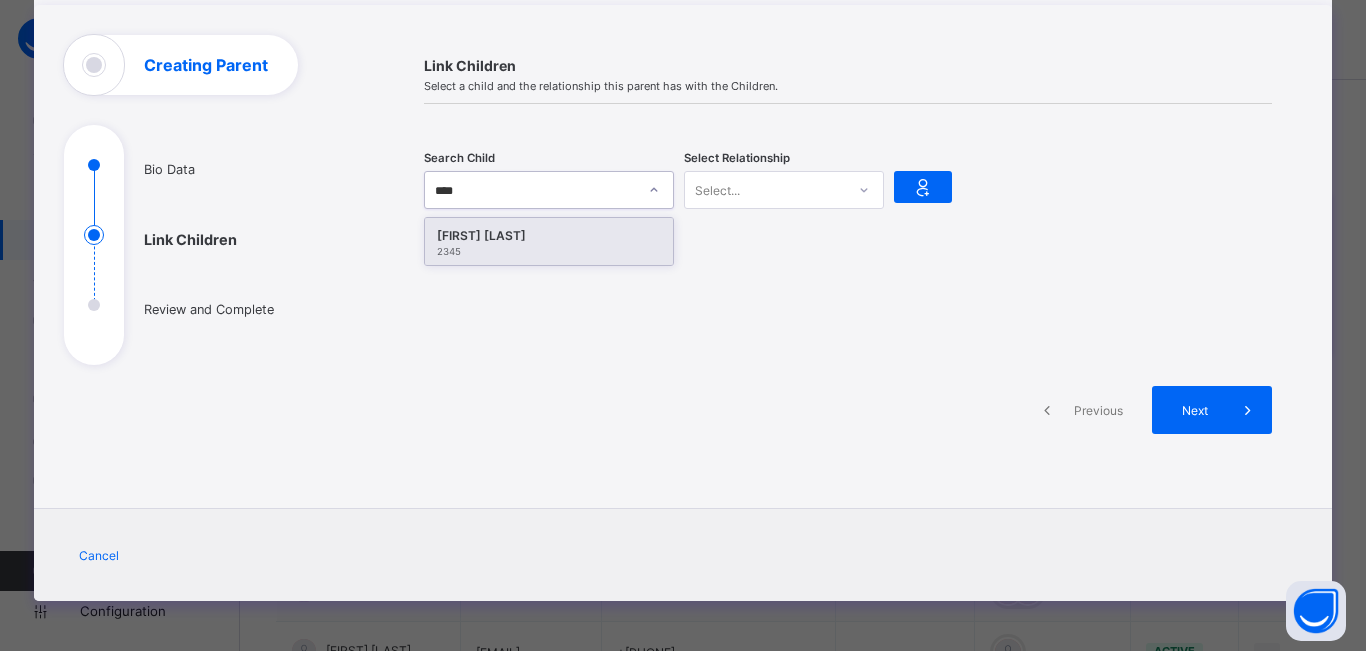 click on "2345" at bounding box center (549, 251) 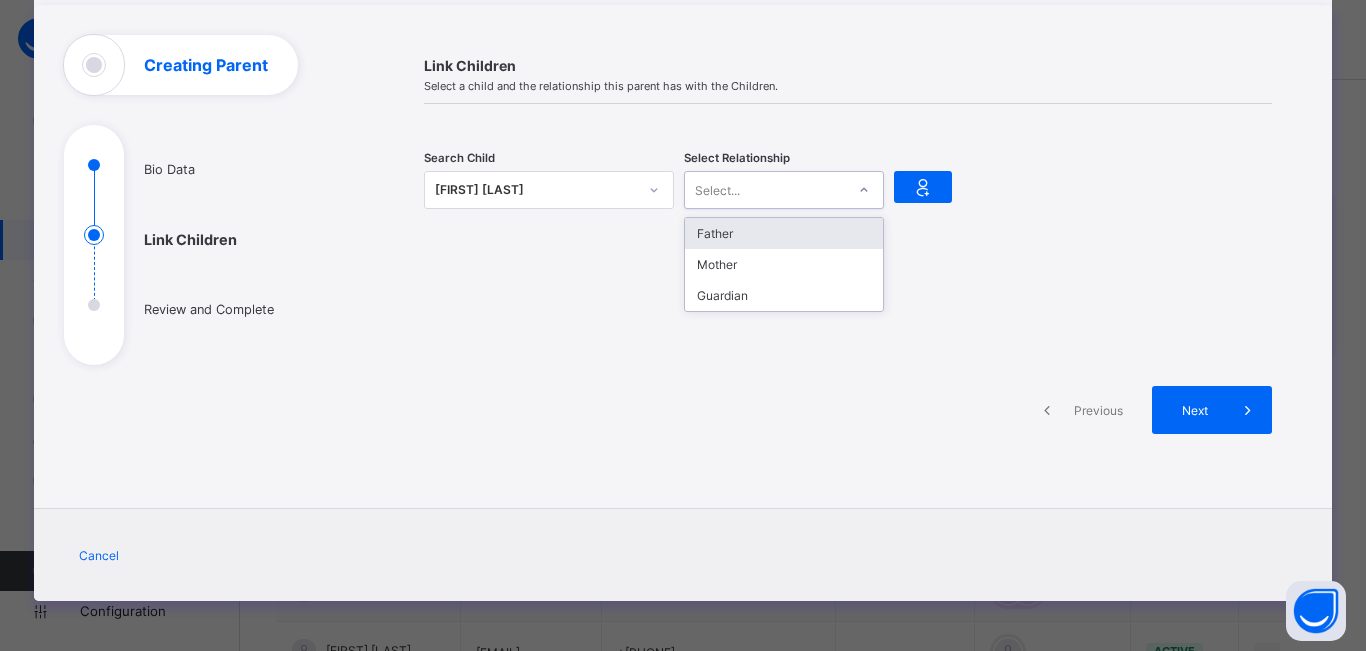 click on "Select..." at bounding box center [717, 190] 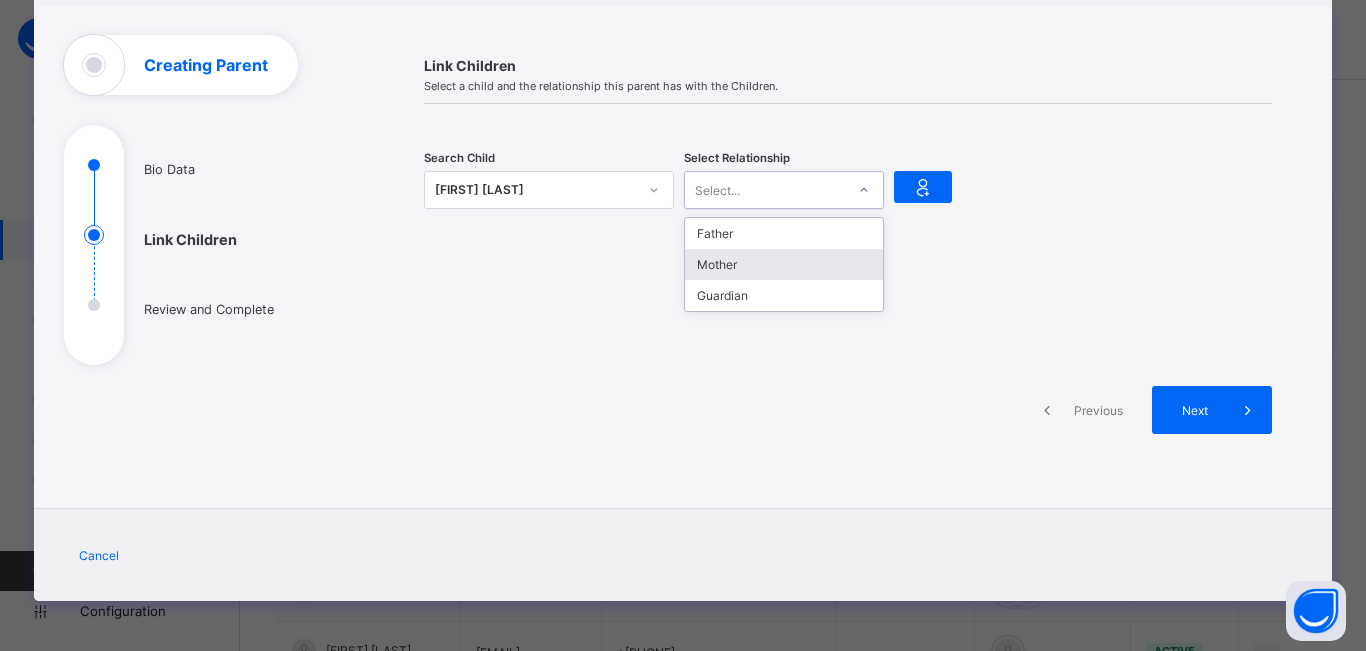 click on "Mother" at bounding box center [784, 264] 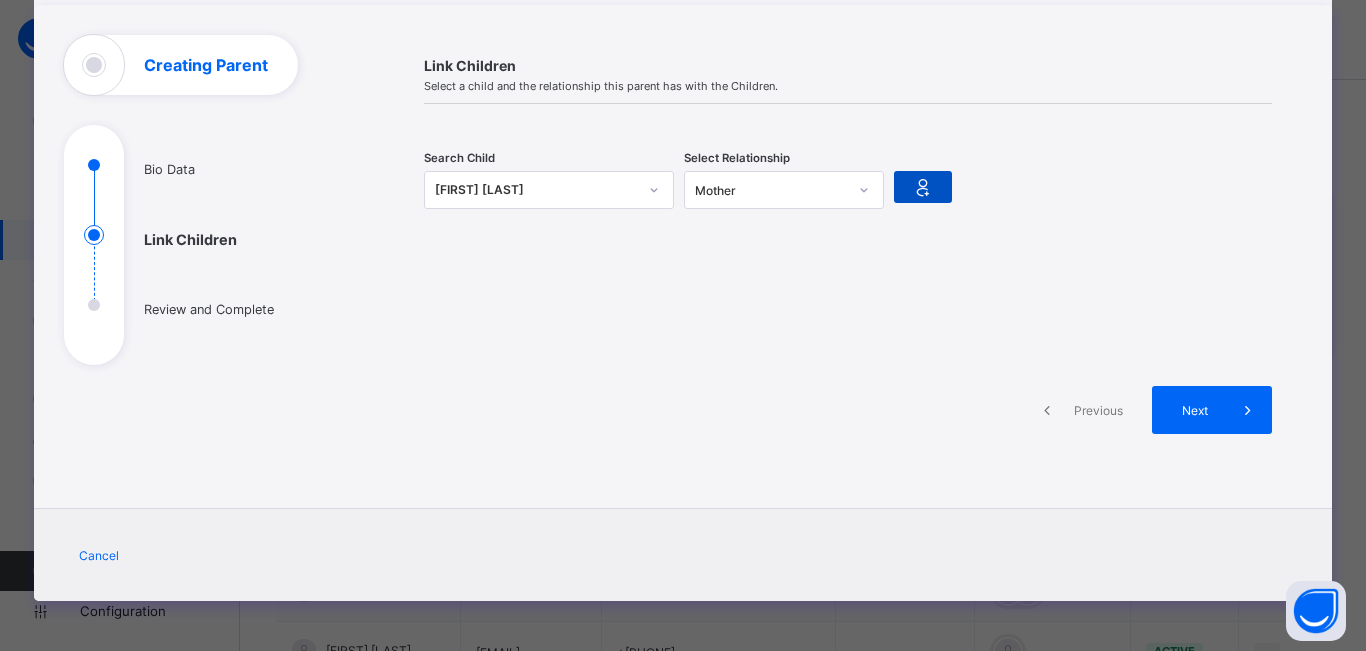 click at bounding box center [923, 187] 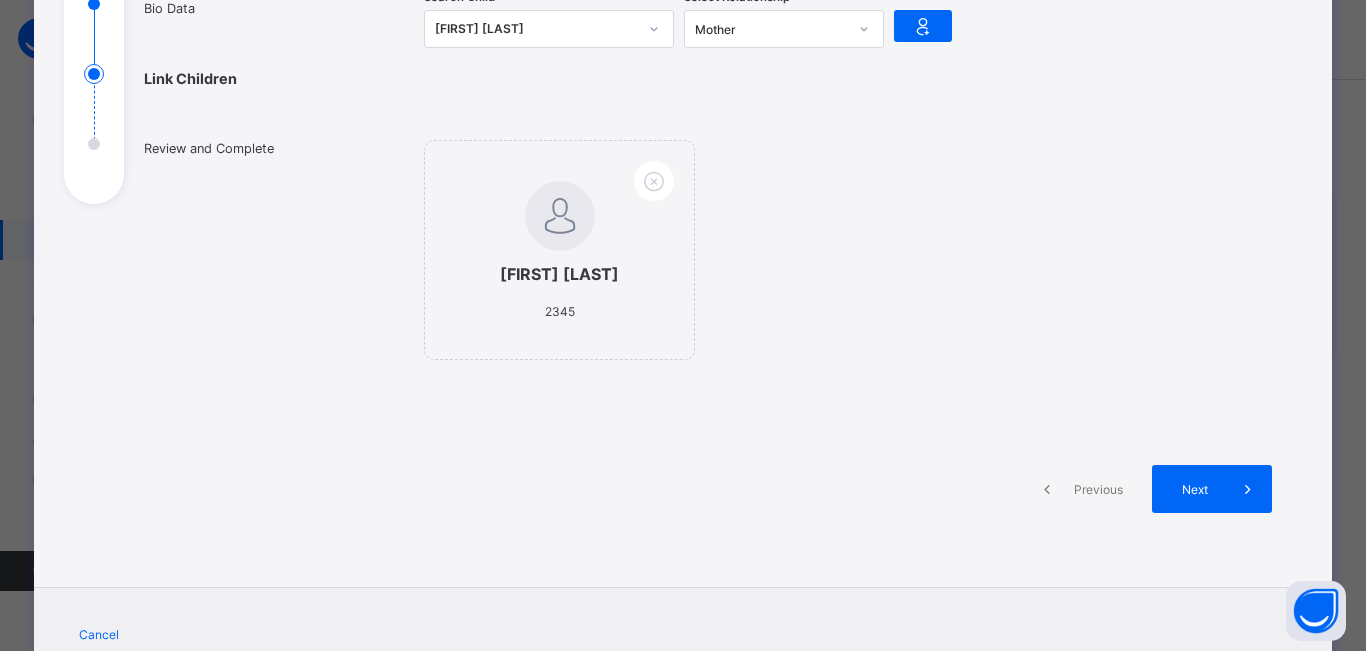 scroll, scrollTop: 266, scrollLeft: 0, axis: vertical 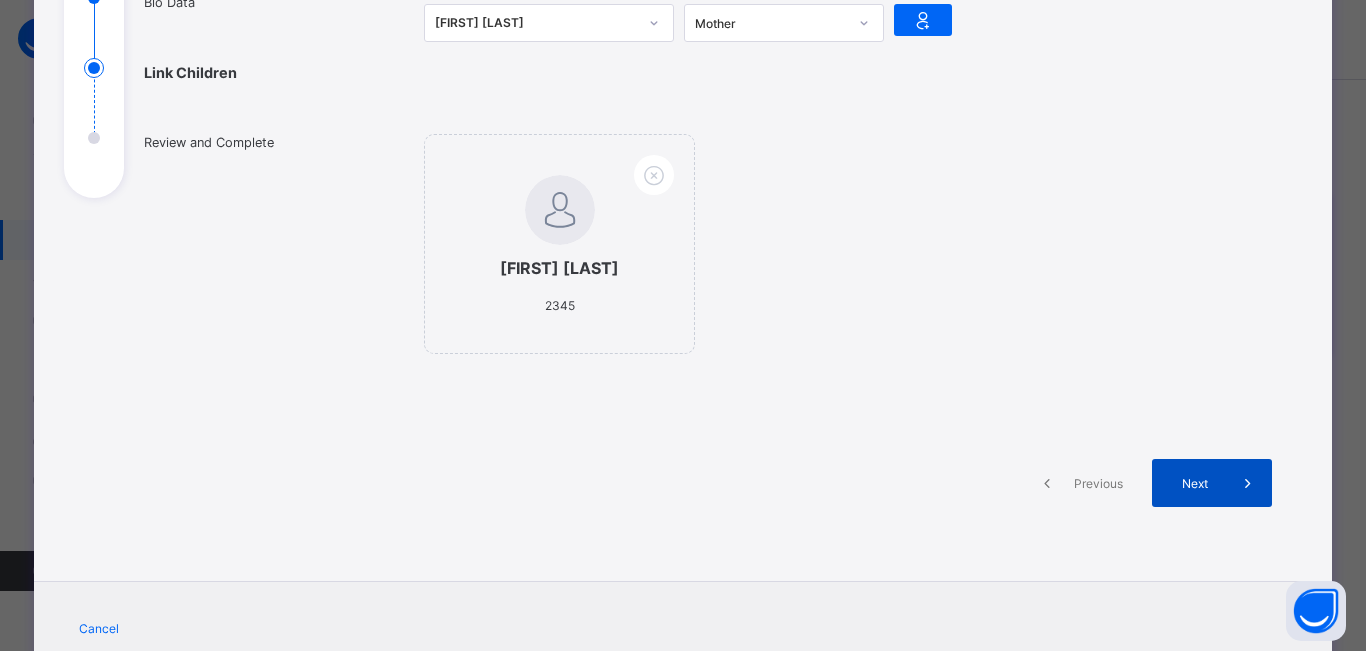 click on "Next" at bounding box center [1195, 483] 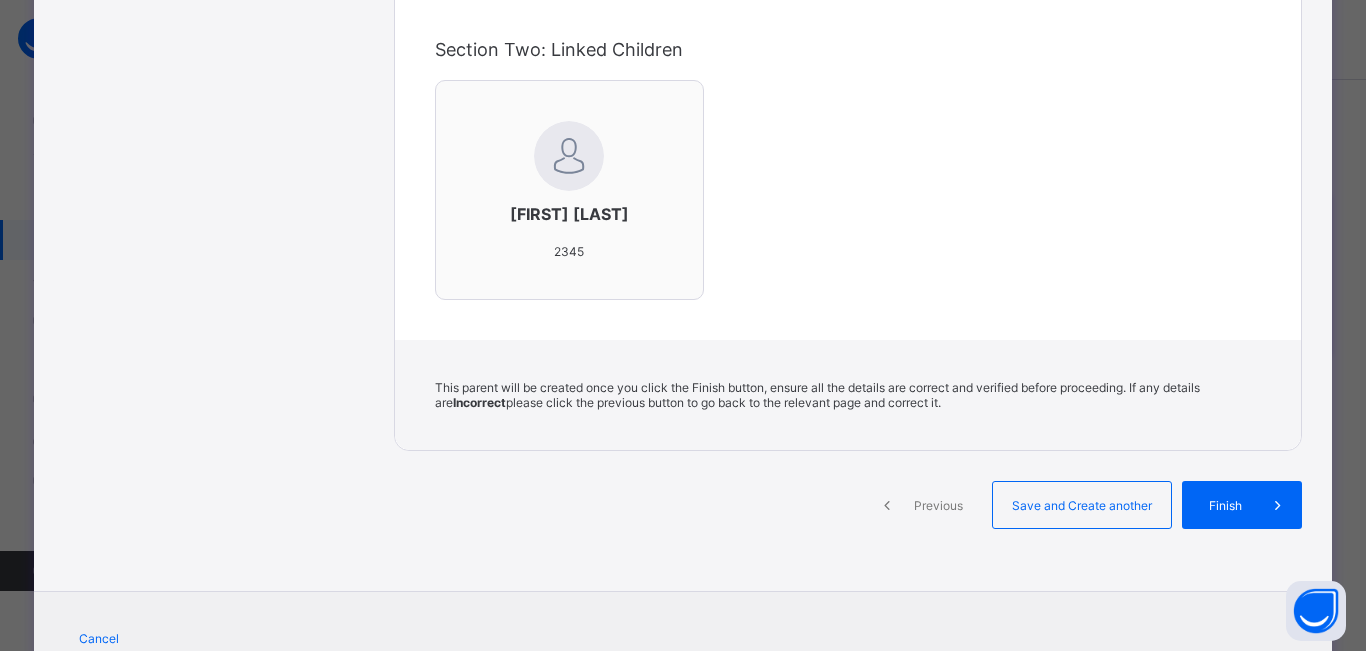 scroll, scrollTop: 661, scrollLeft: 0, axis: vertical 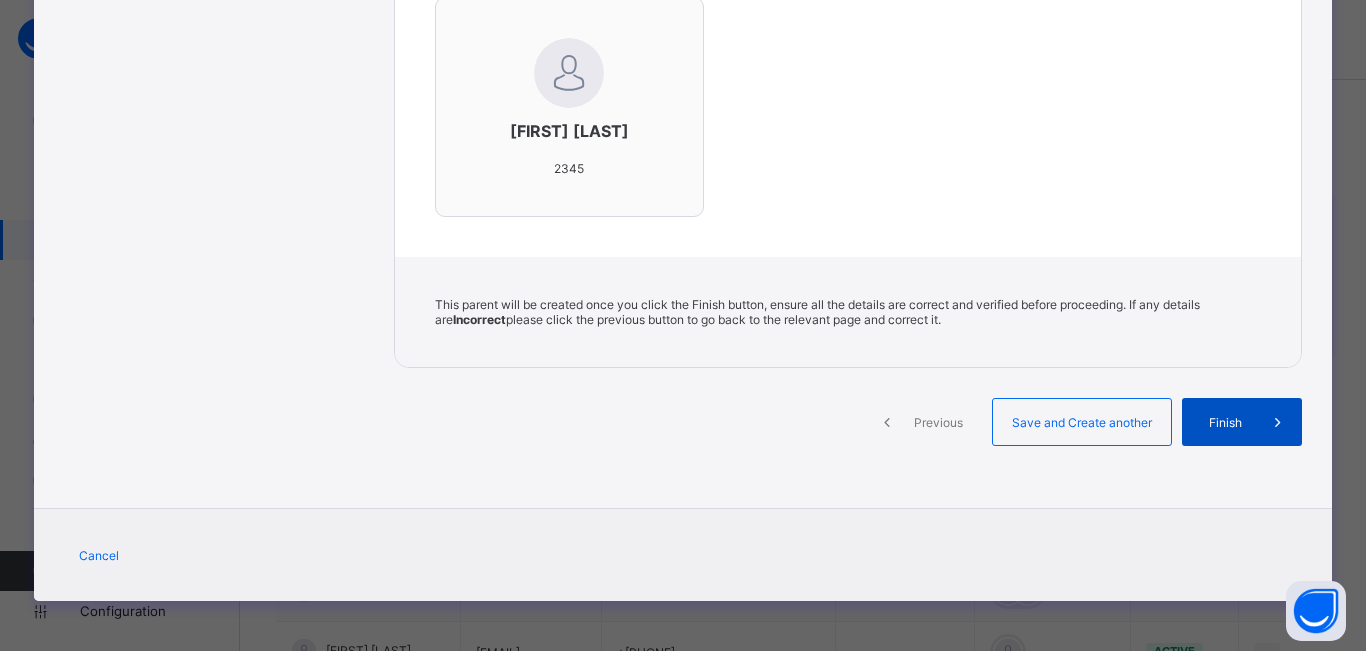 click on "Finish" at bounding box center [1225, 422] 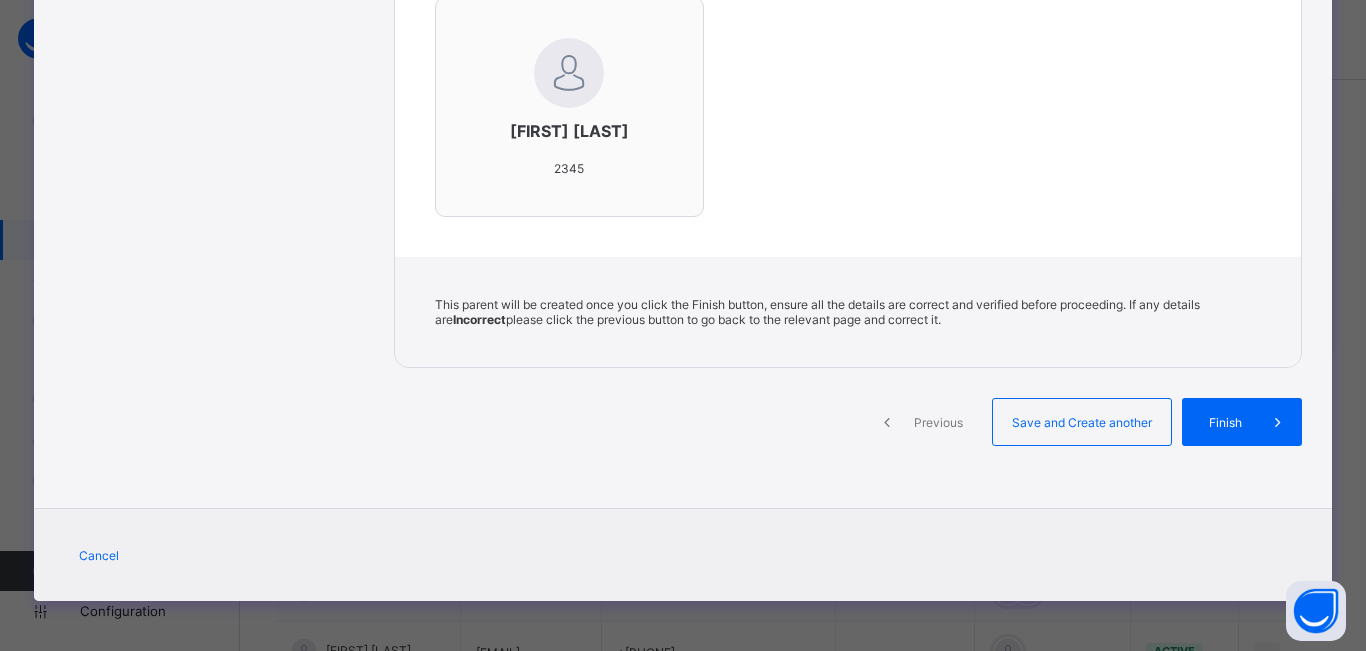 scroll, scrollTop: 108, scrollLeft: 0, axis: vertical 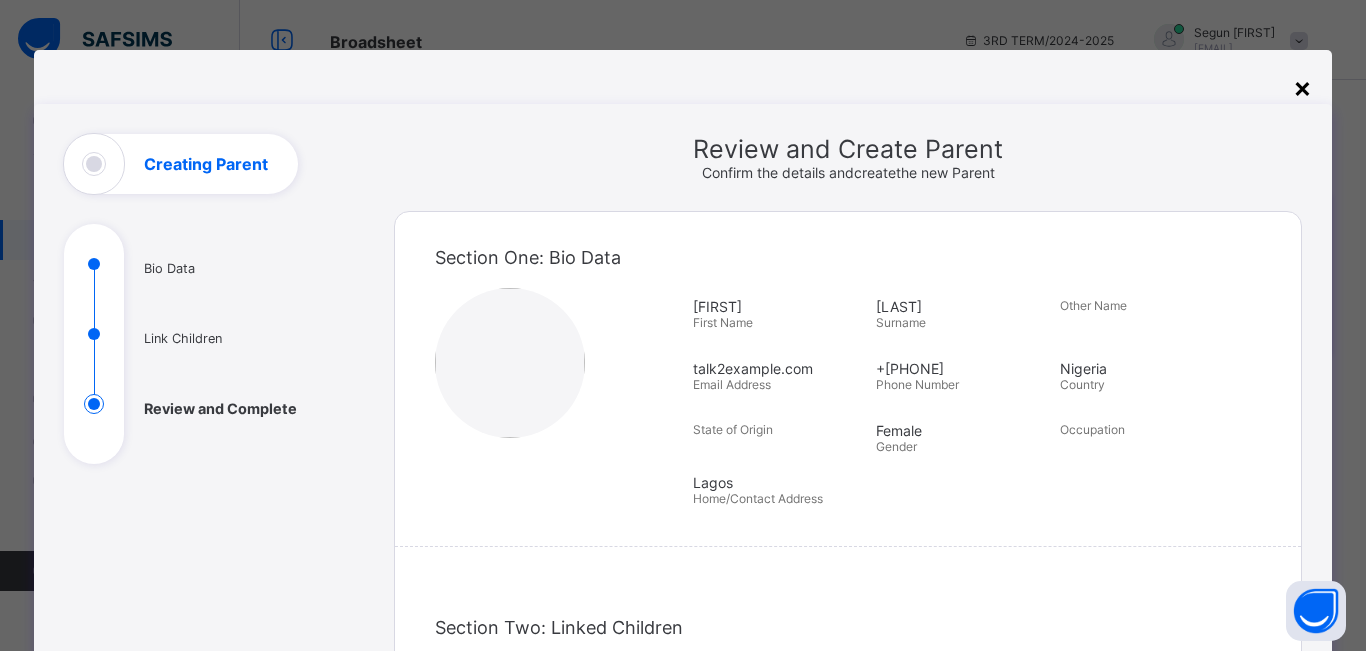 click on "×" at bounding box center (1302, 87) 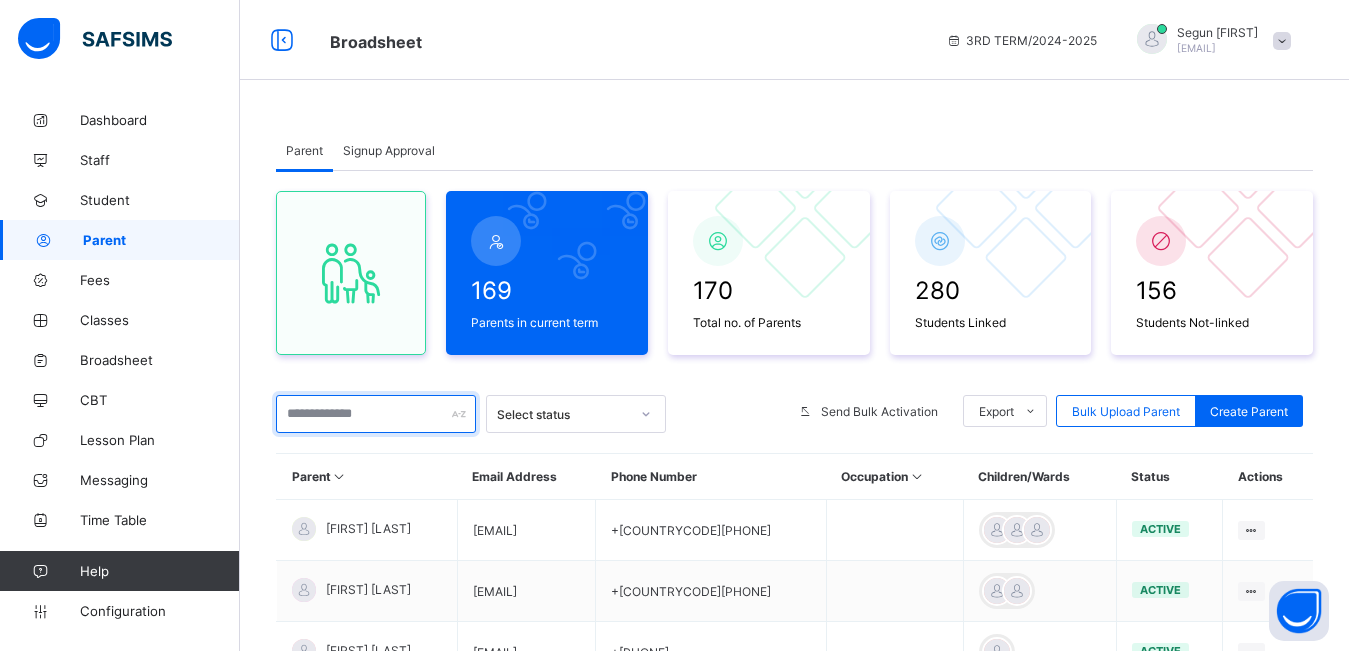 click at bounding box center (376, 414) 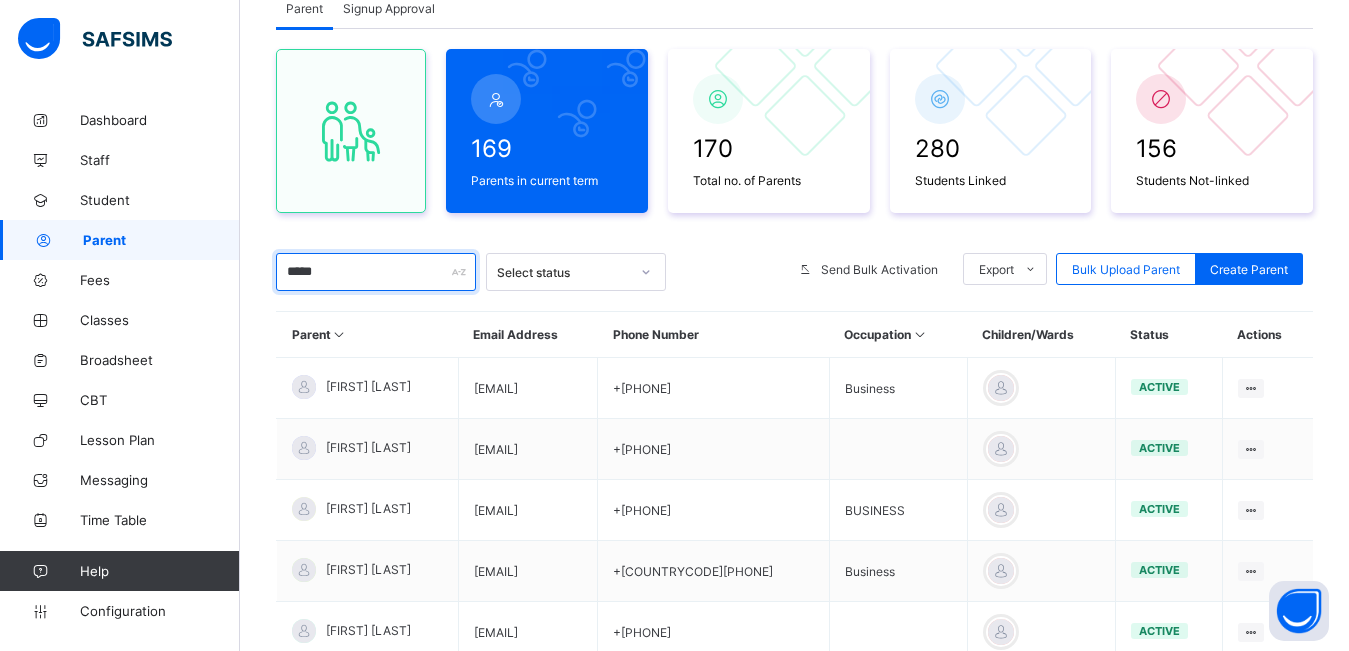 scroll, scrollTop: 153, scrollLeft: 0, axis: vertical 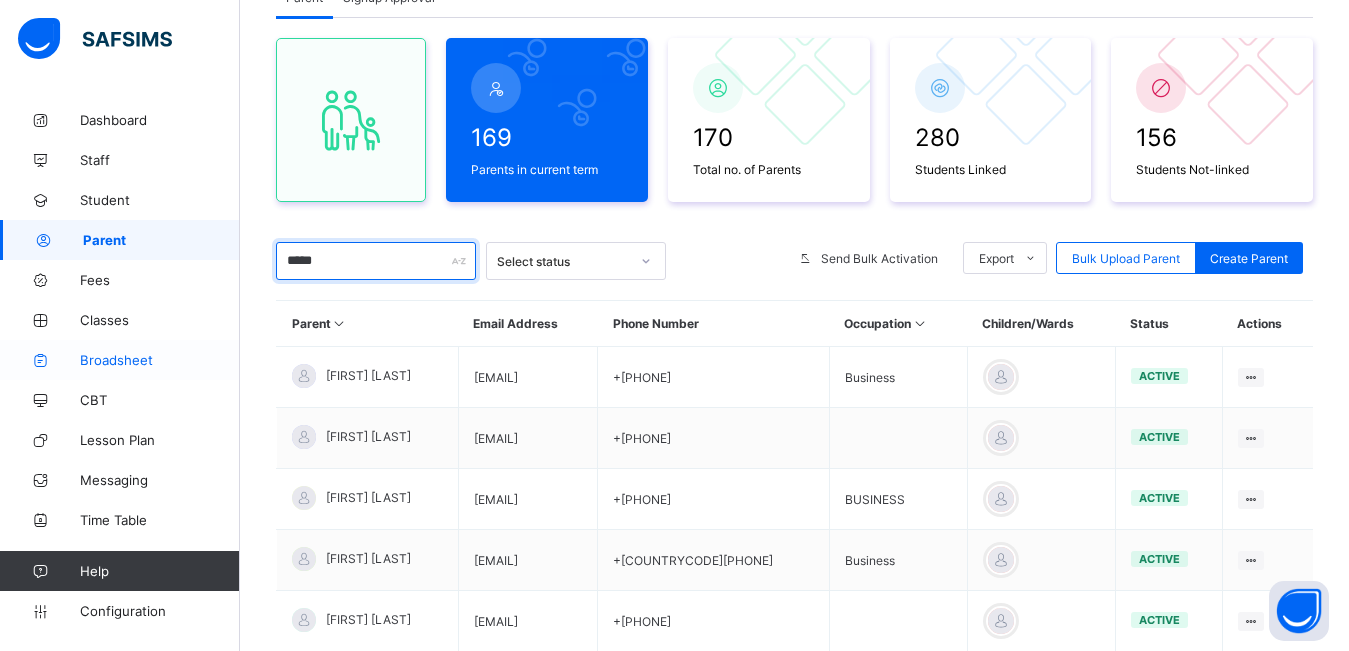 type on "*****" 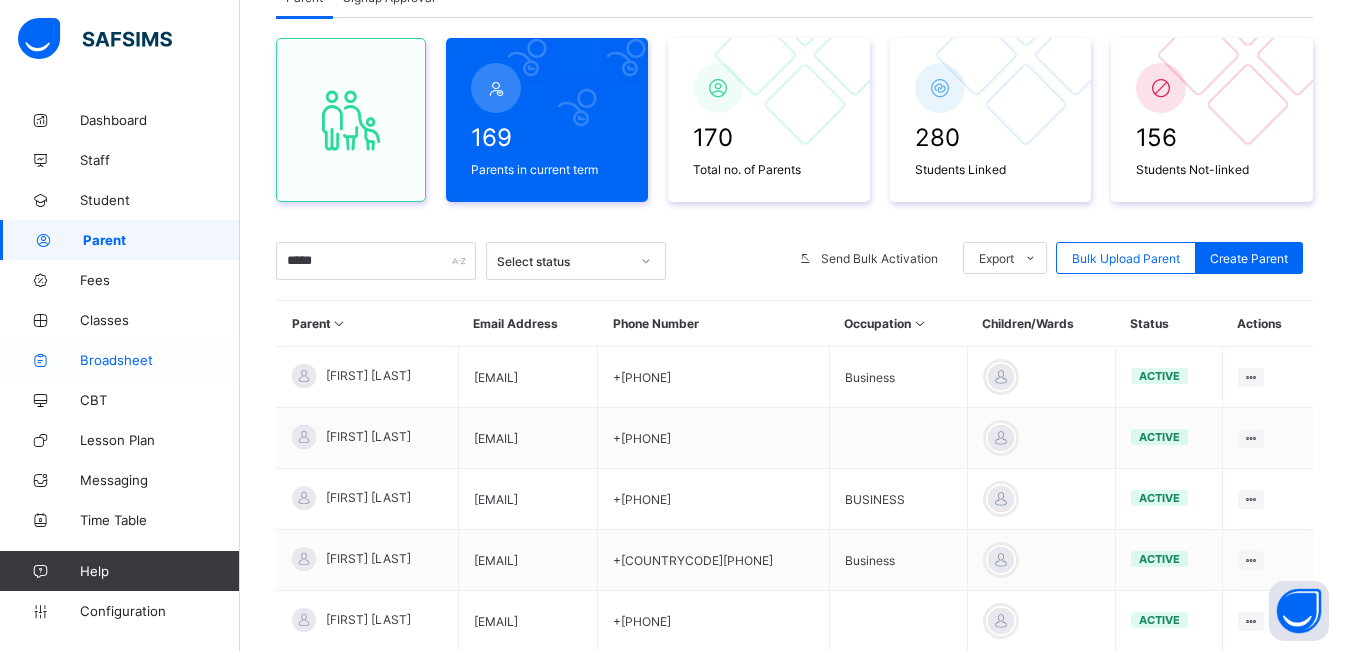 click on "Broadsheet" at bounding box center (160, 360) 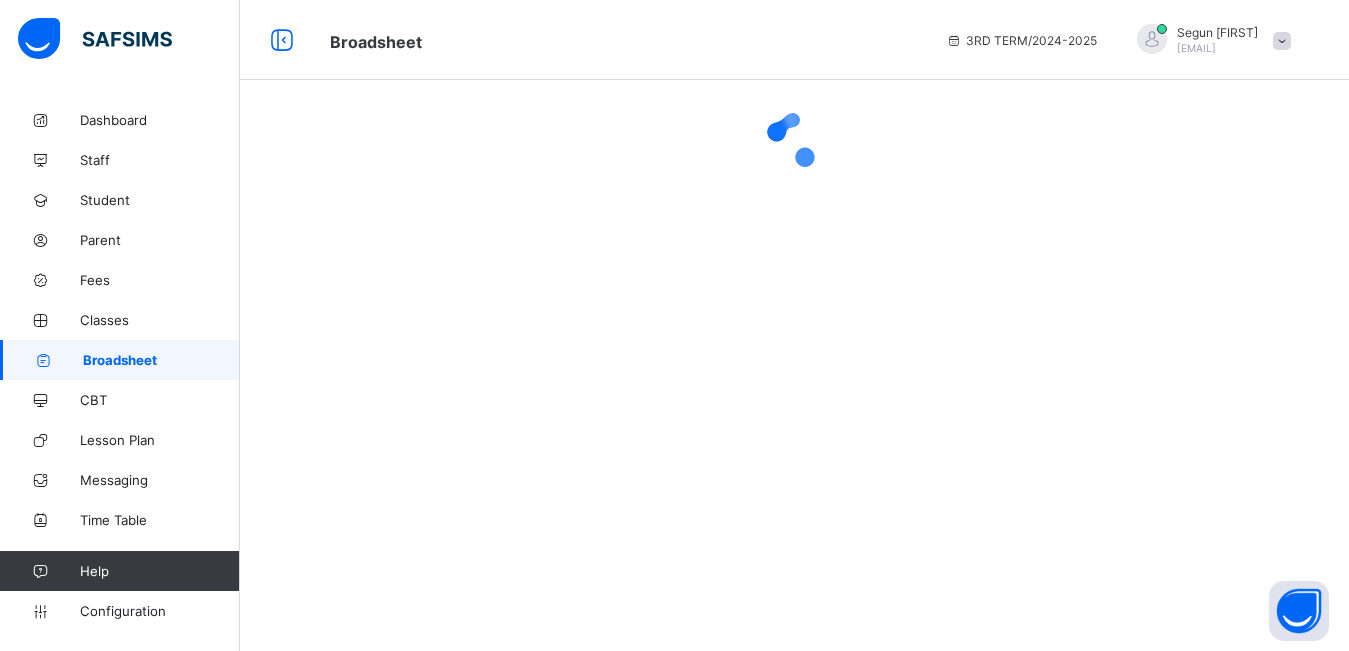 scroll, scrollTop: 0, scrollLeft: 0, axis: both 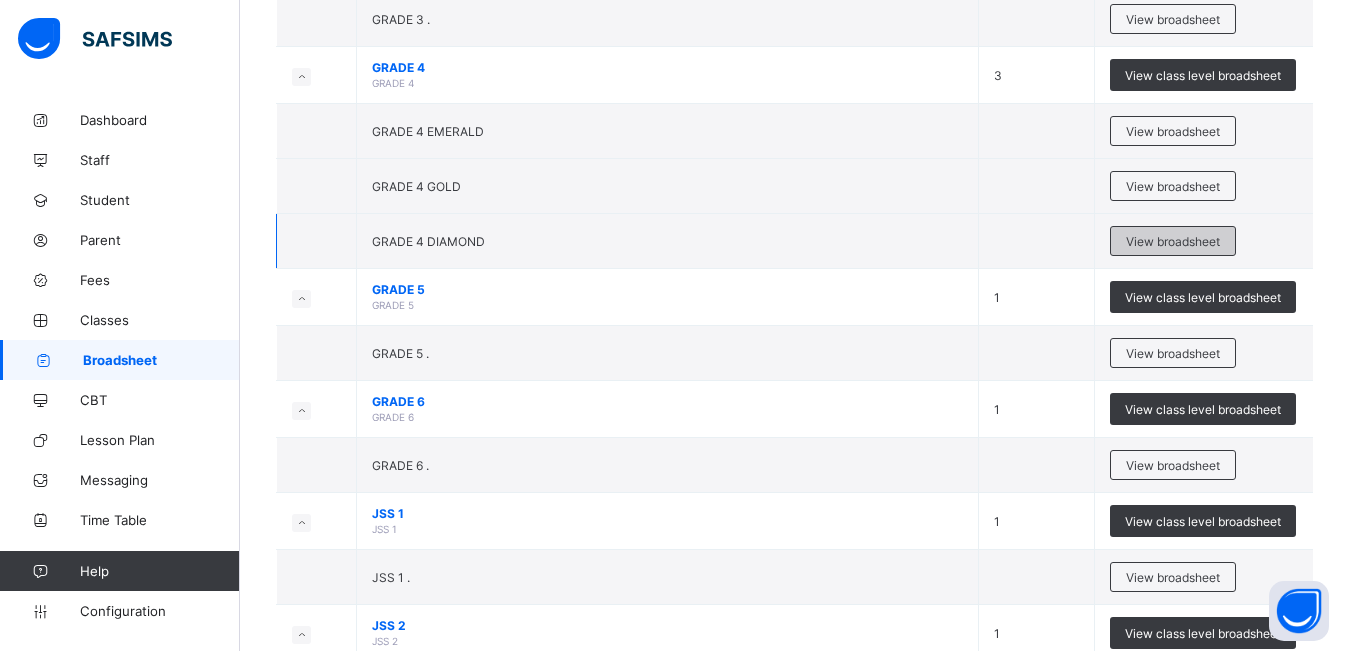 click on "View broadsheet" at bounding box center (1173, 241) 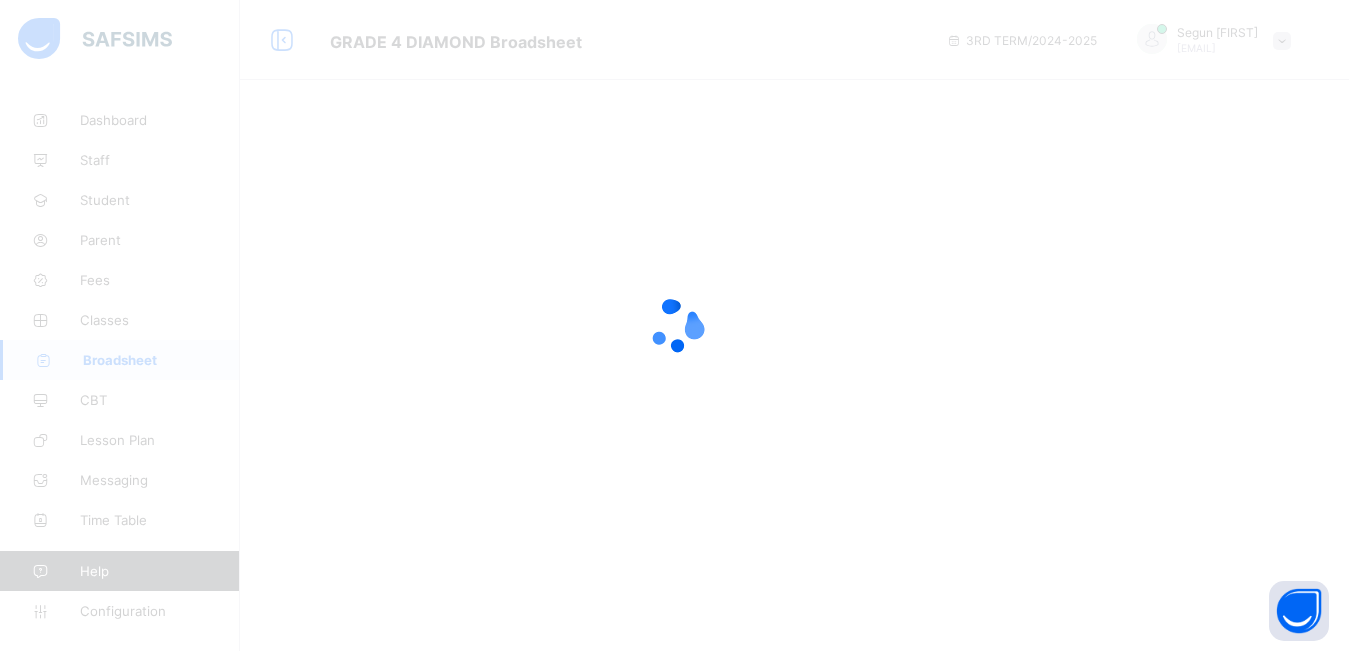 scroll, scrollTop: 0, scrollLeft: 0, axis: both 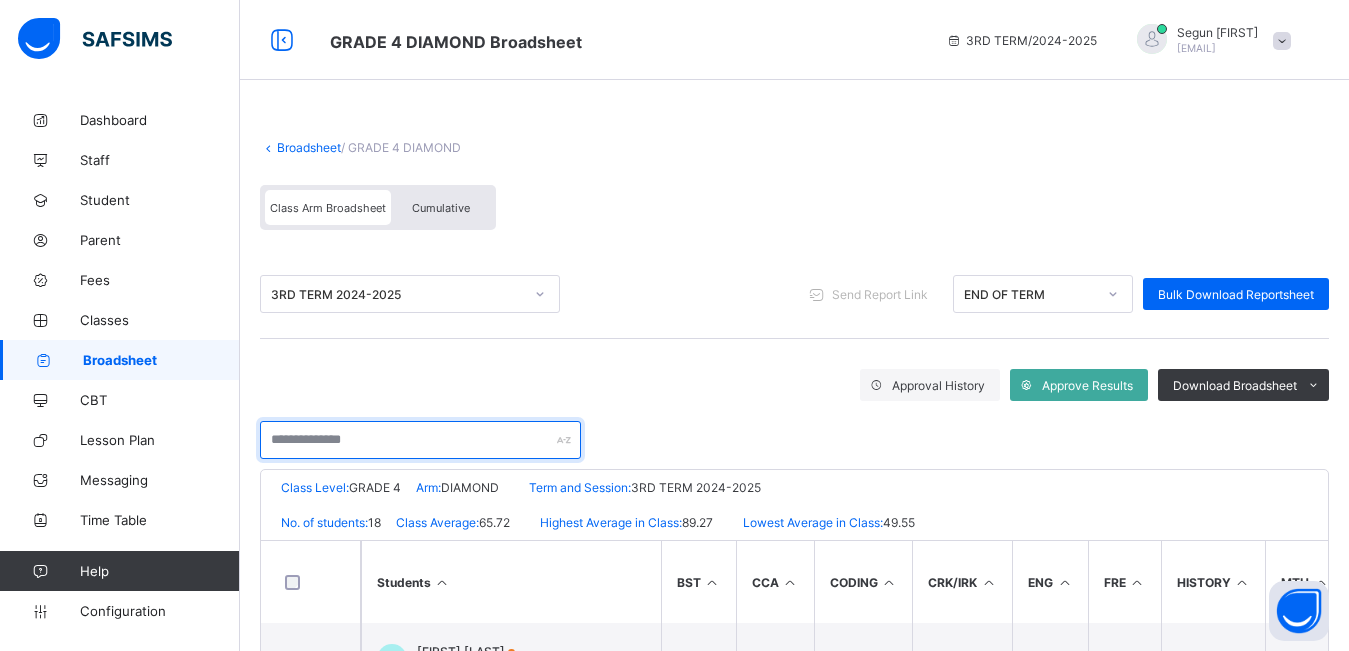 click at bounding box center (420, 440) 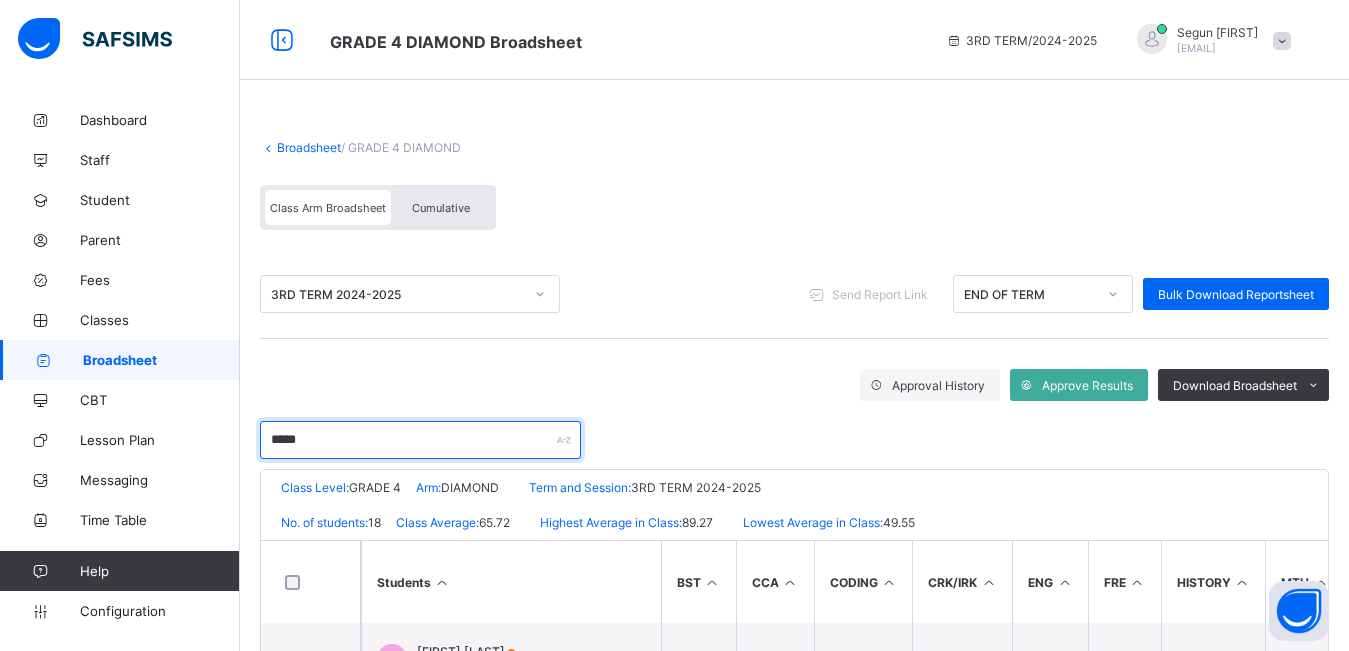 scroll, scrollTop: 93, scrollLeft: 0, axis: vertical 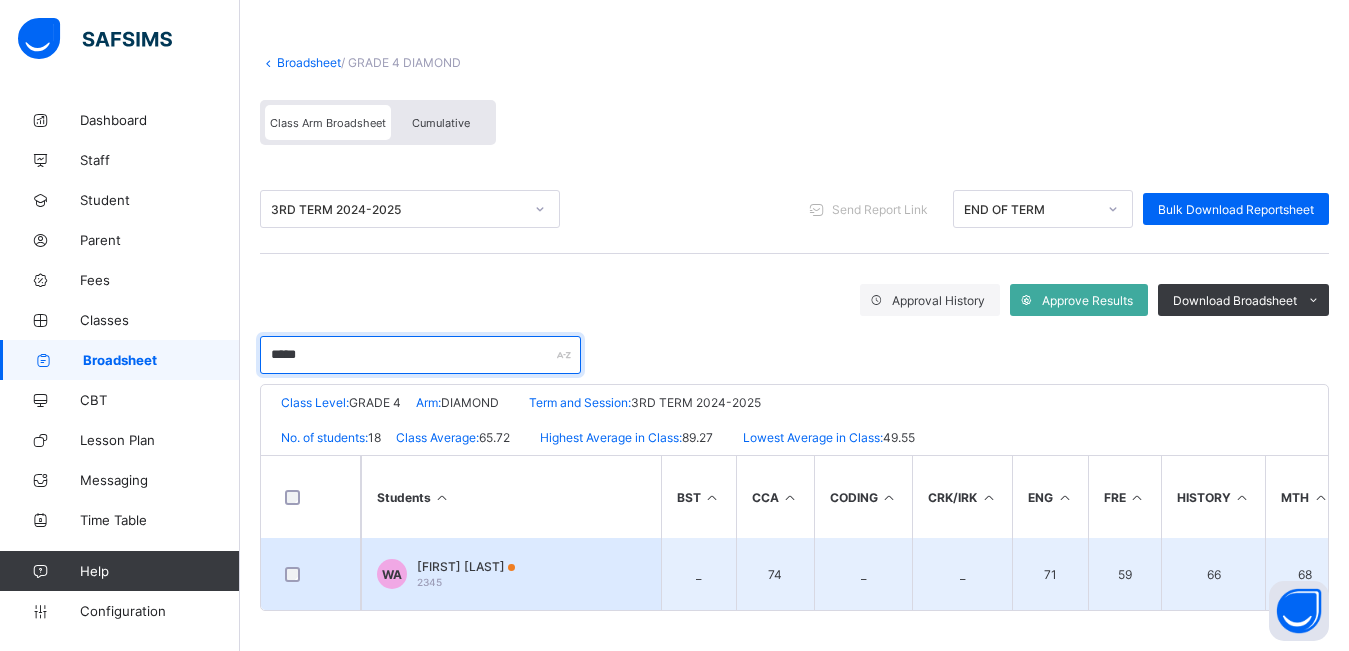 type on "*****" 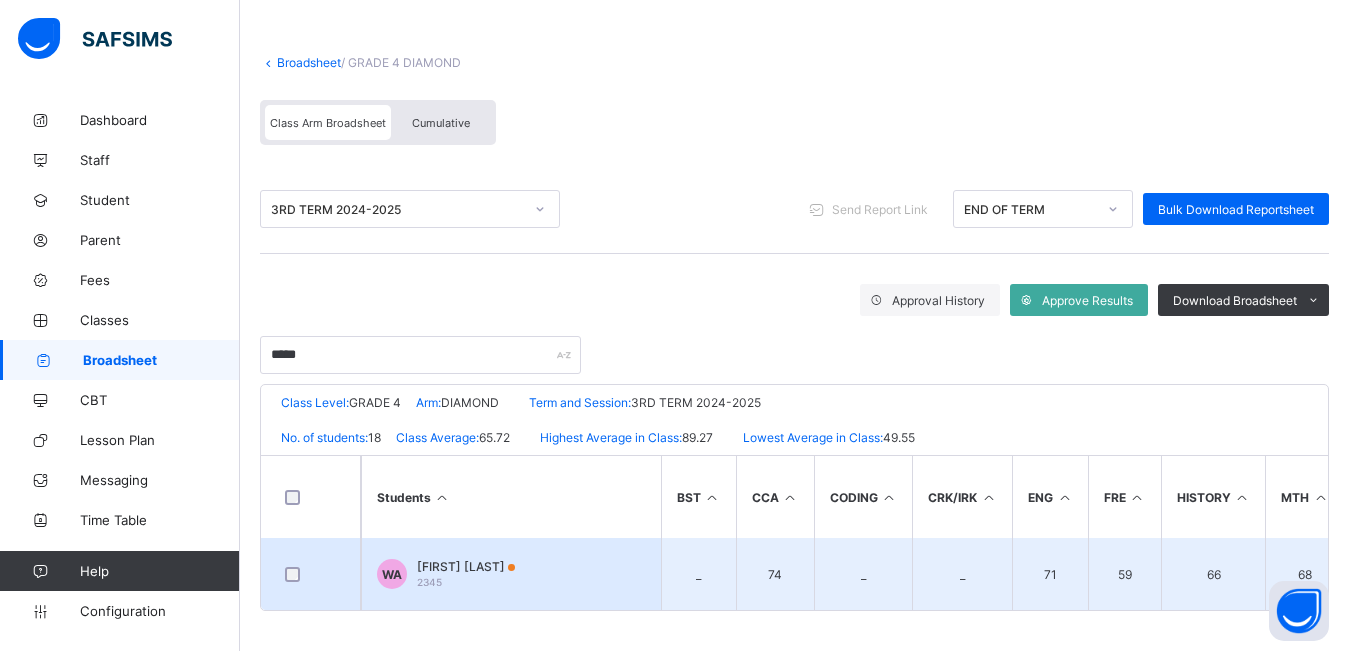 click on "[FIRST] [LAST] [NUMBER]" at bounding box center [466, 574] 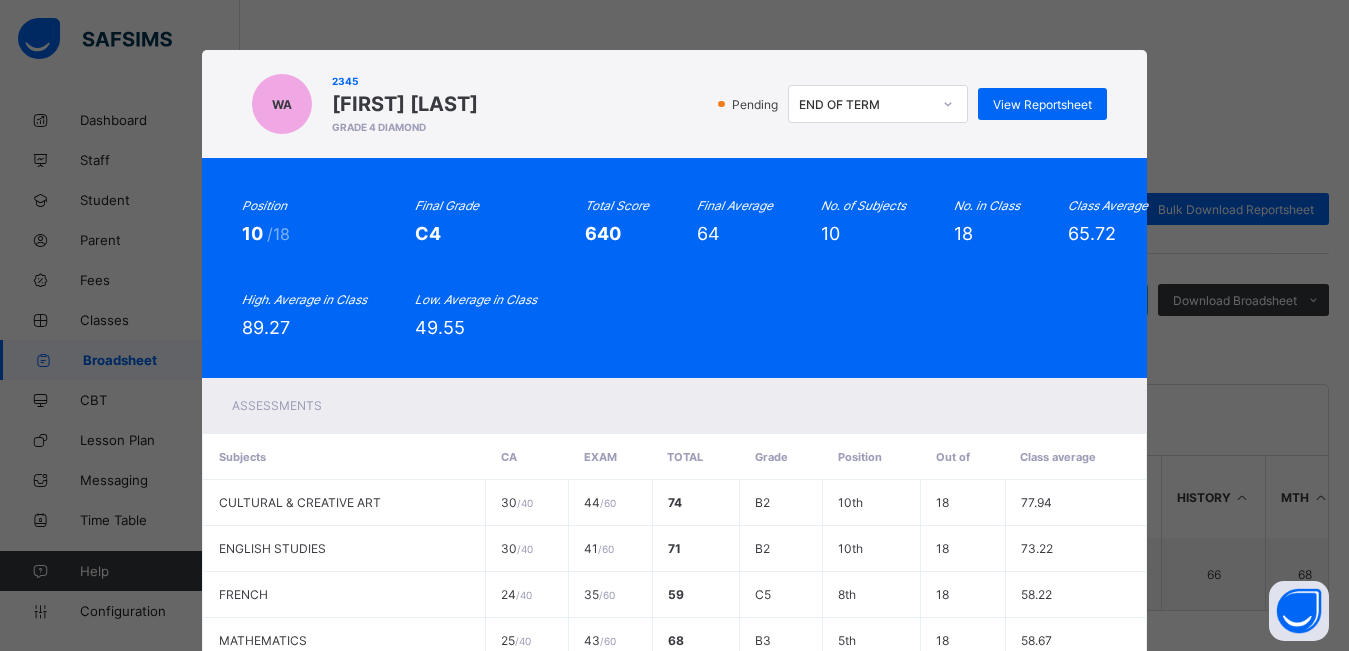 click on "[FIRST] [LAST] [NUMBER] [FIRST] [LAST] GRADE 4 DIAMOND Pending END OF TERM View Reportsheet Position 10 / 18 Final Grade C4 Total Score 640 Final Average 64 No. of Subjects 10 No. in Class 18 Class Average 65.72 High. Average in Class 89.27 Low. Average in Class 49.55 Assessments Subjects CA EXAM Total Grade Position Out of Class average CULTURAL & CREATIVE ART 30 / 40 44 / 60 74 B2 10th 18 77.94 ENGLISH STUDIES 30 / 40 41 / 60 71 B2 10th 18 73.22 FRENCH 24 / 40 35 / 60 59 C5 8th 18 58.22 MATHEMATICS 25 / 40 43 / 60 68 B3 5th 18 58.67 NATIONAL VALUES EDUCATION 24 / 40 30 / 60 54 C6 13th 18 65.61 PRE-VOCATIONAL STUDIES 30 / 40 35 / 60 65" at bounding box center (674, 325) 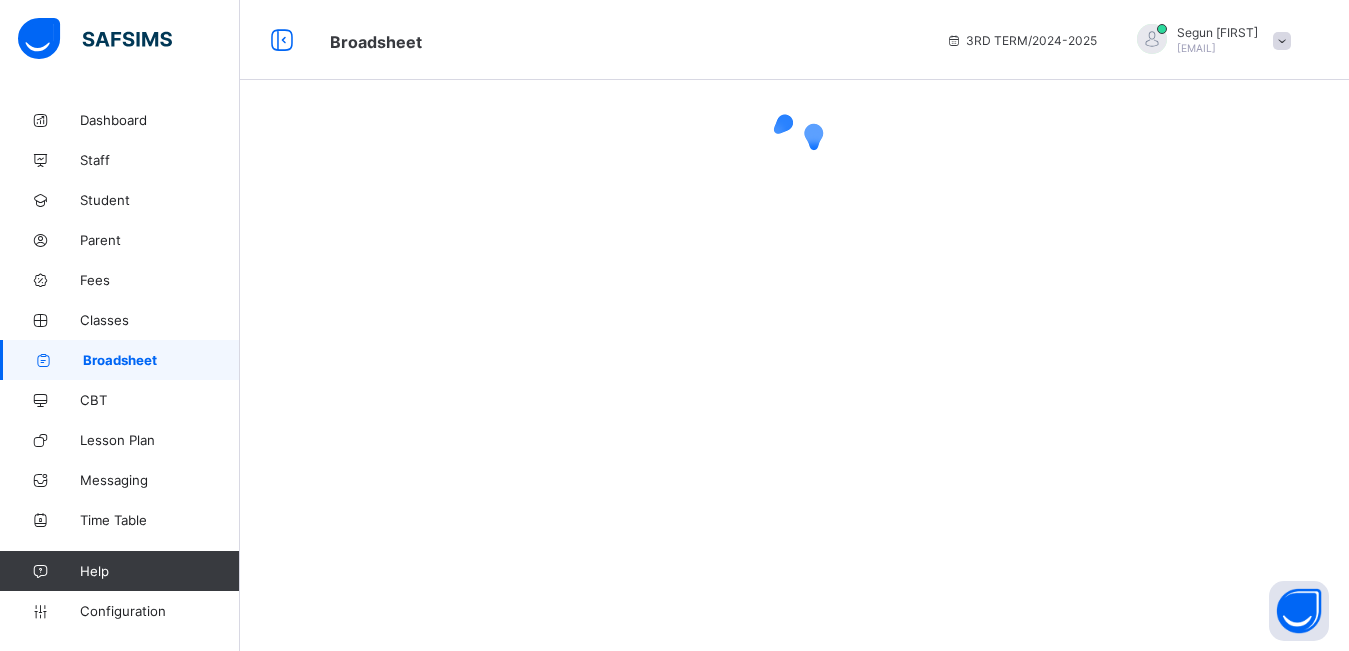 scroll, scrollTop: 0, scrollLeft: 0, axis: both 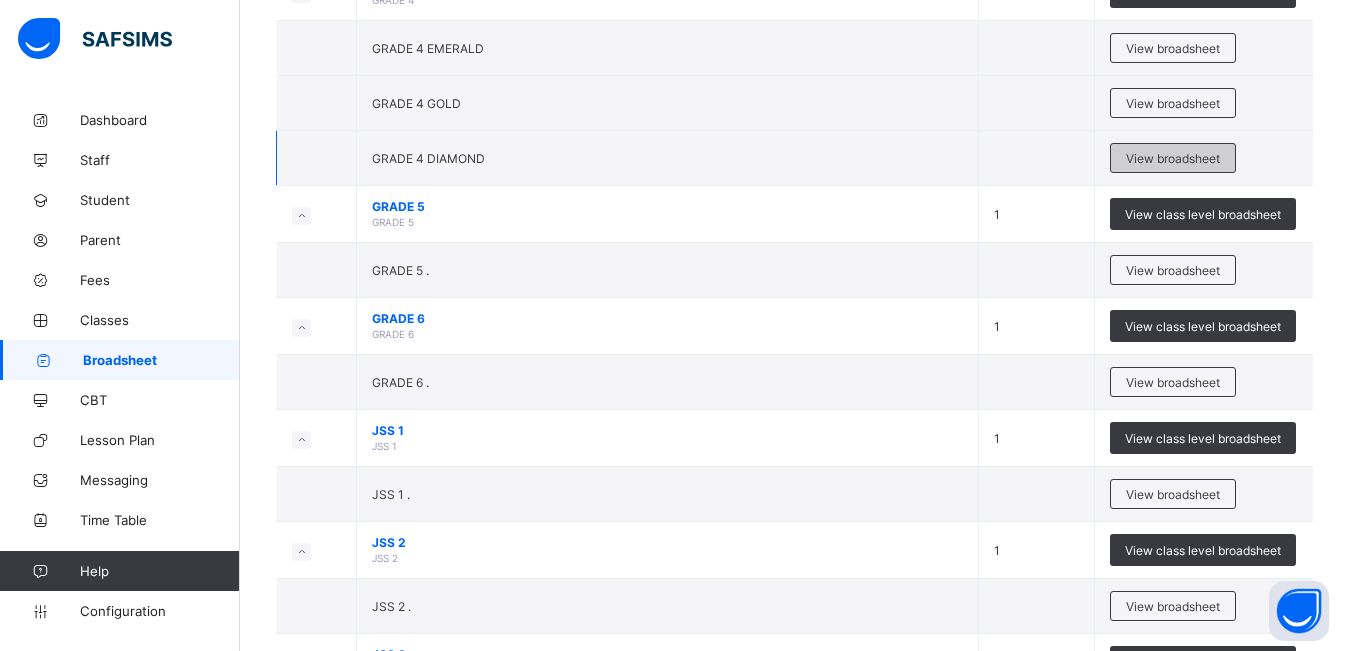 click on "View broadsheet" at bounding box center (1173, 158) 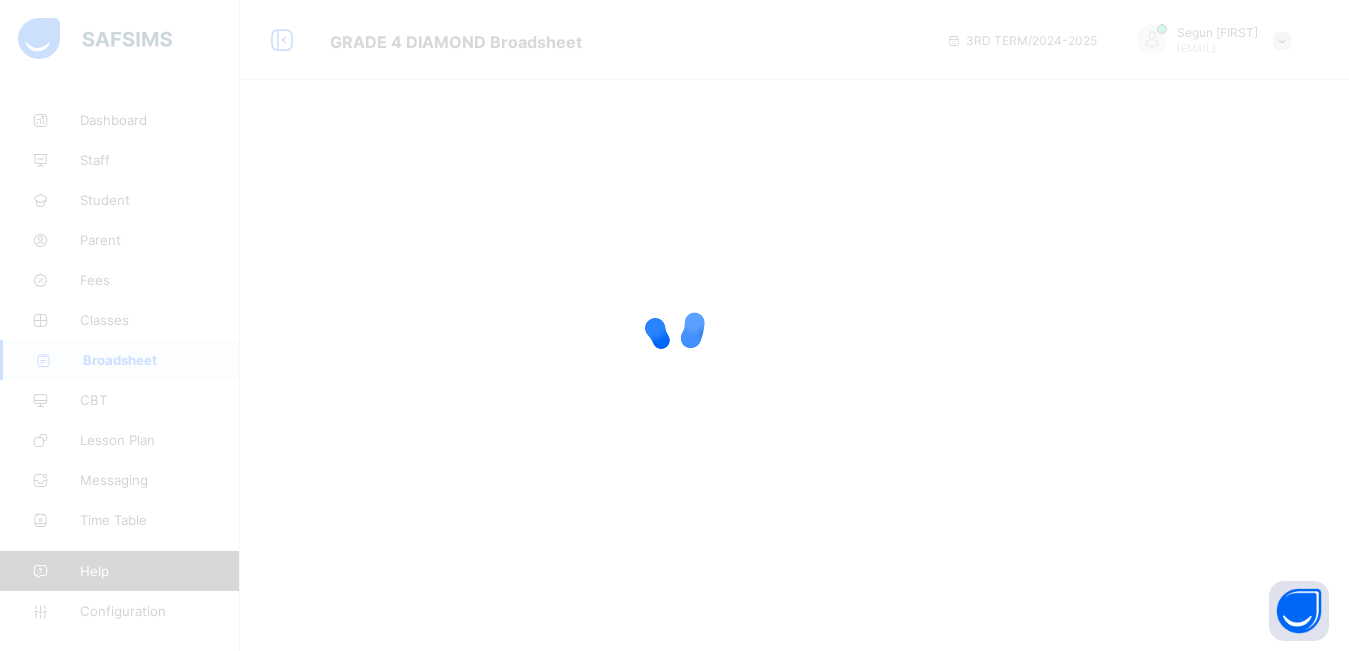 scroll, scrollTop: 0, scrollLeft: 0, axis: both 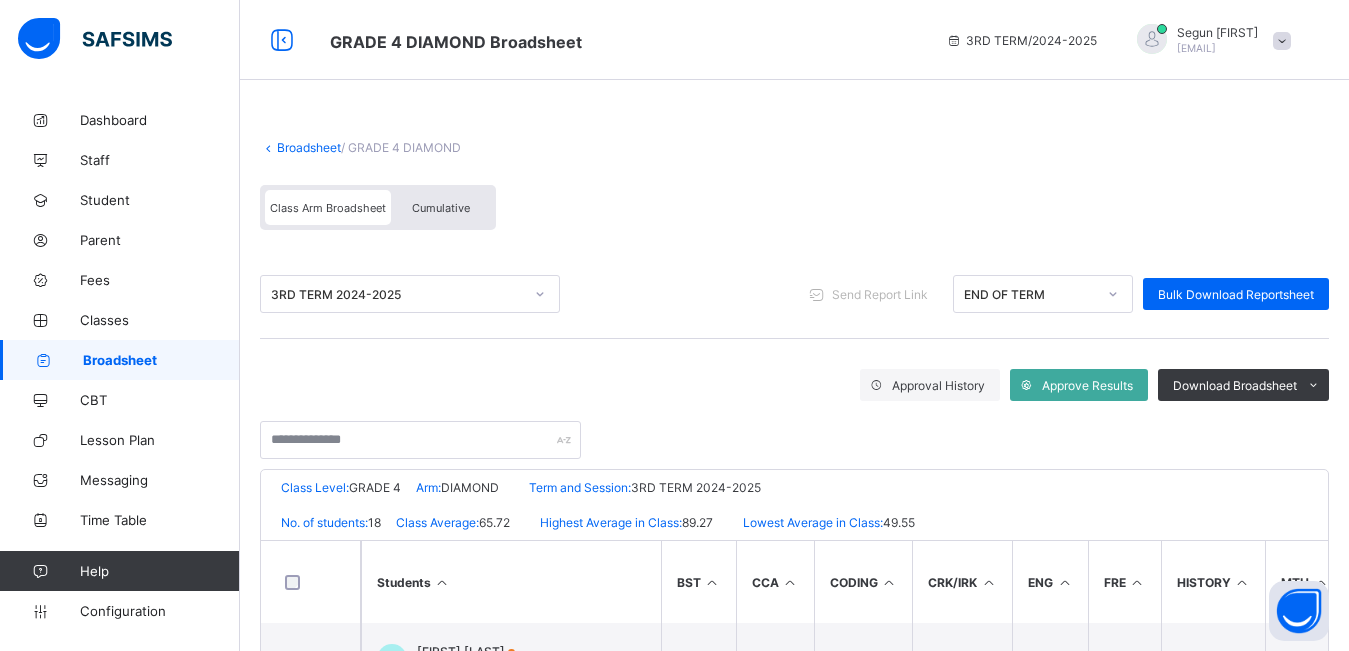 click on "Cumulative" at bounding box center (441, 208) 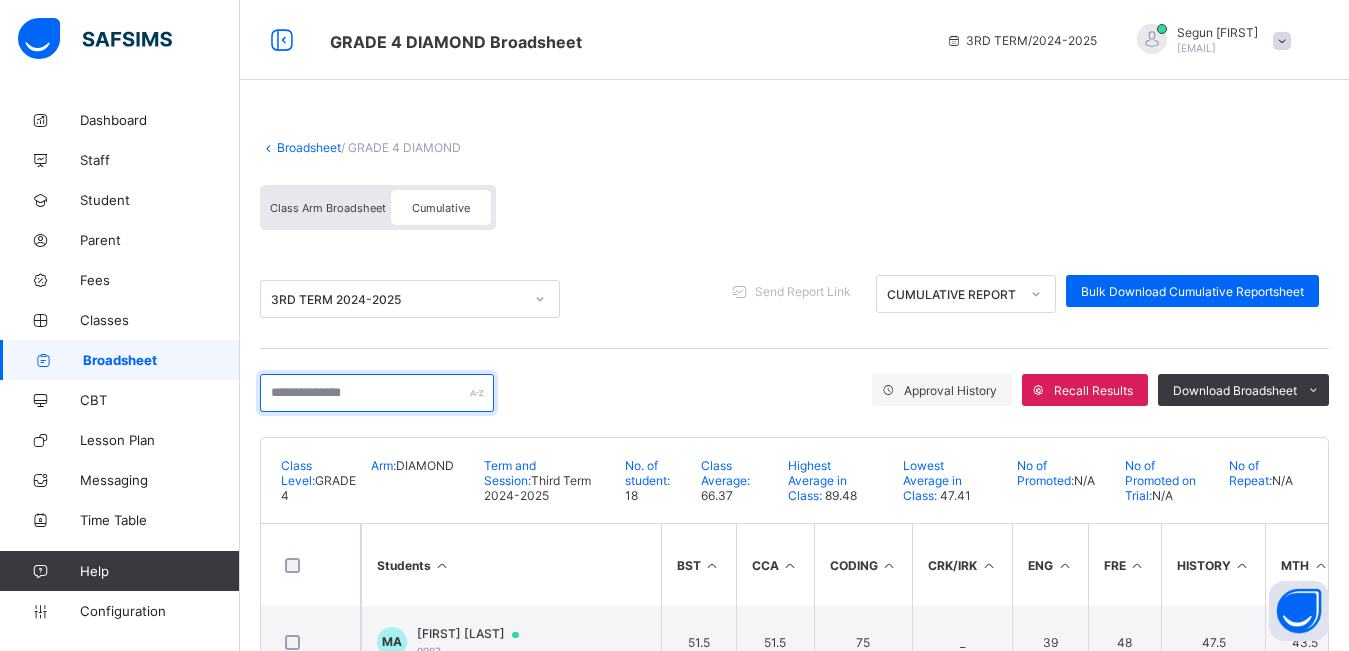 click at bounding box center (377, 393) 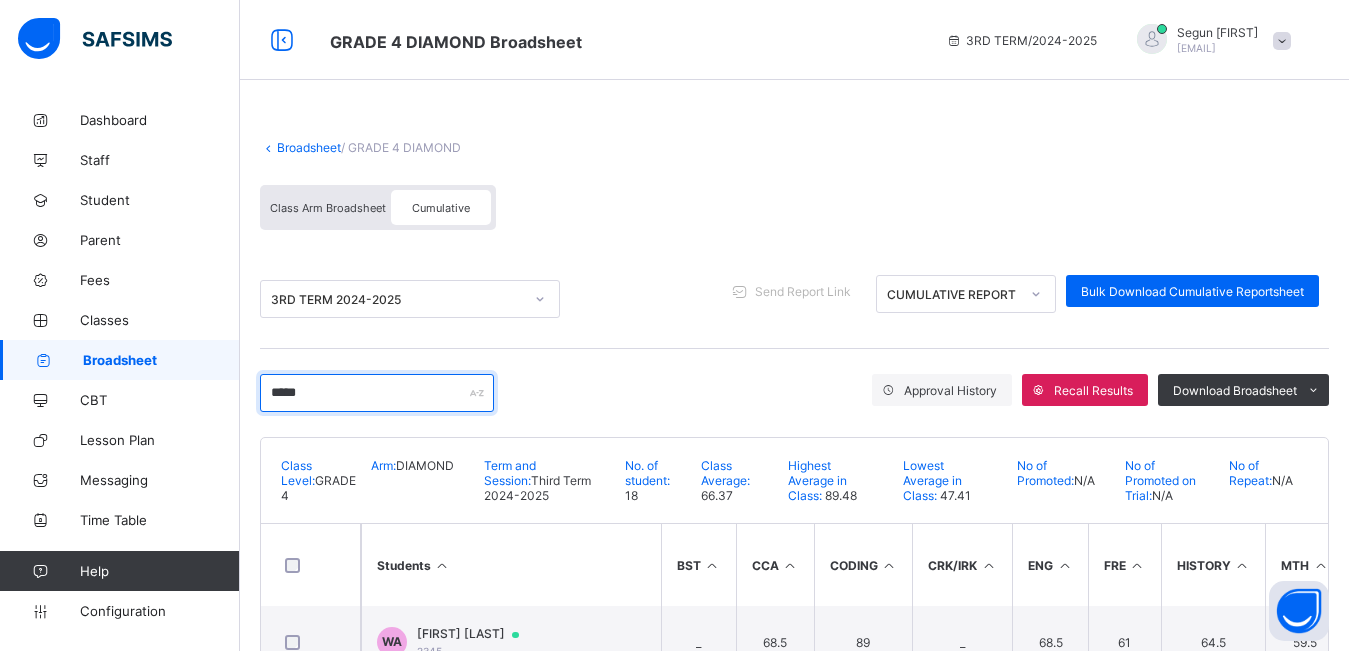 scroll, scrollTop: 76, scrollLeft: 0, axis: vertical 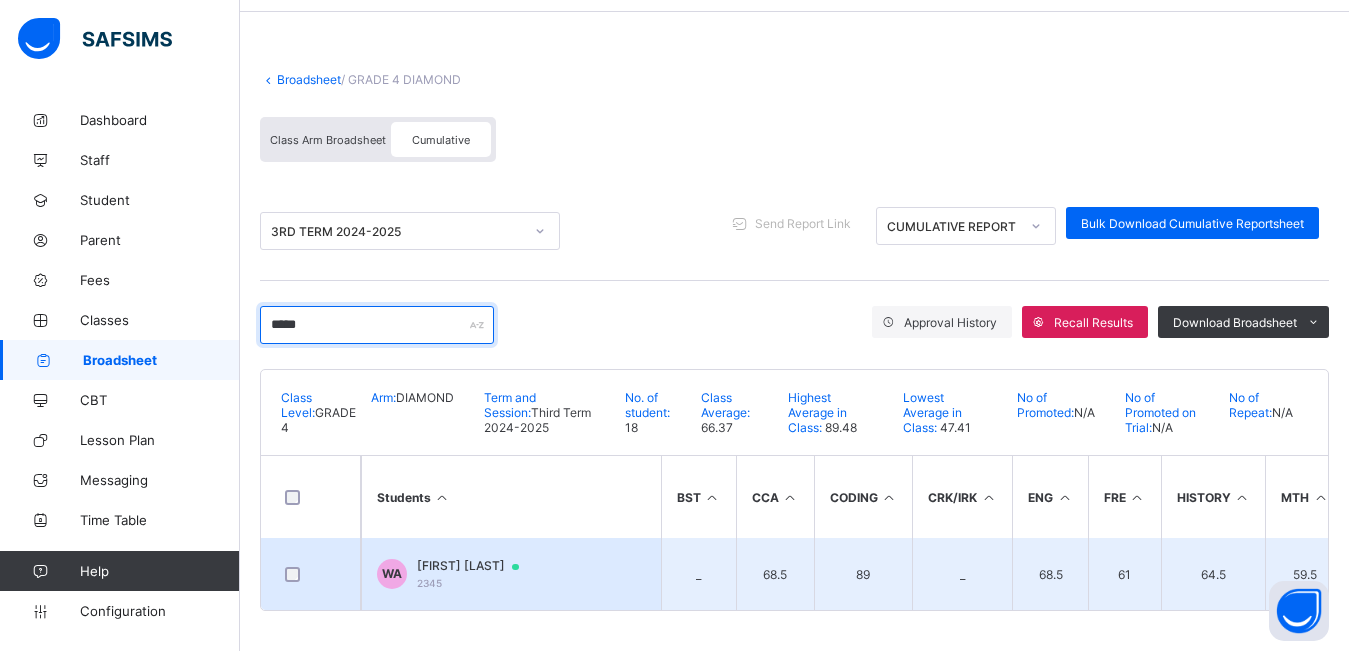 type on "*****" 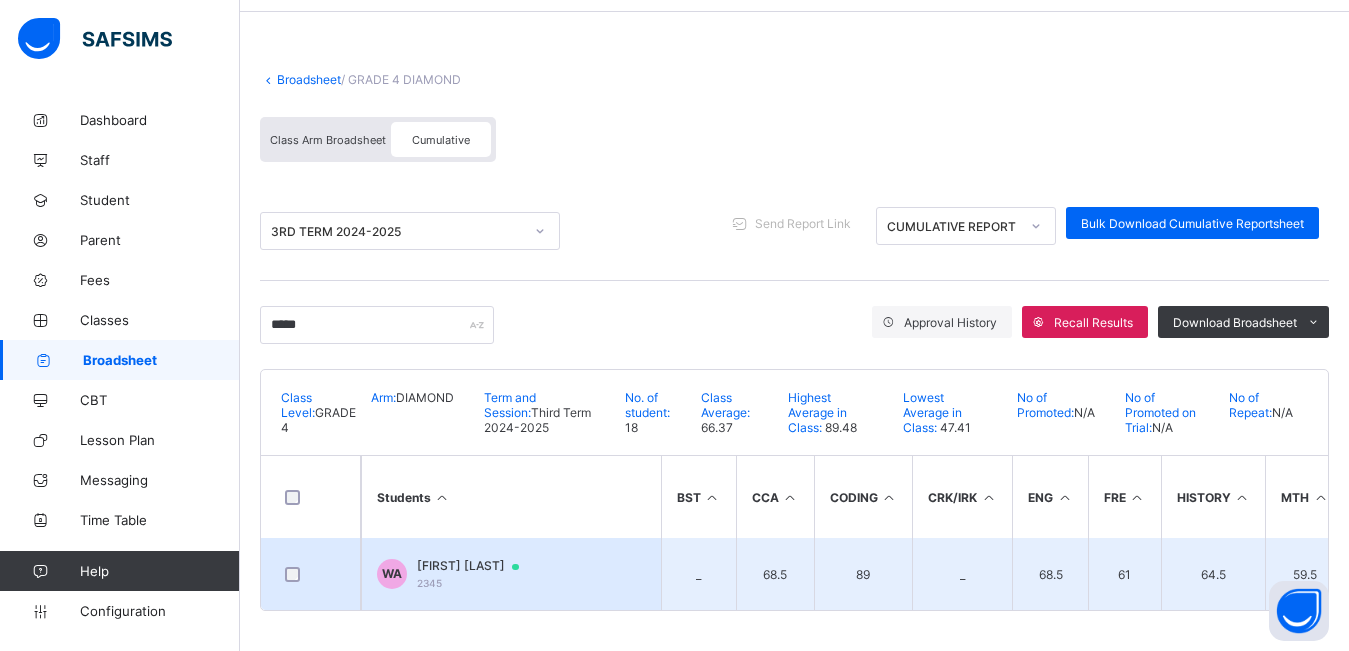 click on "2345" at bounding box center [429, 583] 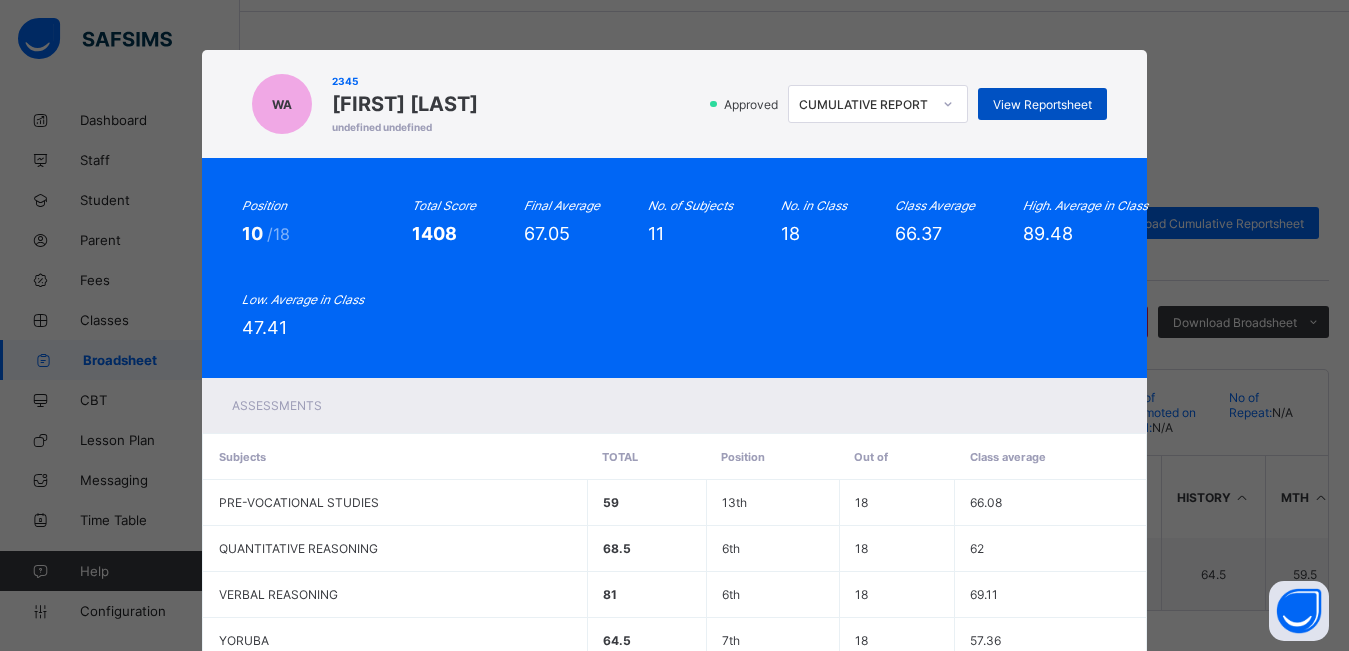 click on "View Reportsheet" at bounding box center (1042, 104) 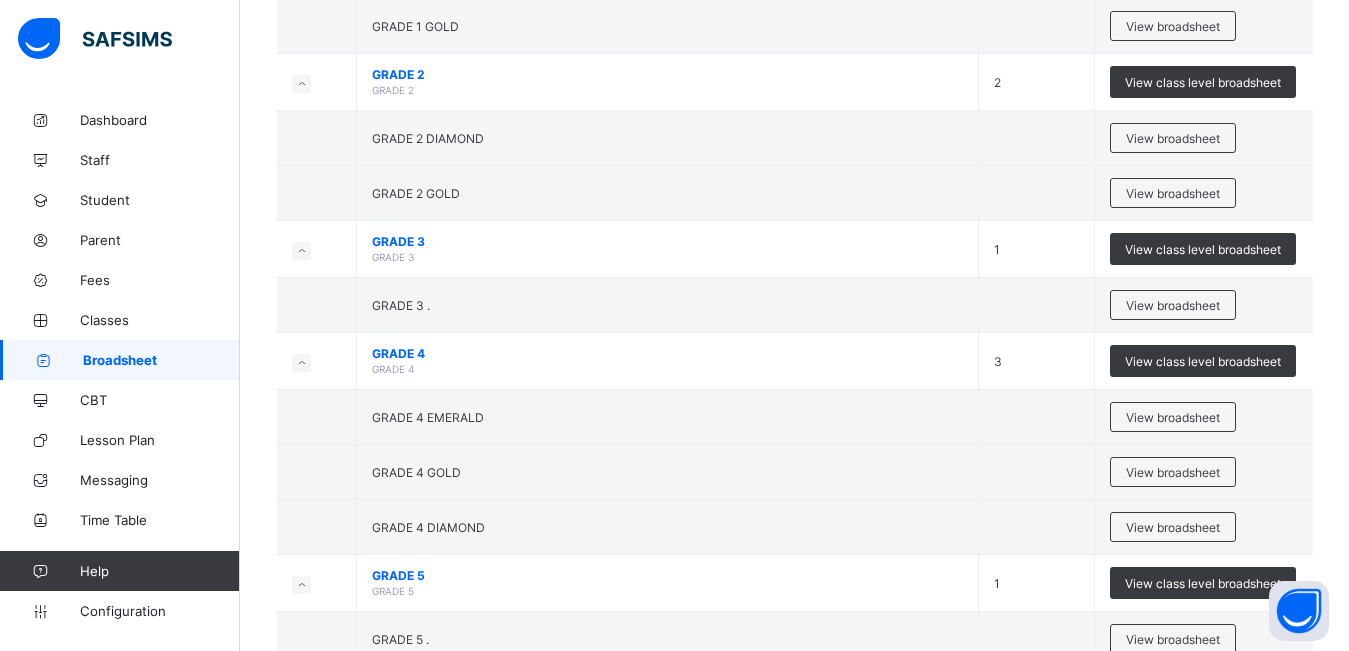scroll, scrollTop: 355, scrollLeft: 0, axis: vertical 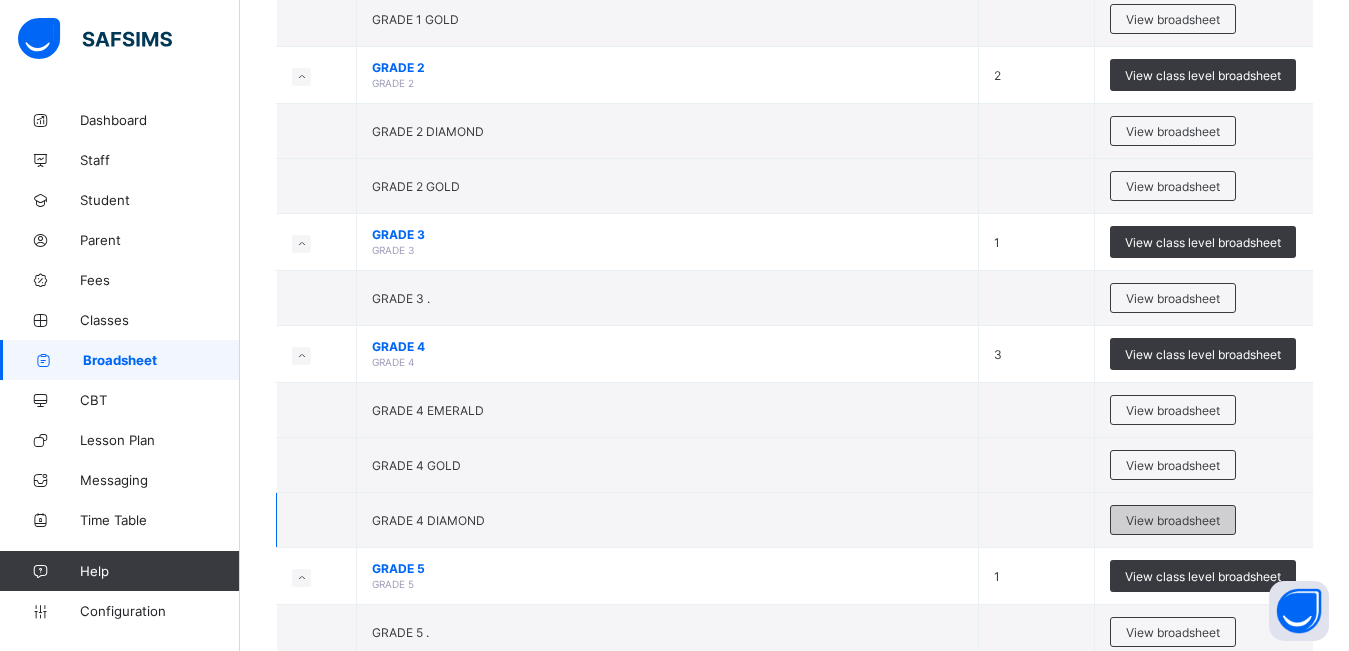 click on "View broadsheet" at bounding box center (1173, 520) 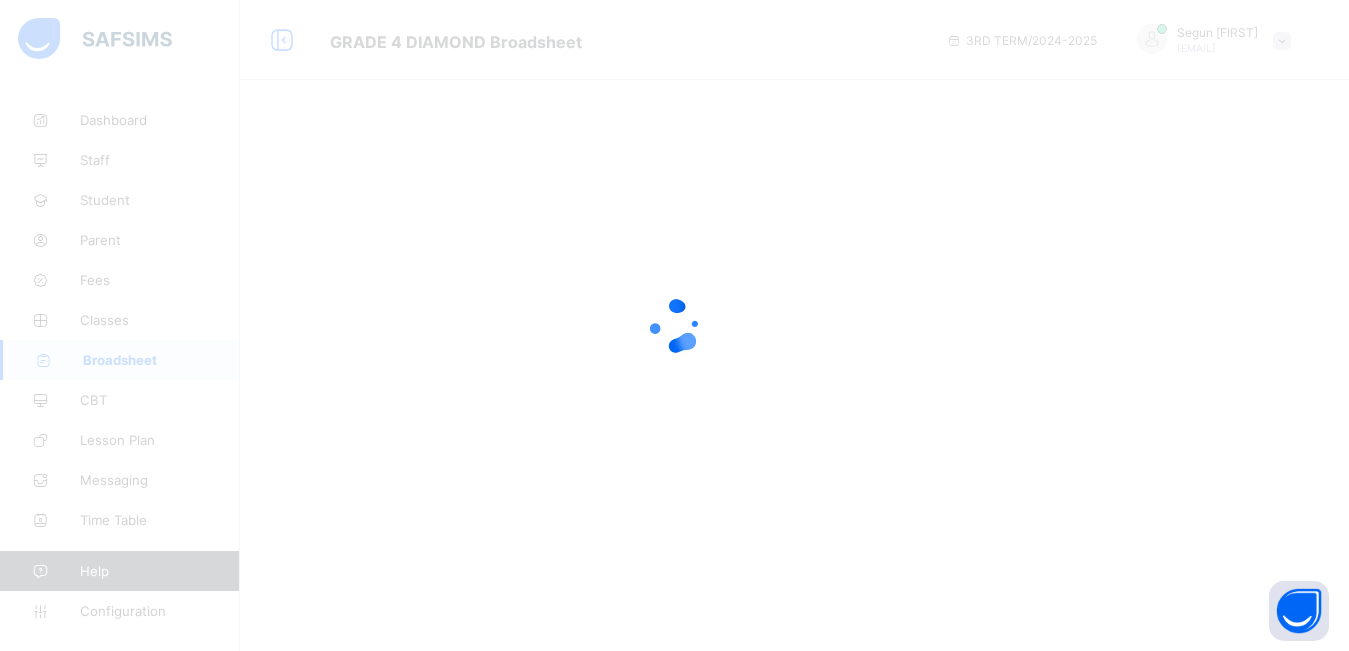 scroll, scrollTop: 0, scrollLeft: 0, axis: both 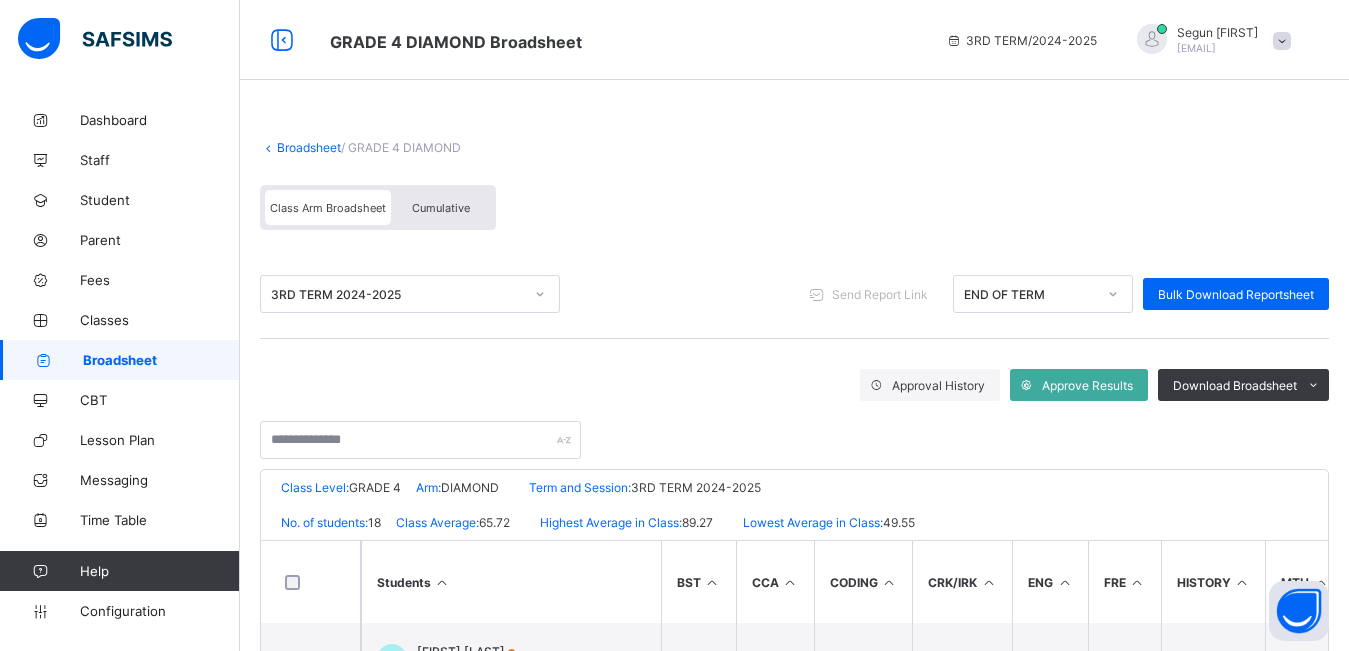click on "Cumulative" at bounding box center [441, 207] 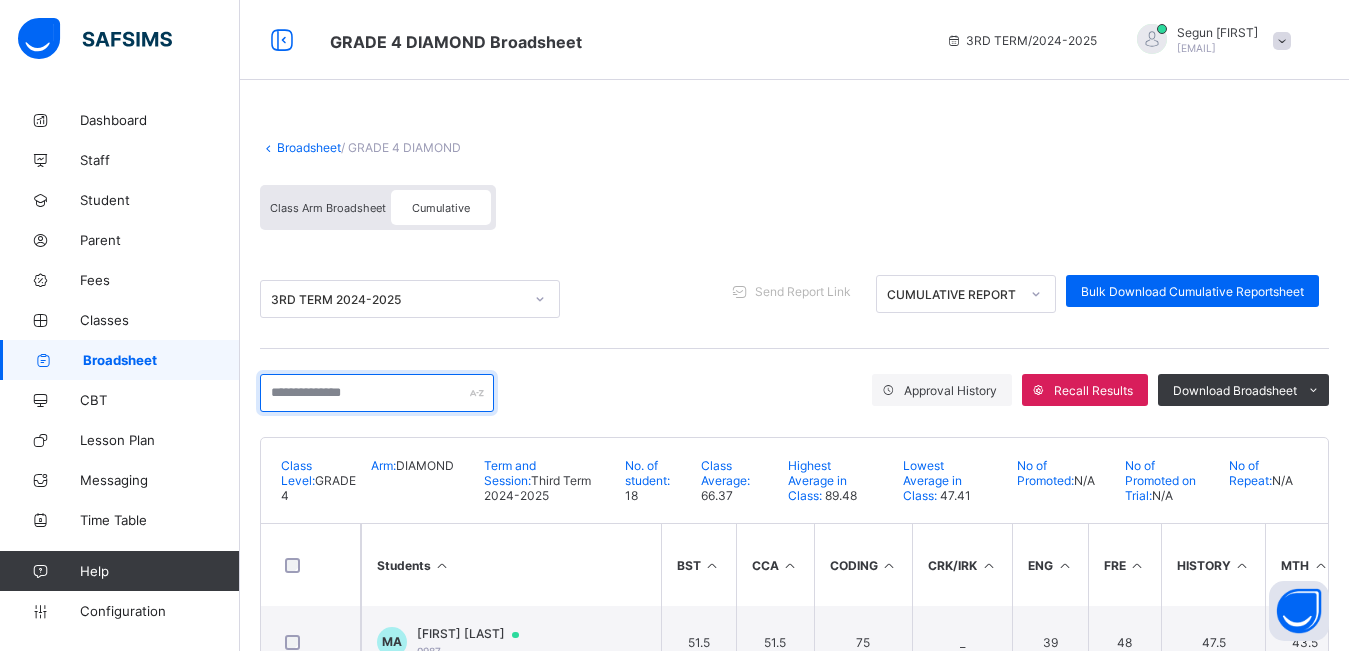 click at bounding box center [377, 393] 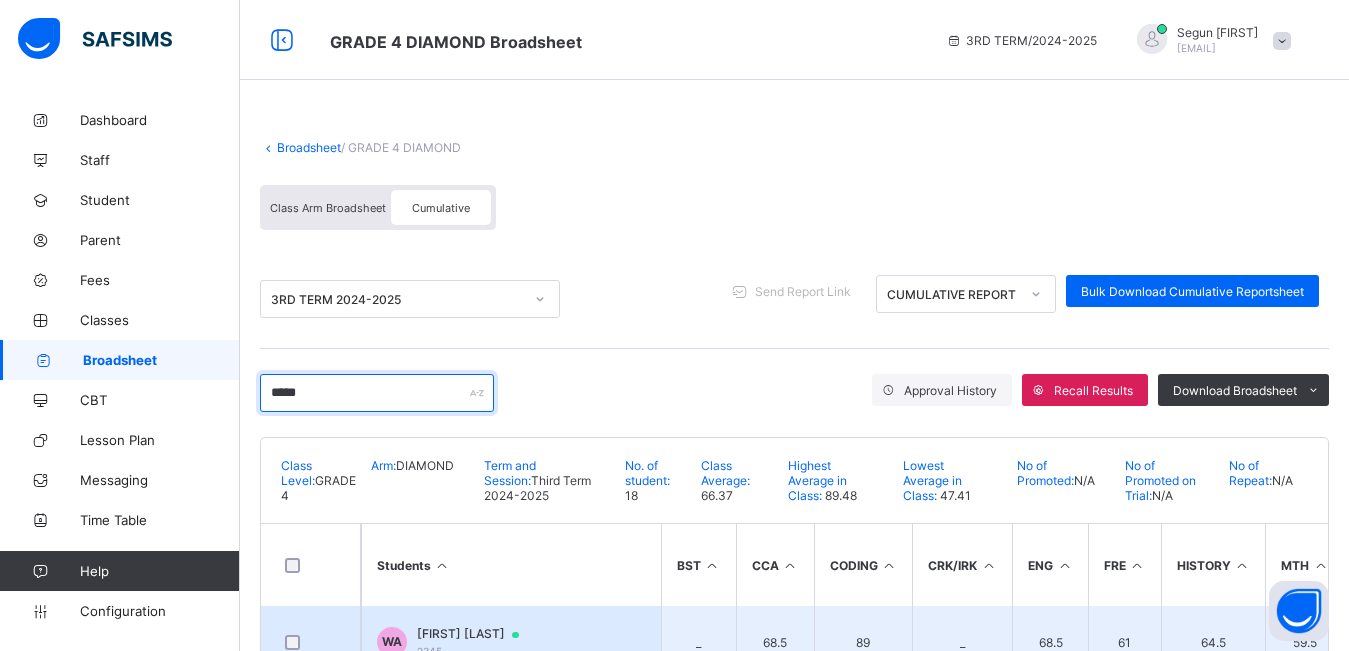 type on "*****" 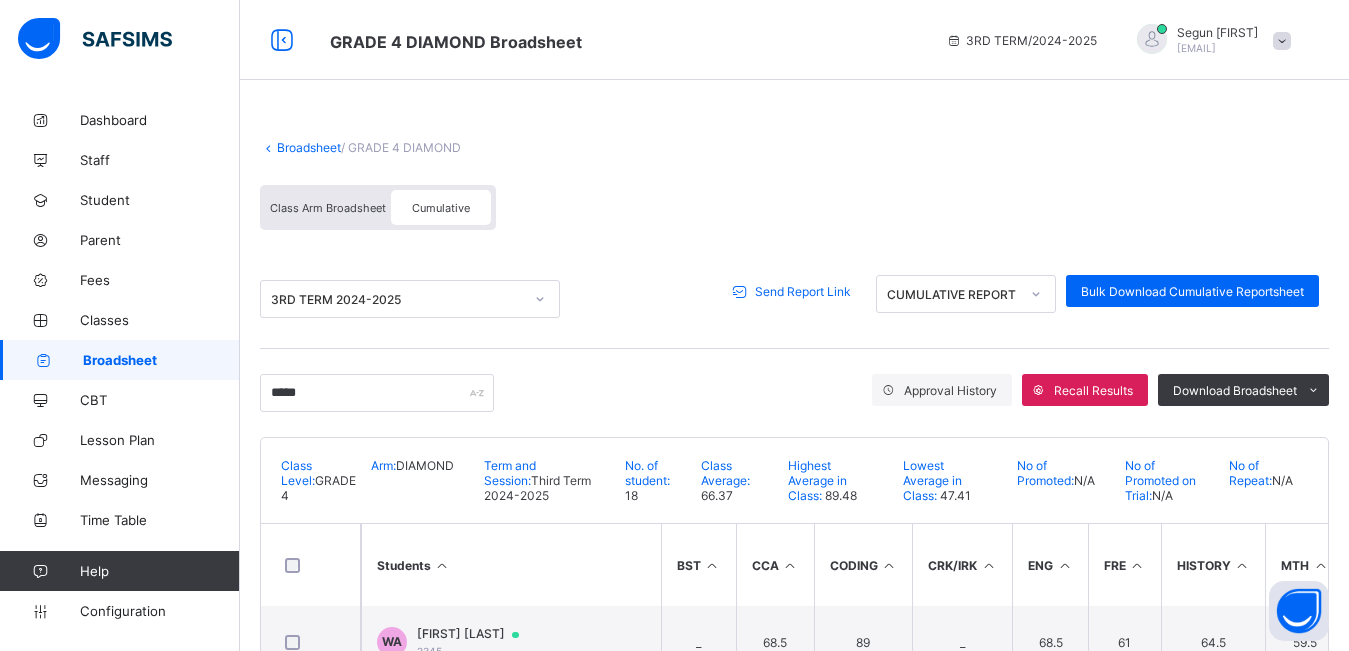 click on "Send Report Link" at bounding box center (803, 291) 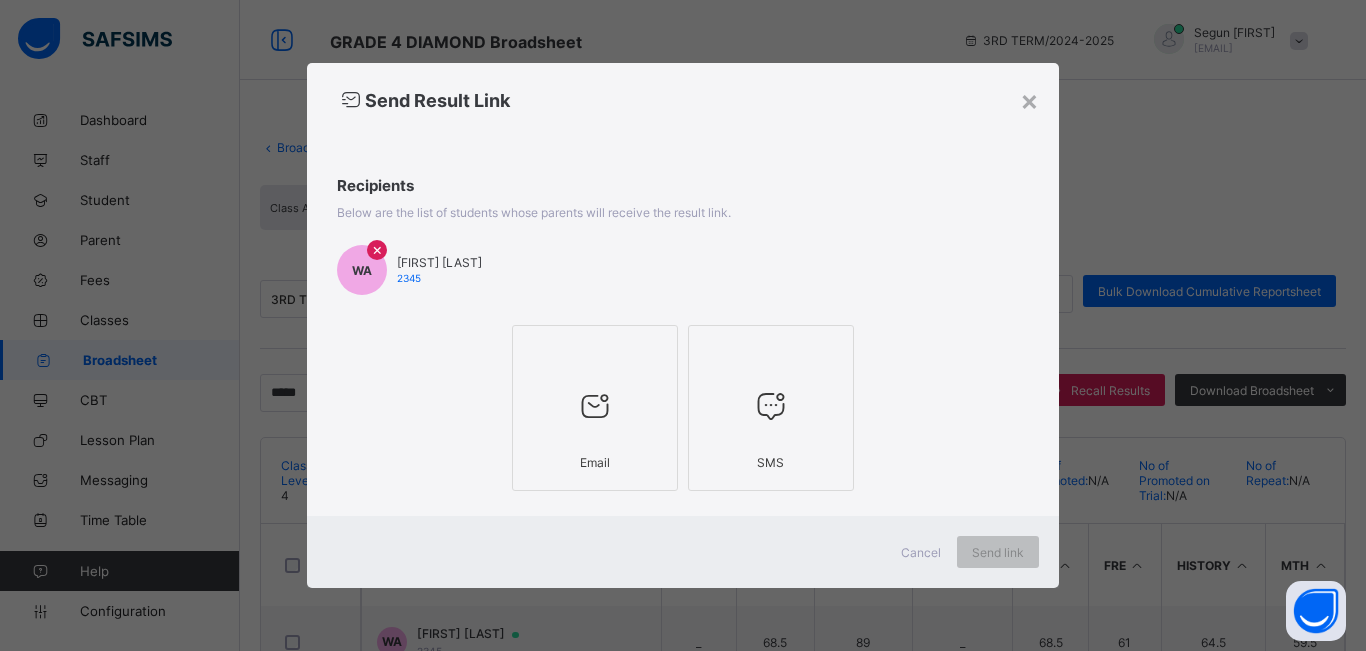 click at bounding box center [595, 405] 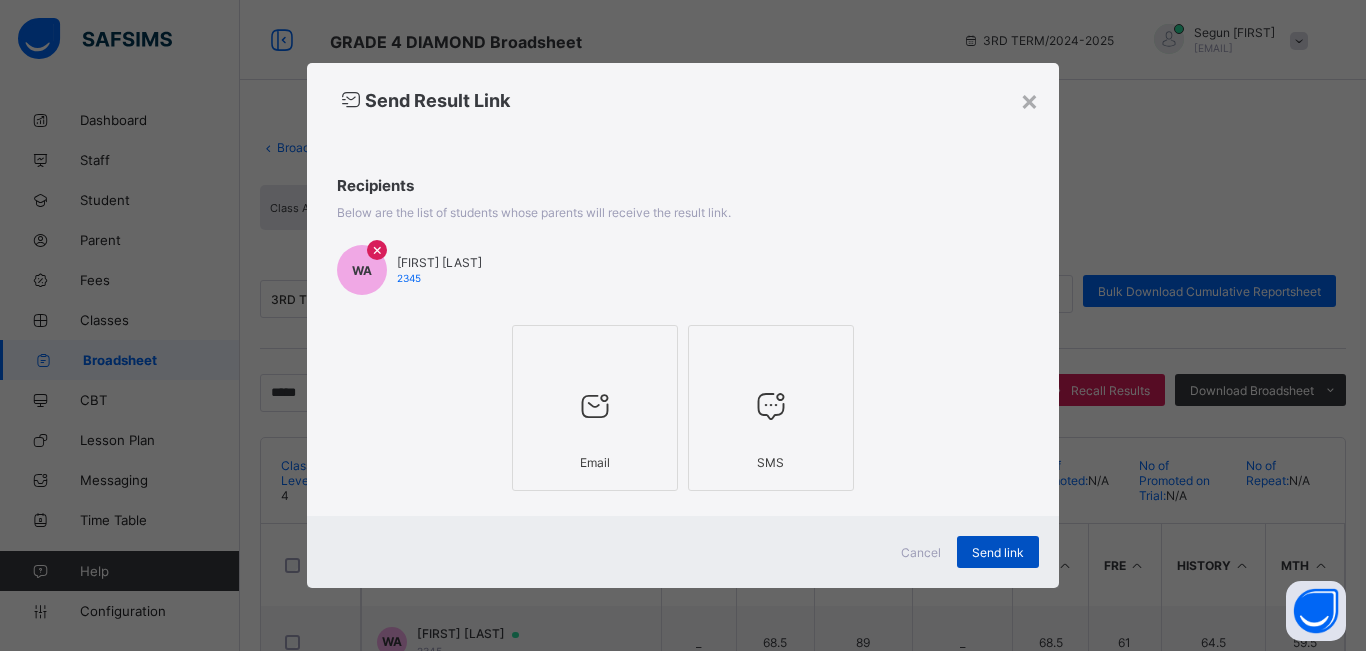 click on "Send link" at bounding box center [998, 552] 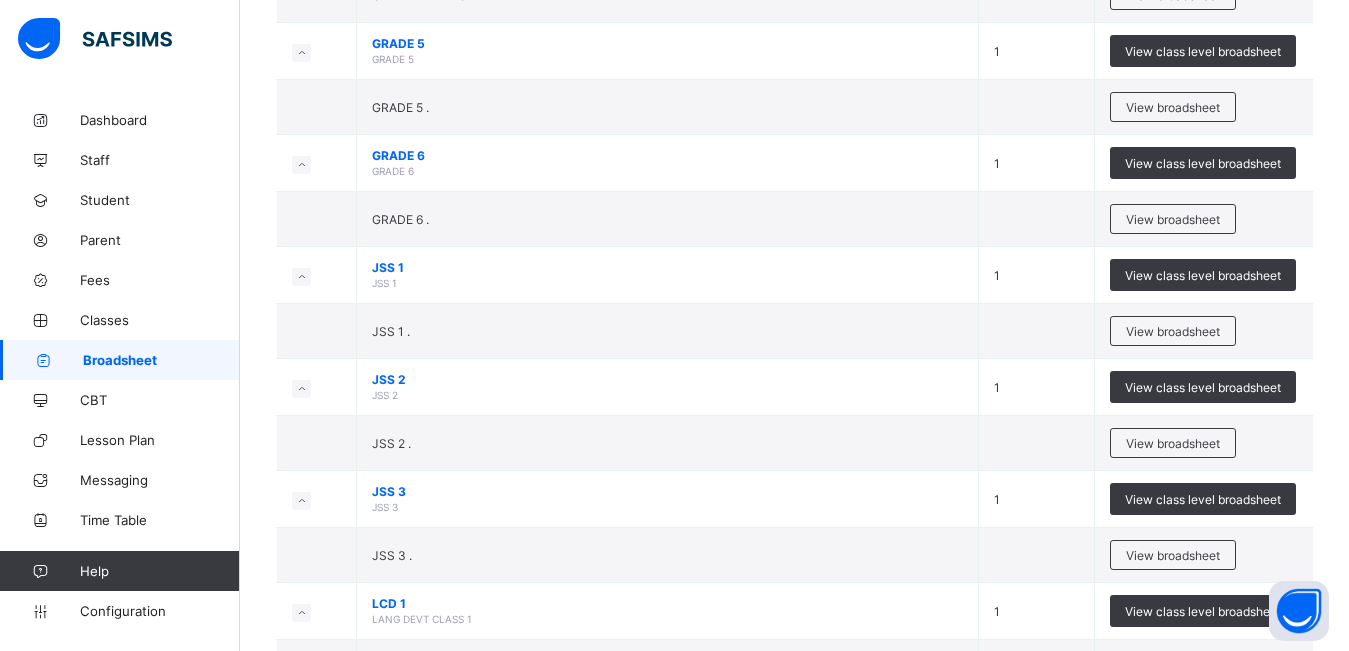 scroll, scrollTop: 1018, scrollLeft: 0, axis: vertical 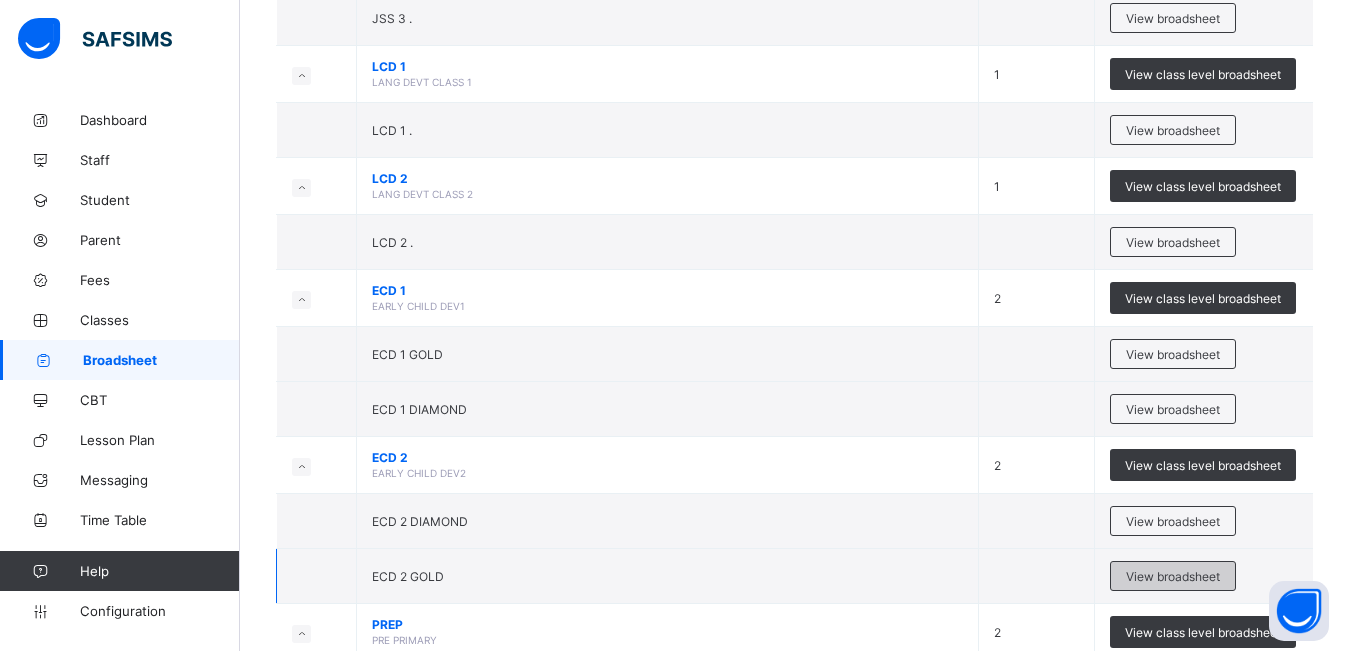 click on "View broadsheet" at bounding box center (1173, 576) 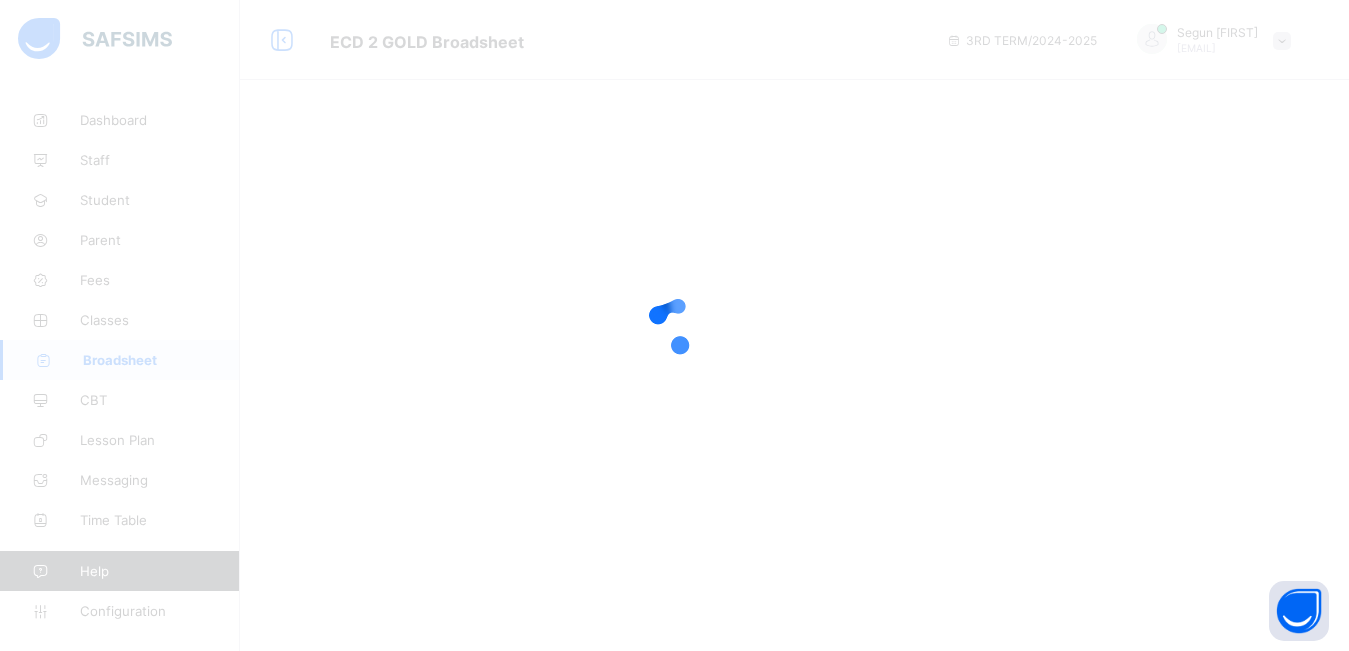scroll, scrollTop: 0, scrollLeft: 0, axis: both 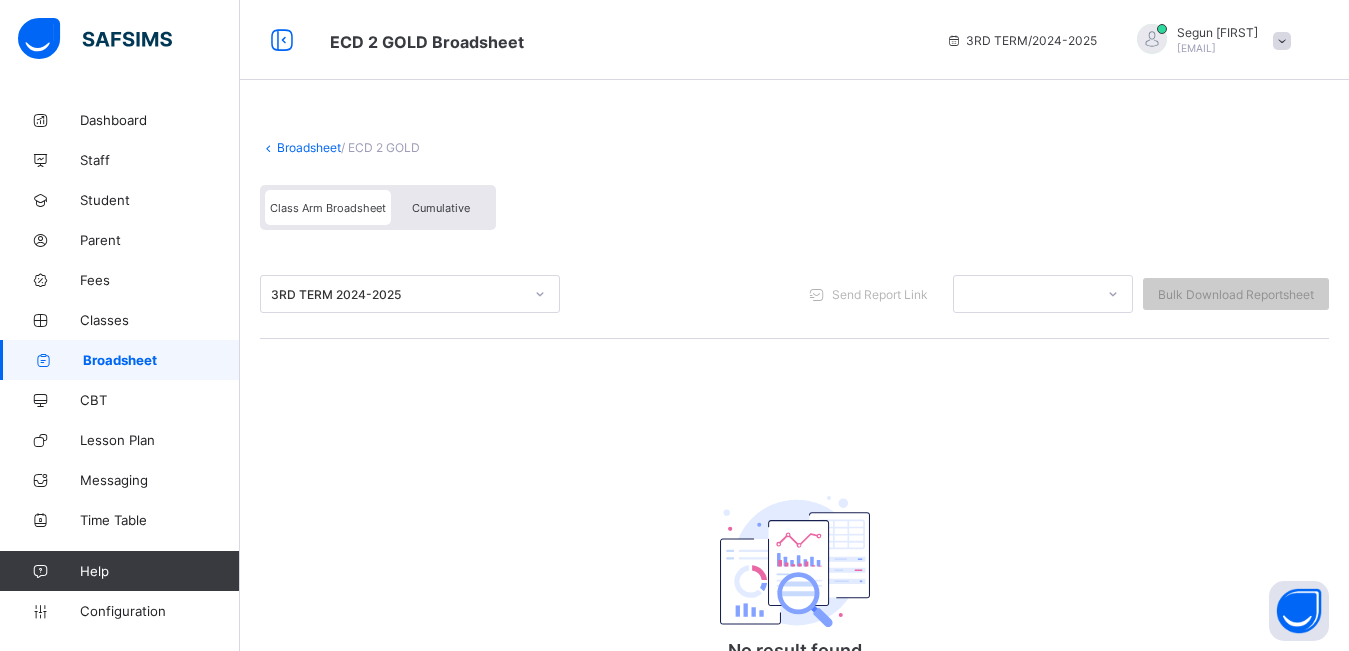 click on "Cumulative" at bounding box center (441, 208) 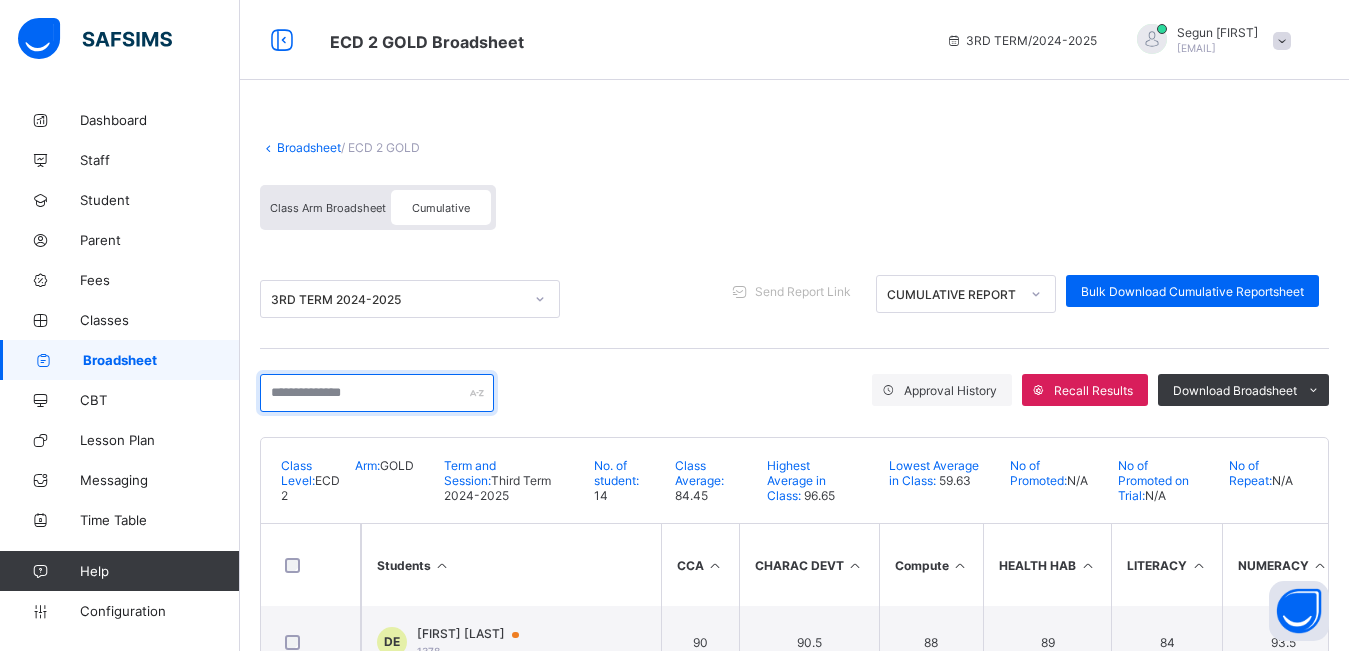 click at bounding box center [377, 393] 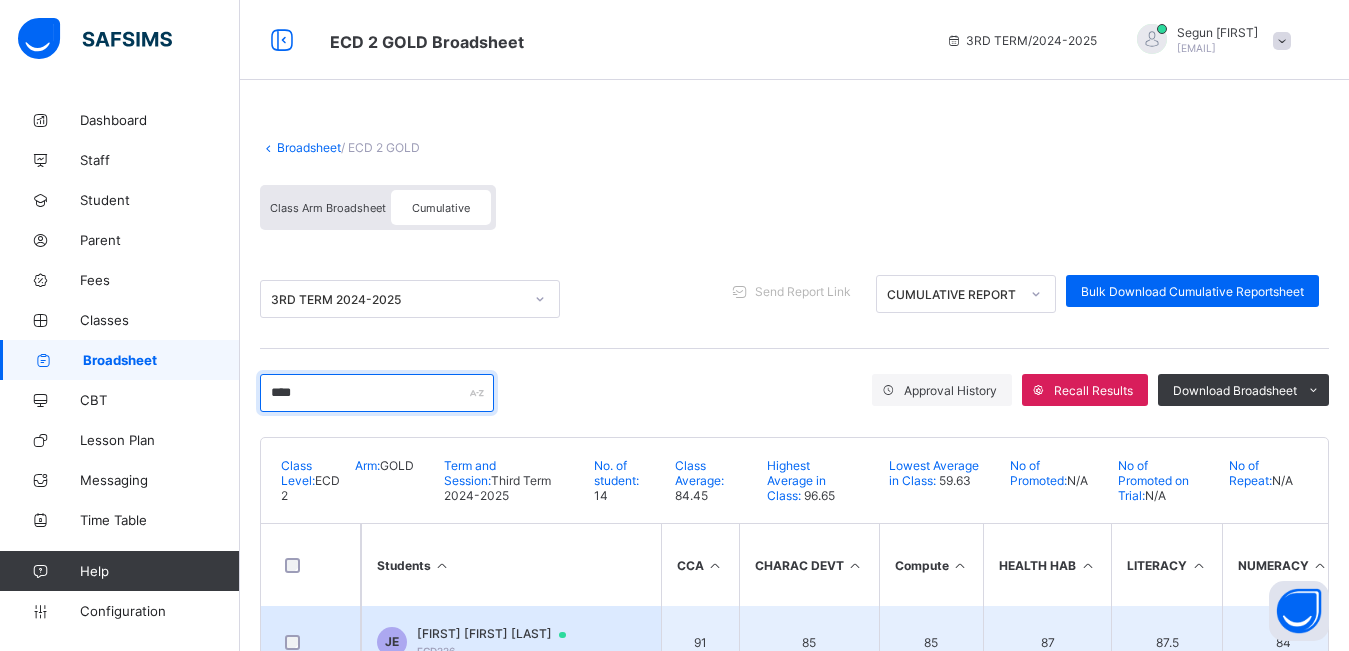 type on "****" 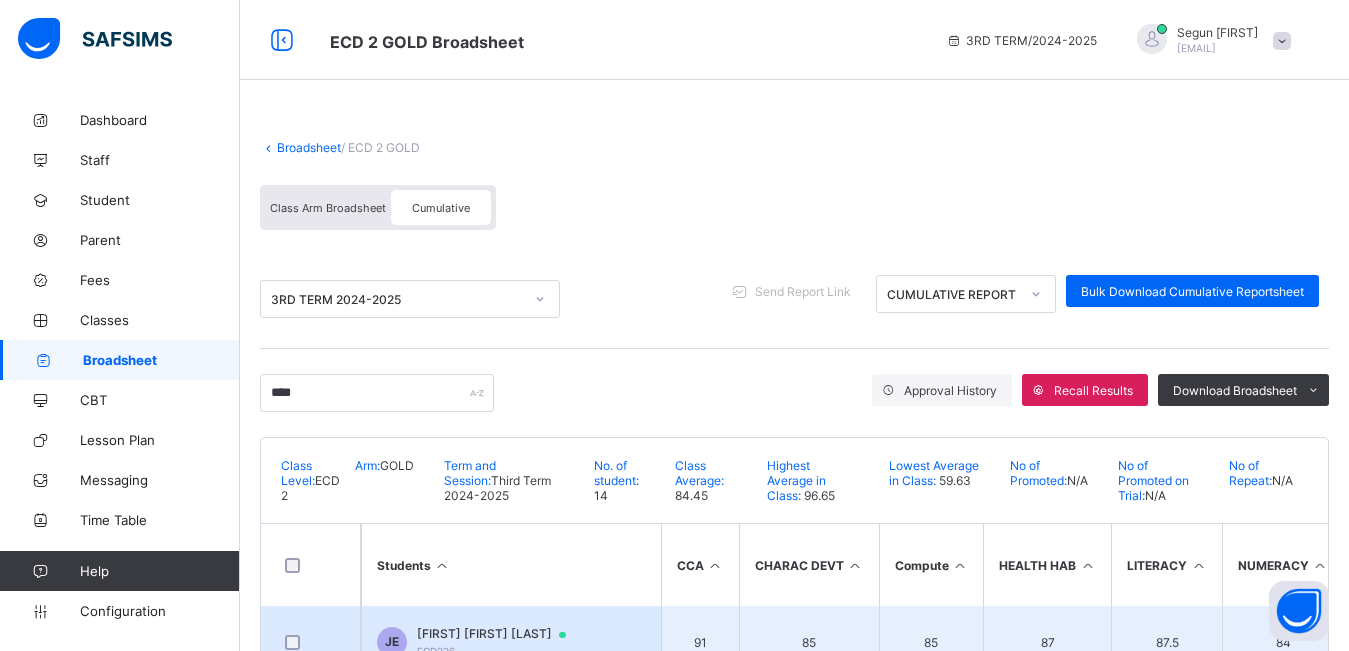 click on "ECD226" at bounding box center (511, 642) 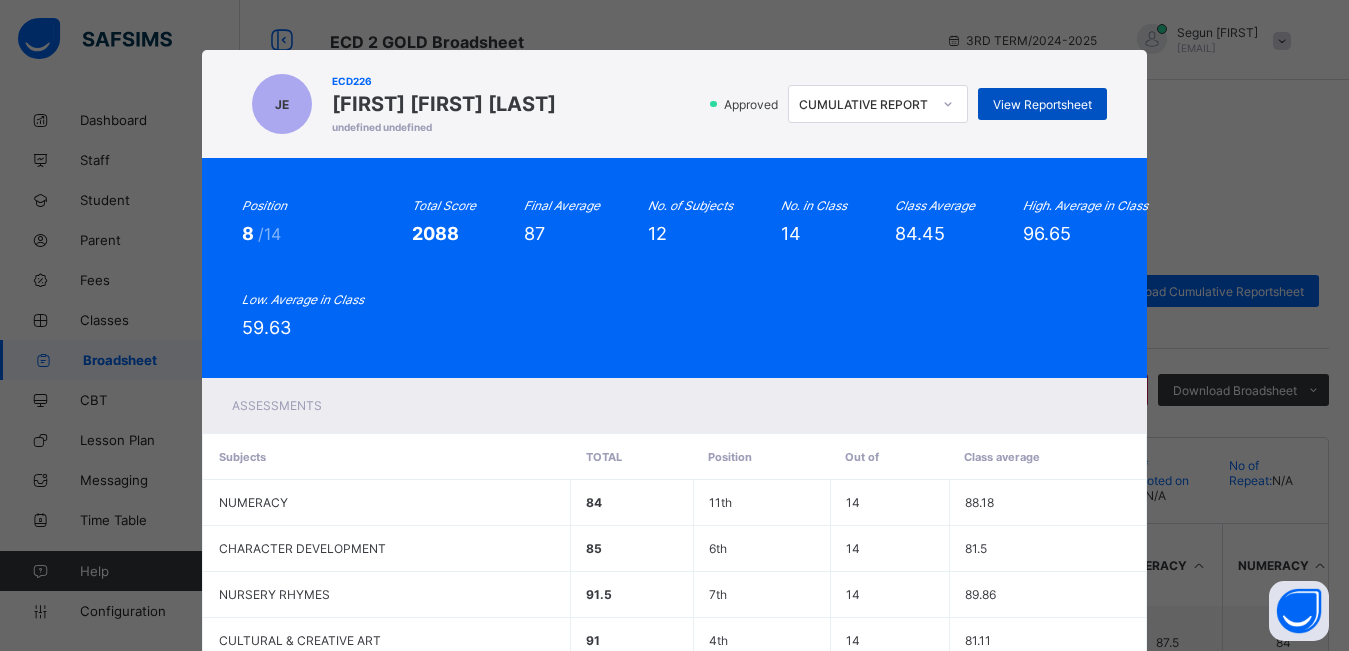 click on "View Reportsheet" at bounding box center [1042, 104] 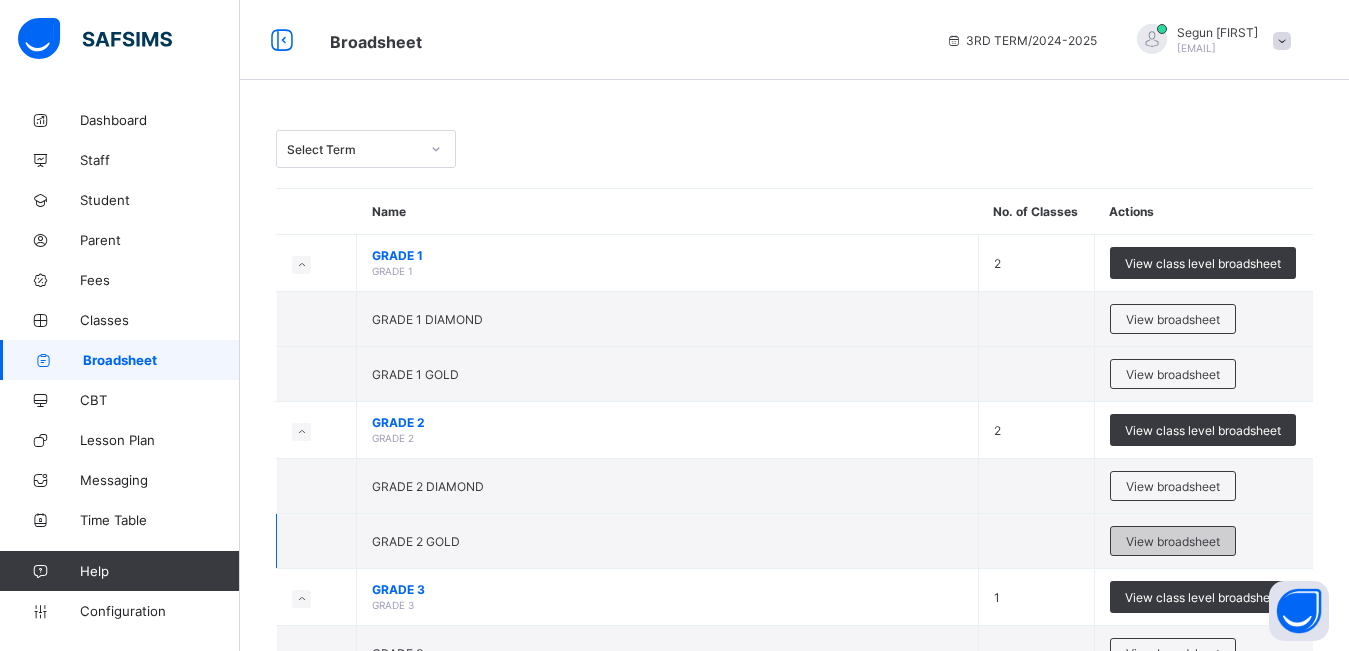 click on "View broadsheet" at bounding box center (1173, 541) 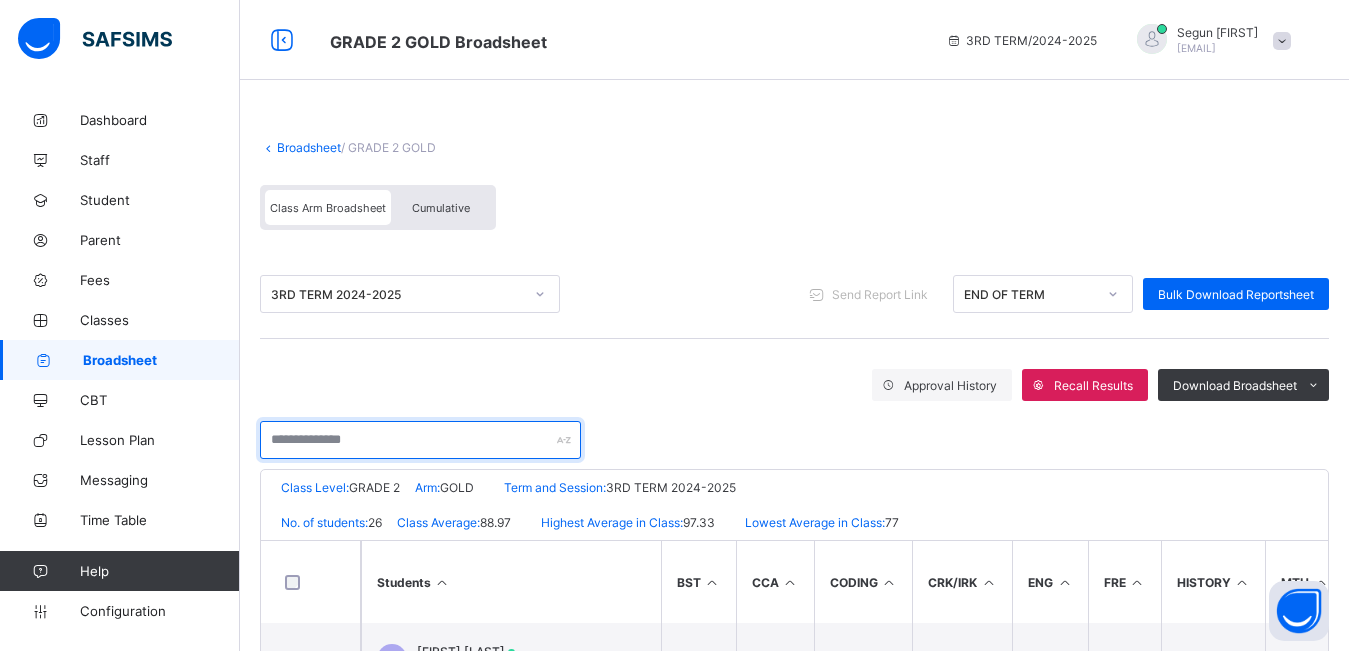 click at bounding box center [420, 440] 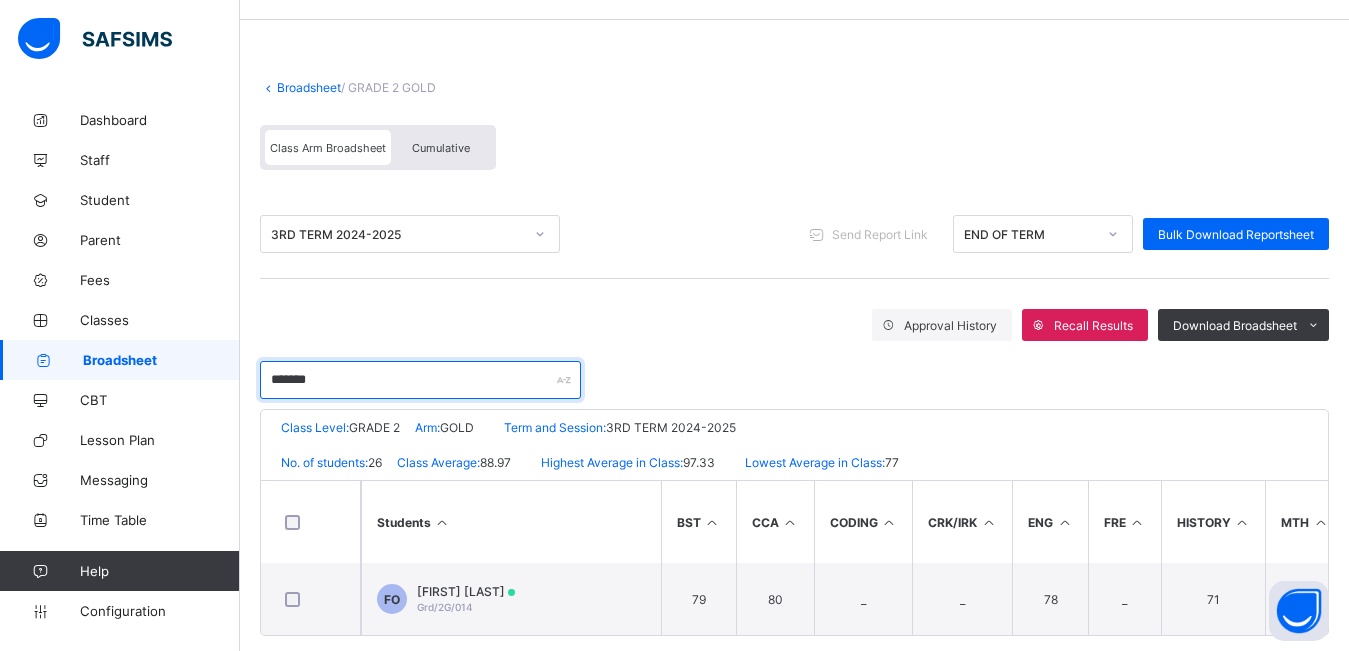 scroll, scrollTop: 66, scrollLeft: 0, axis: vertical 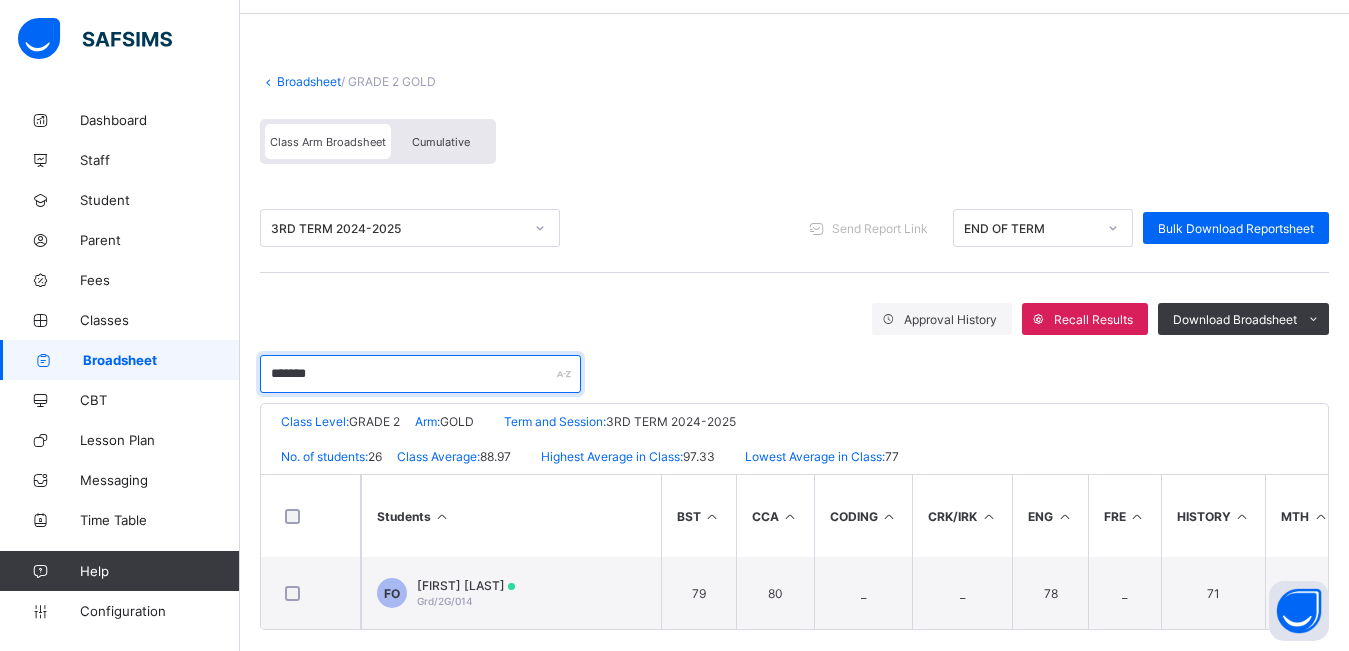 type on "*******" 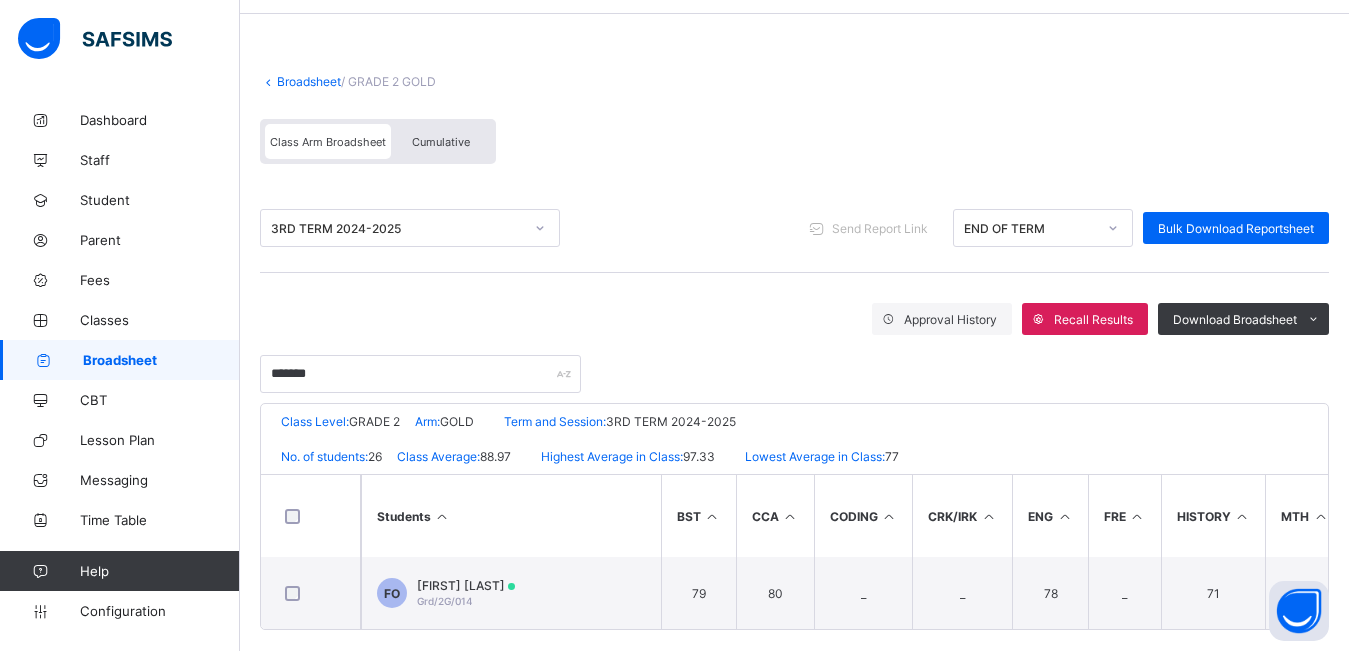 click on "Cumulative" at bounding box center [441, 142] 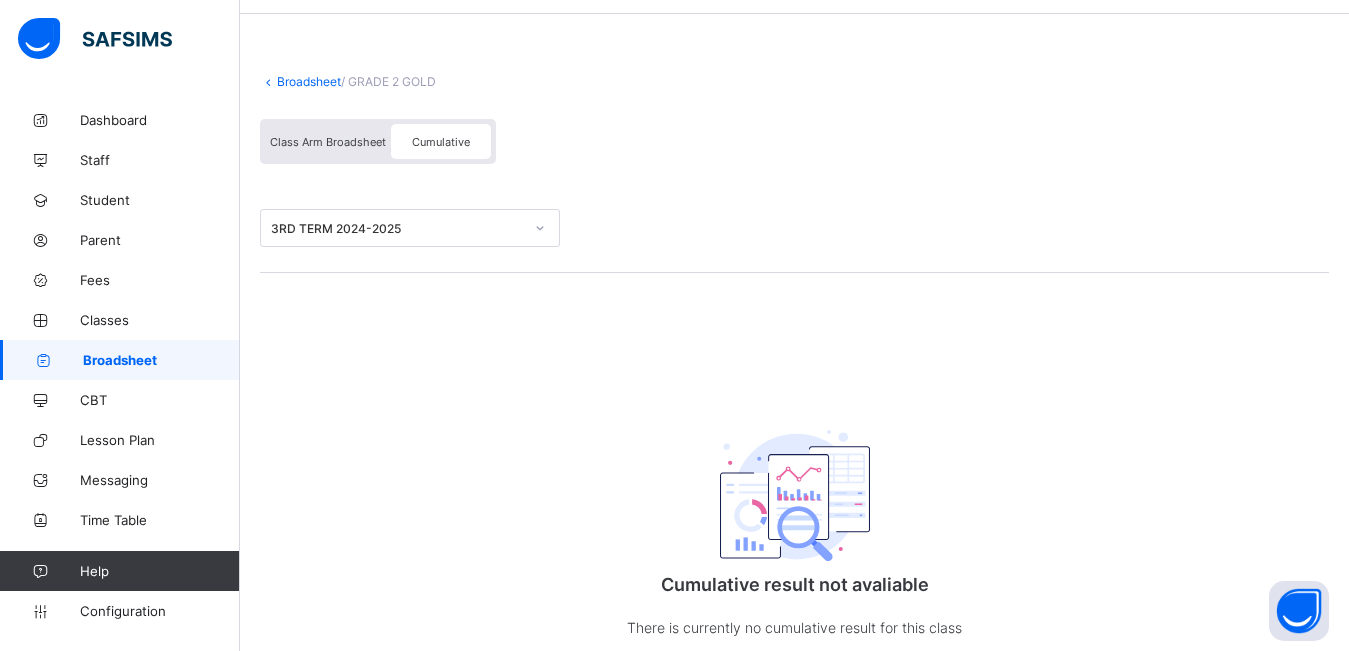 scroll, scrollTop: 0, scrollLeft: 0, axis: both 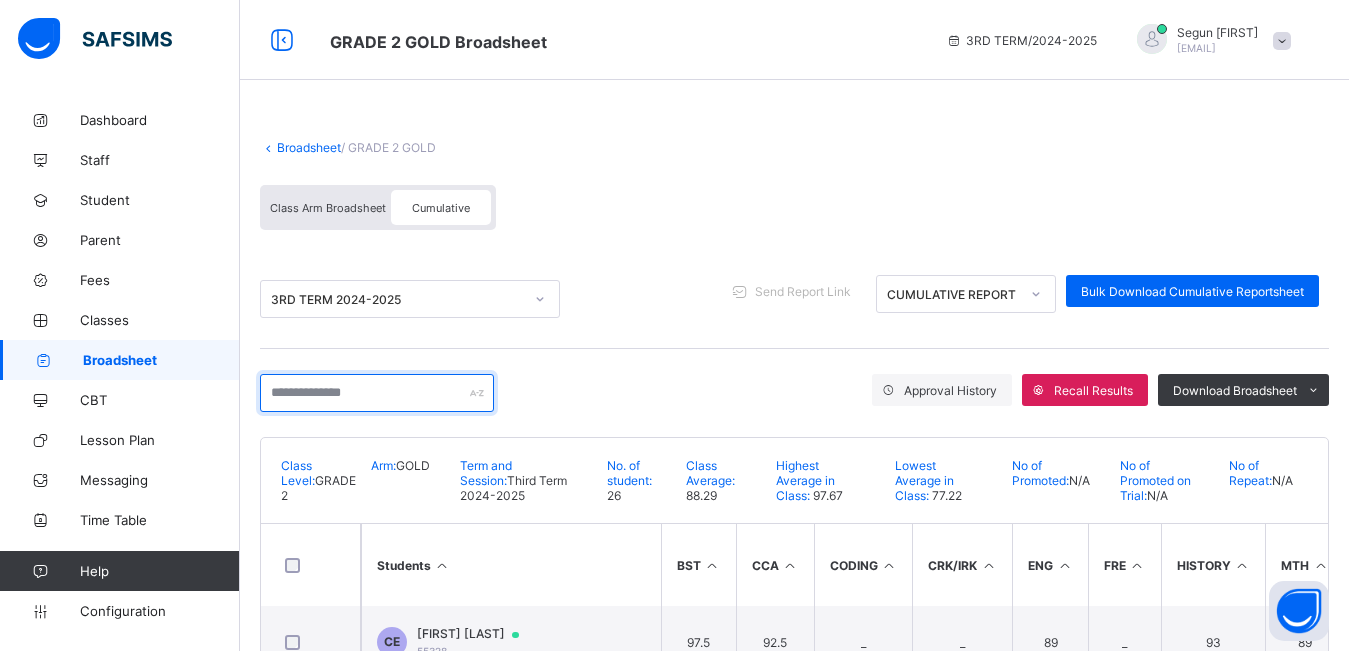 click at bounding box center [377, 393] 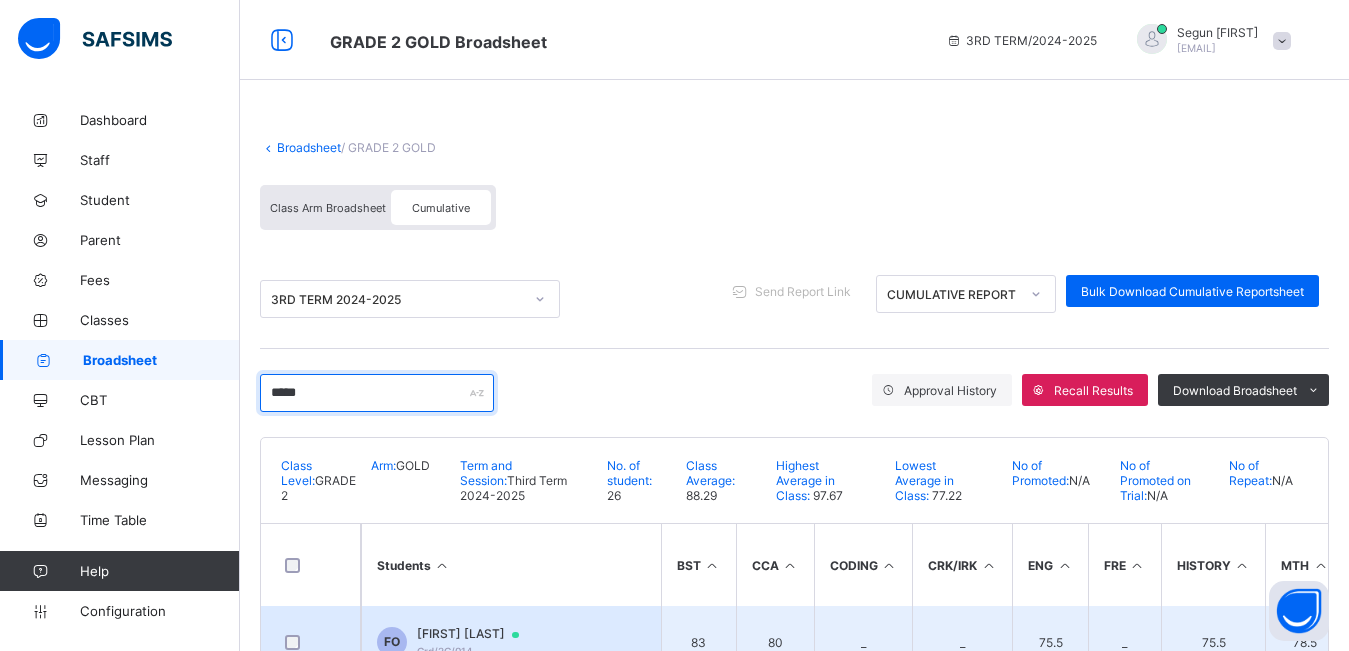 type on "*****" 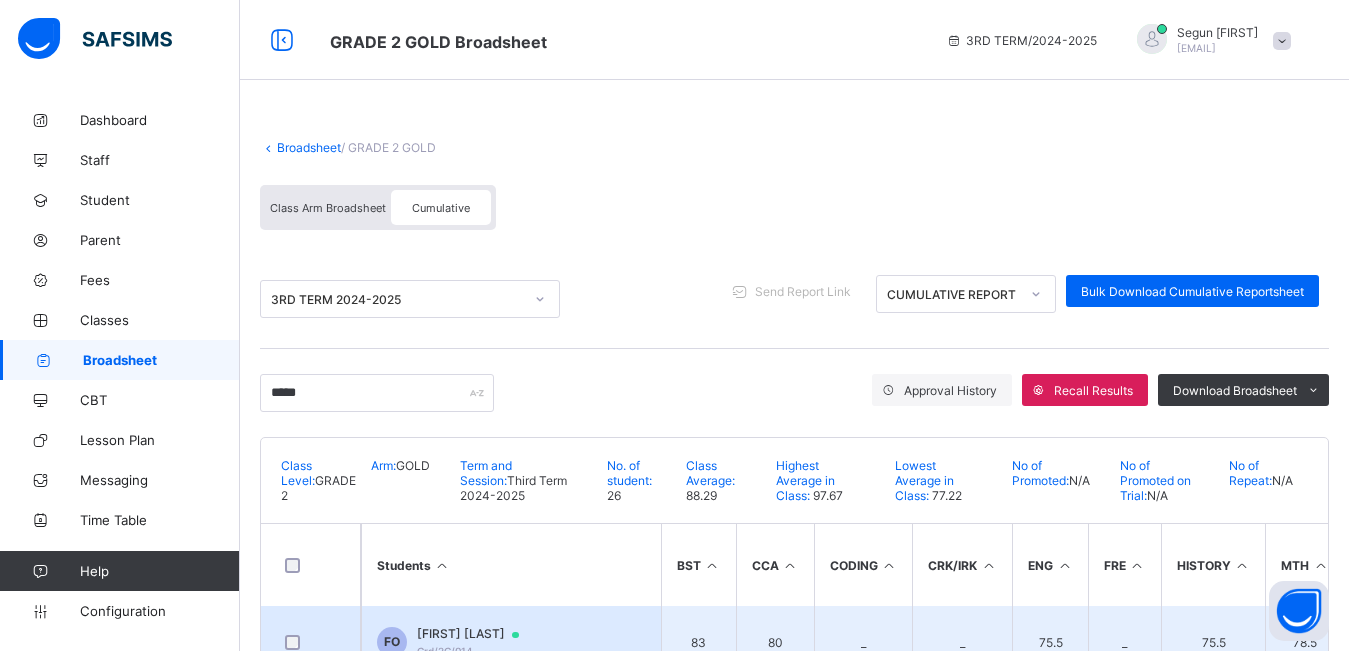 click on "[FIRST]  [LAST]" at bounding box center [477, 634] 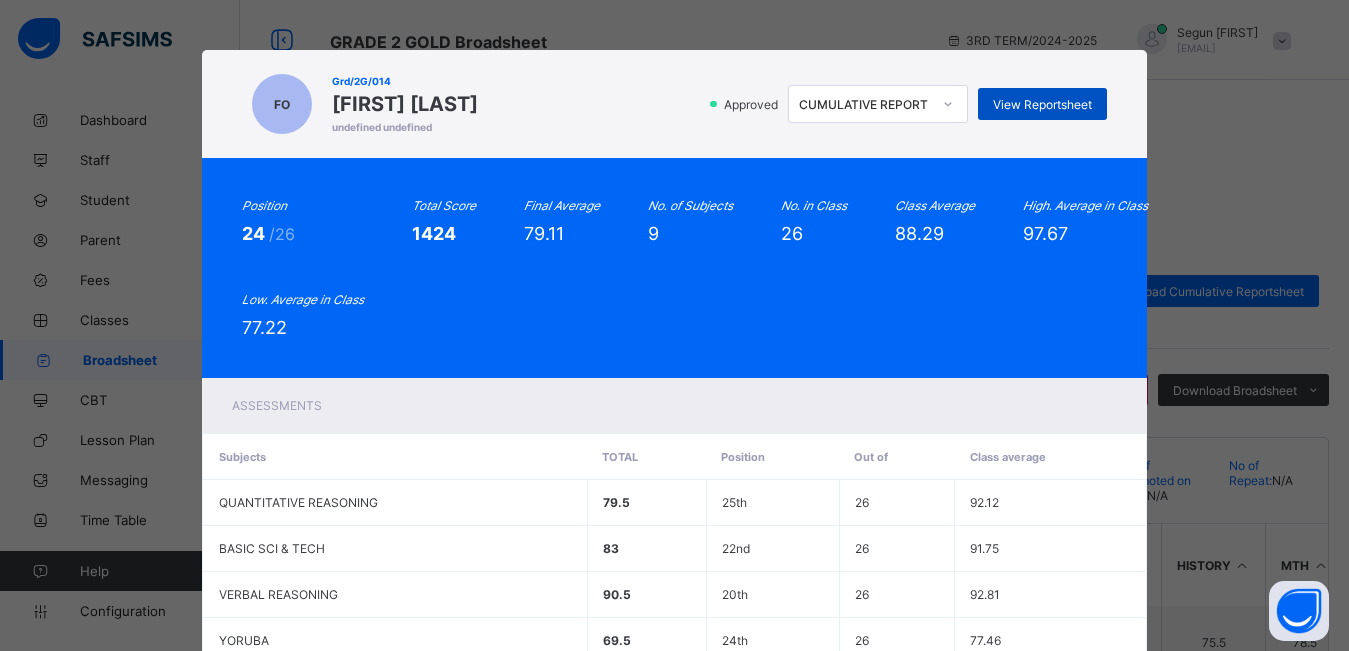 click on "View Reportsheet" at bounding box center (1042, 104) 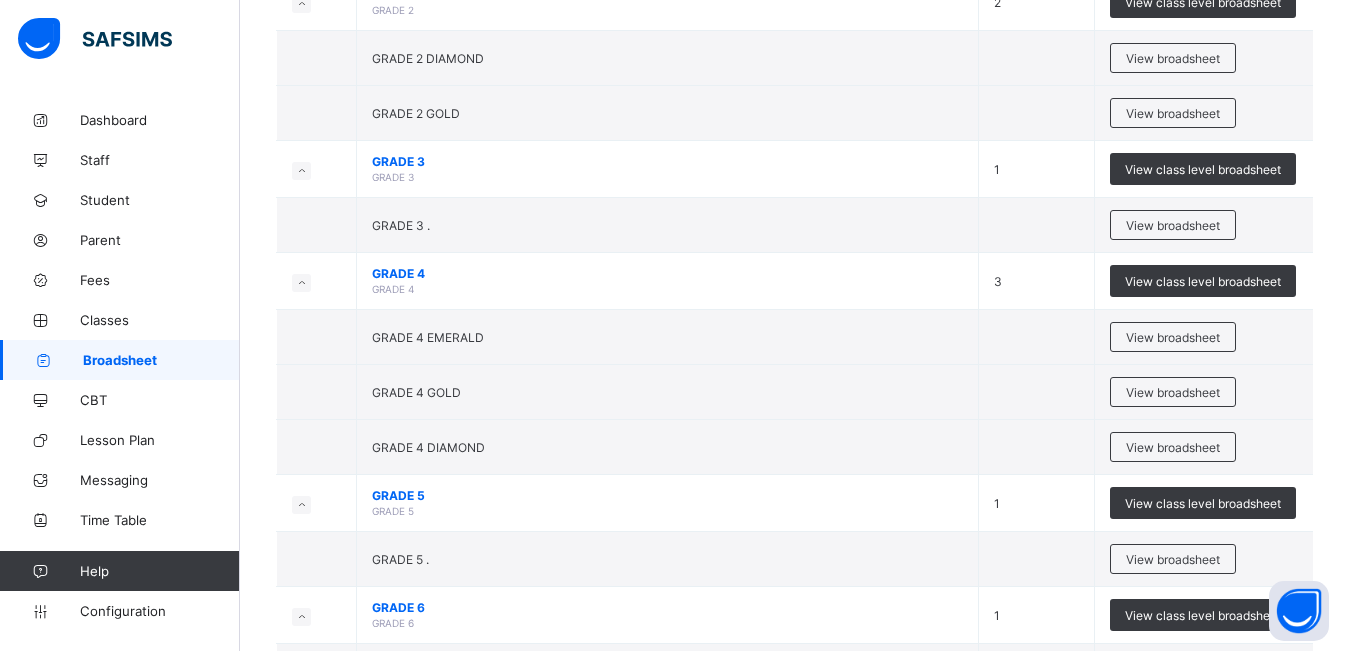 scroll, scrollTop: 446, scrollLeft: 0, axis: vertical 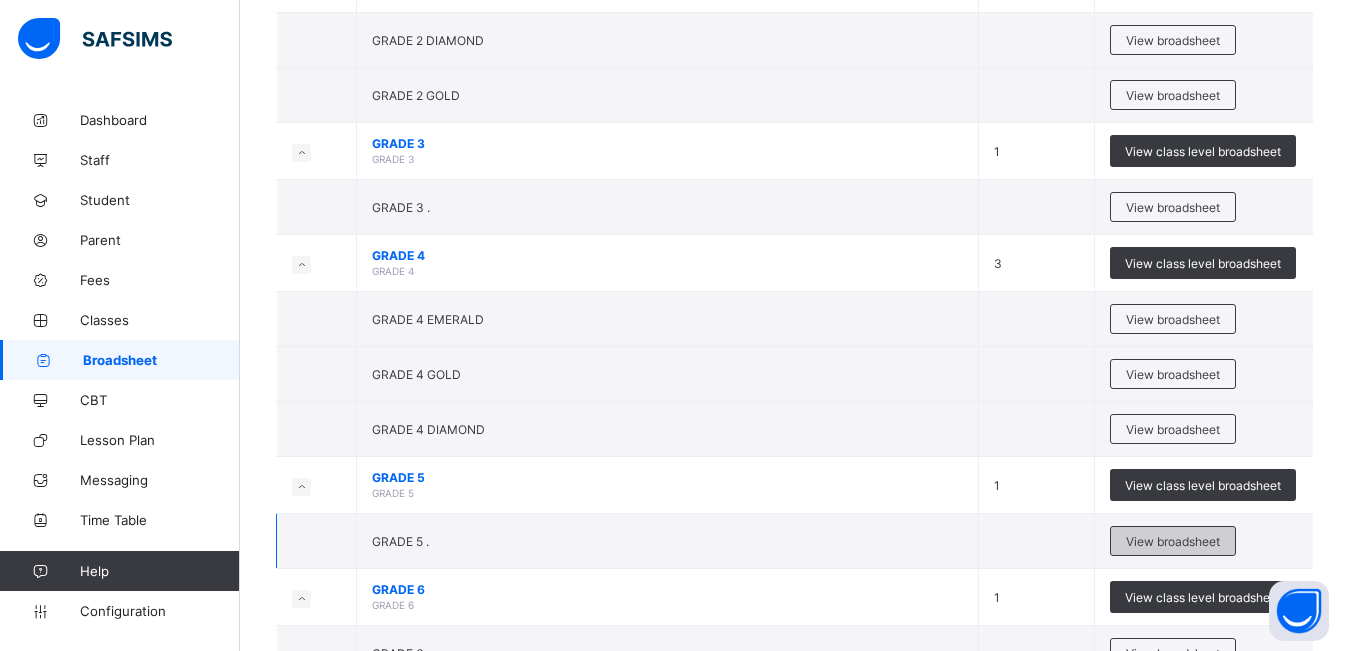 click on "View broadsheet" at bounding box center [1173, 541] 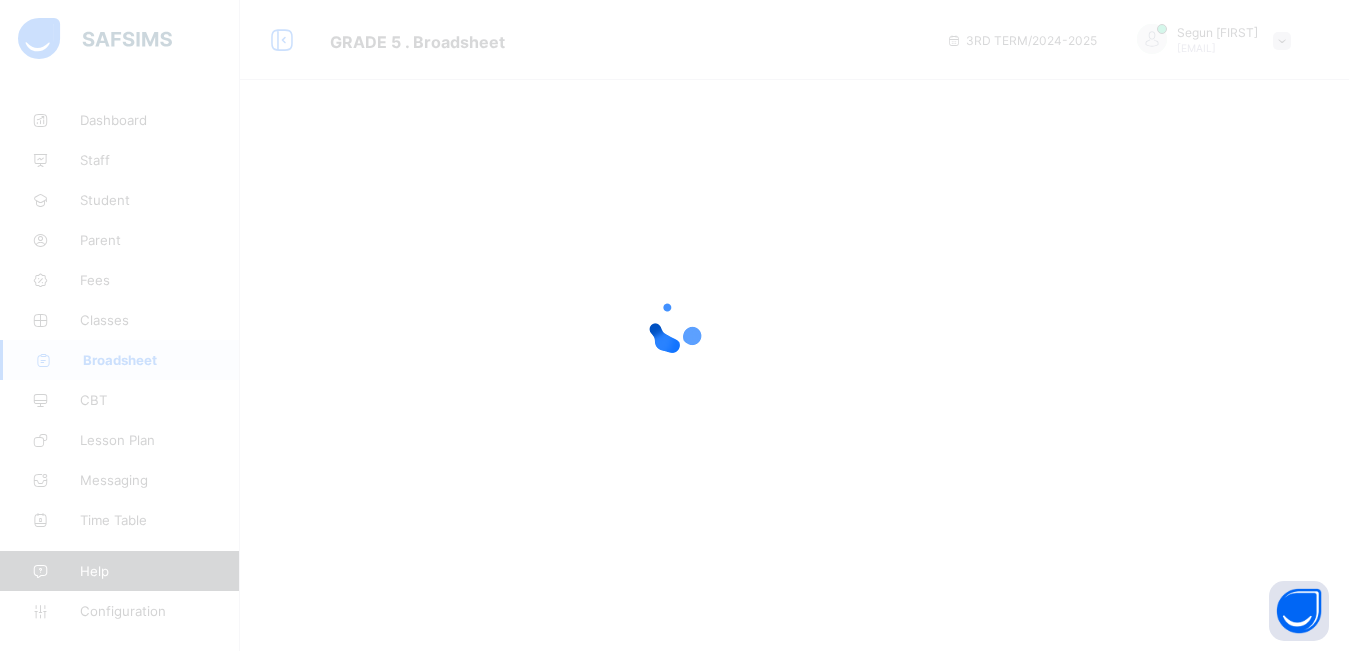 scroll, scrollTop: 0, scrollLeft: 0, axis: both 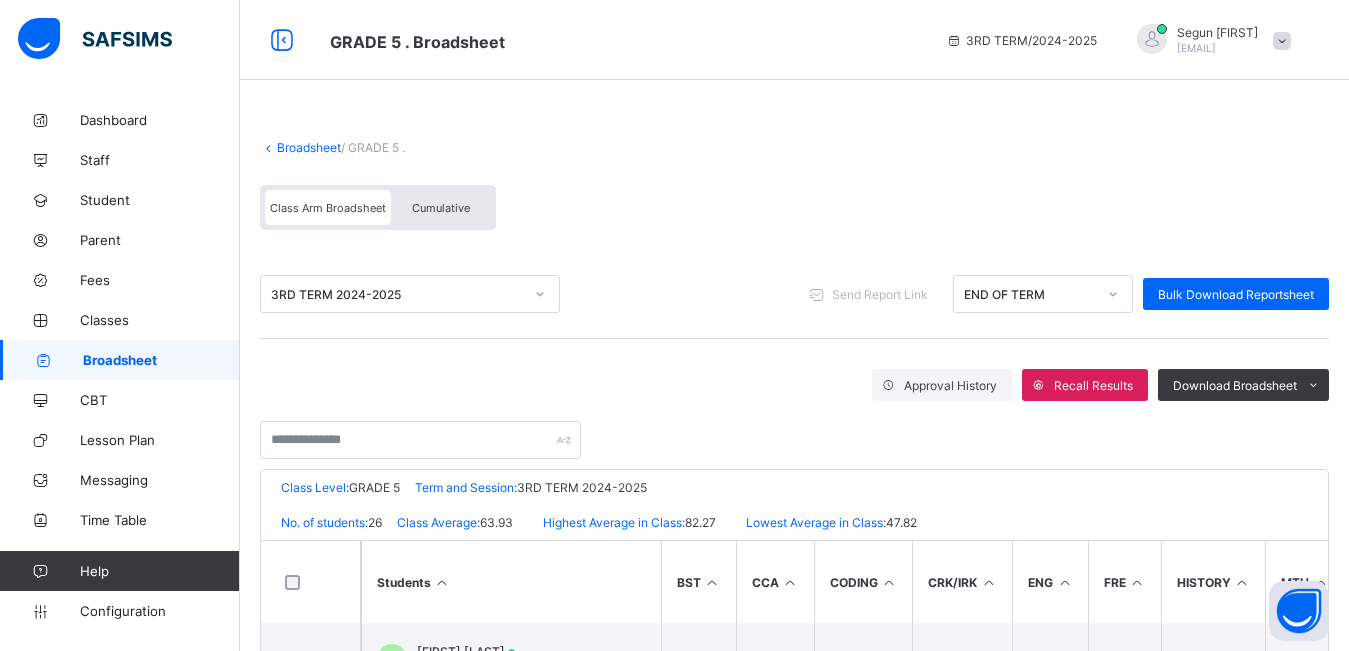 click on "Cumulative" at bounding box center (441, 207) 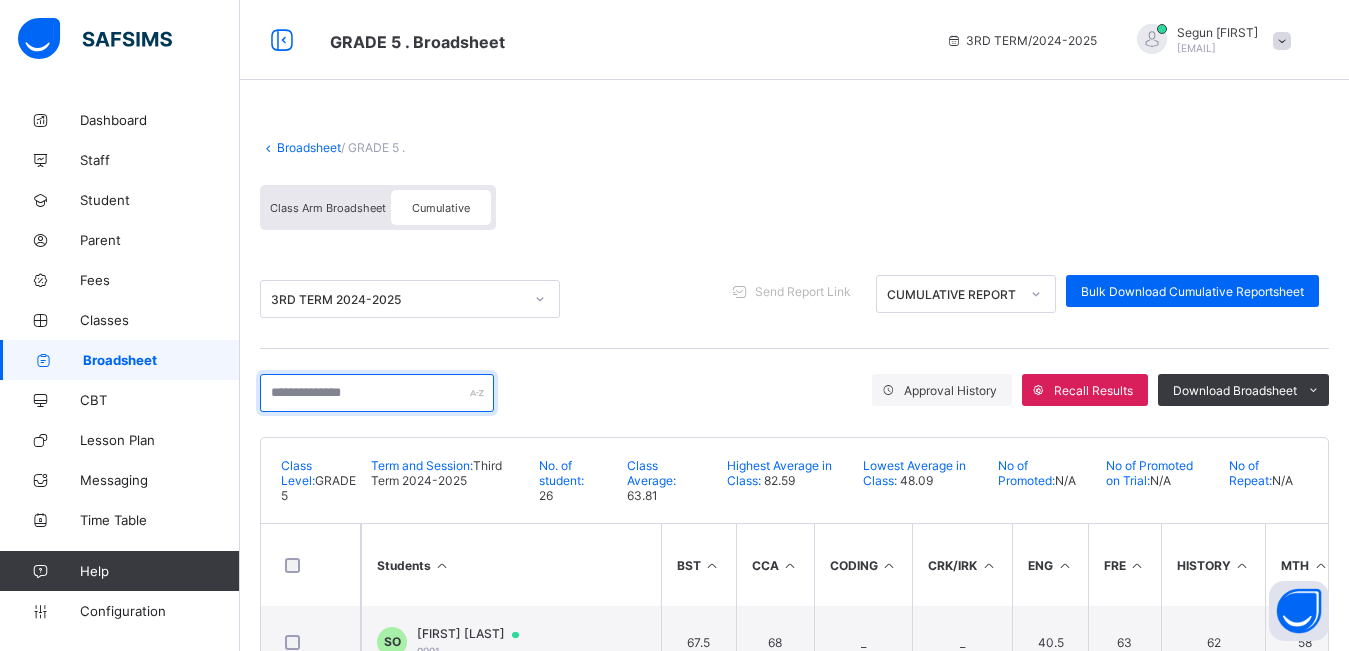 click at bounding box center [377, 393] 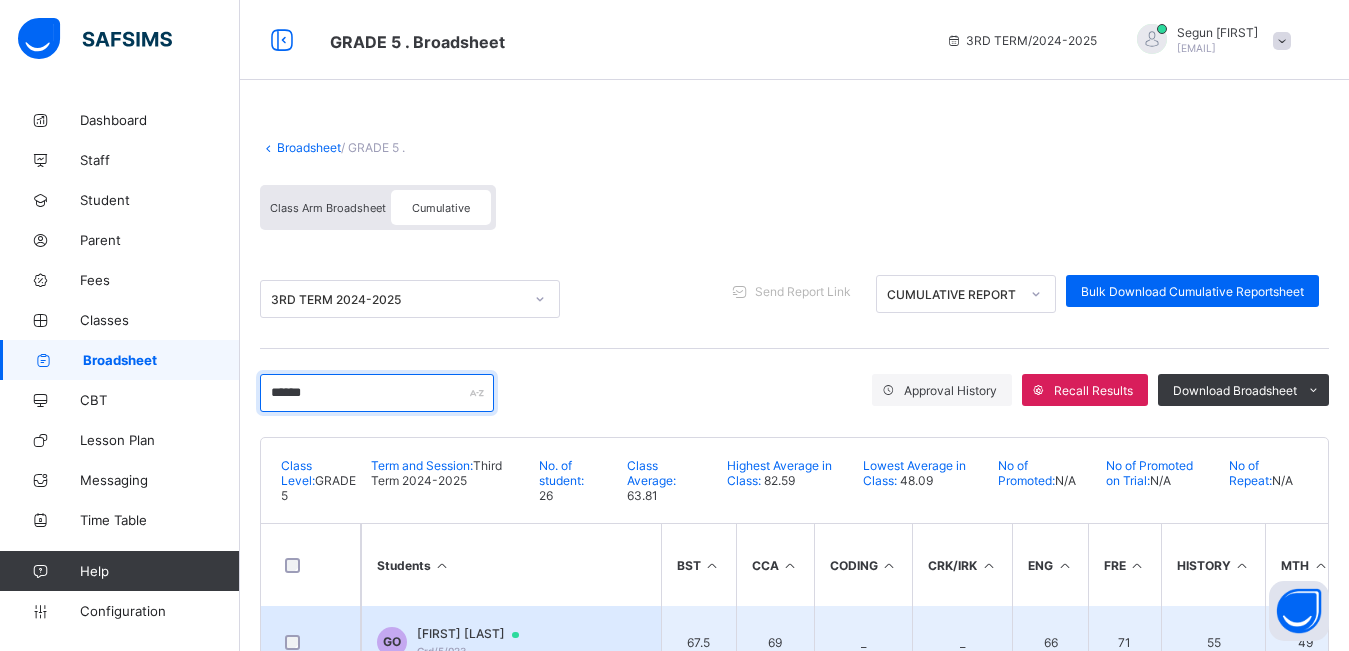 type on "******" 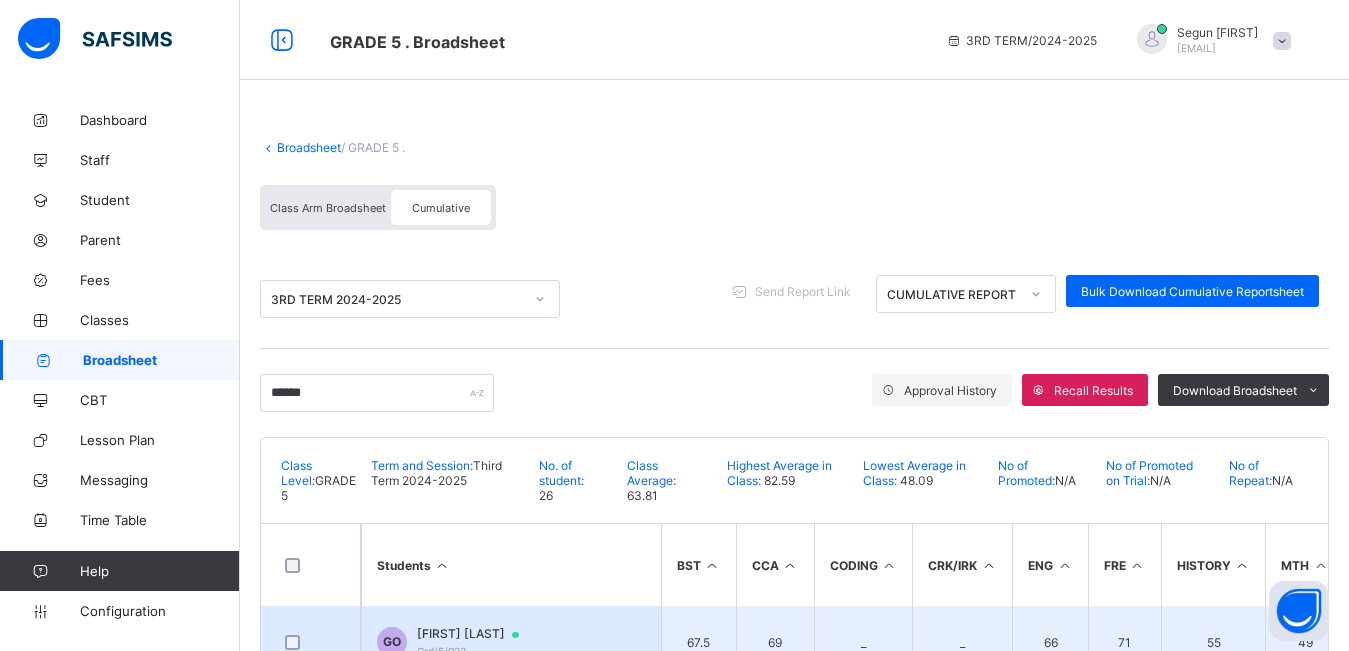 click on "[FIRST]  [LAST]" at bounding box center [477, 634] 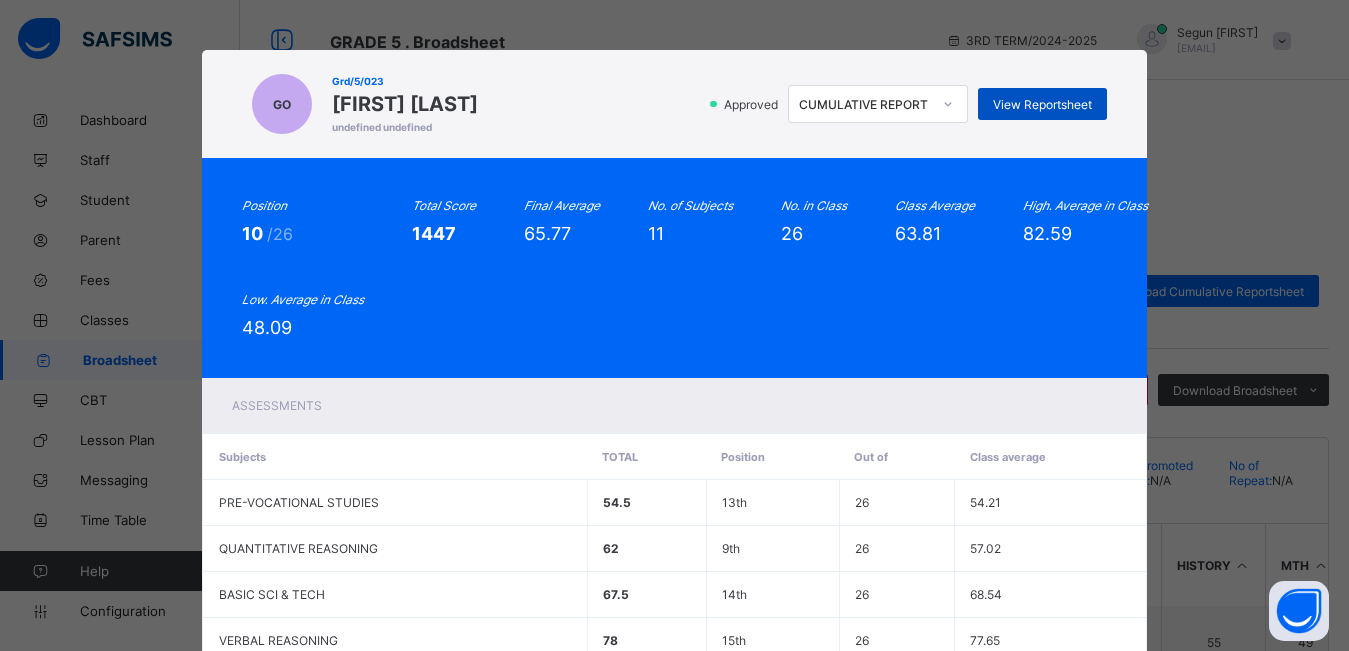 click on "View Reportsheet" at bounding box center (1042, 104) 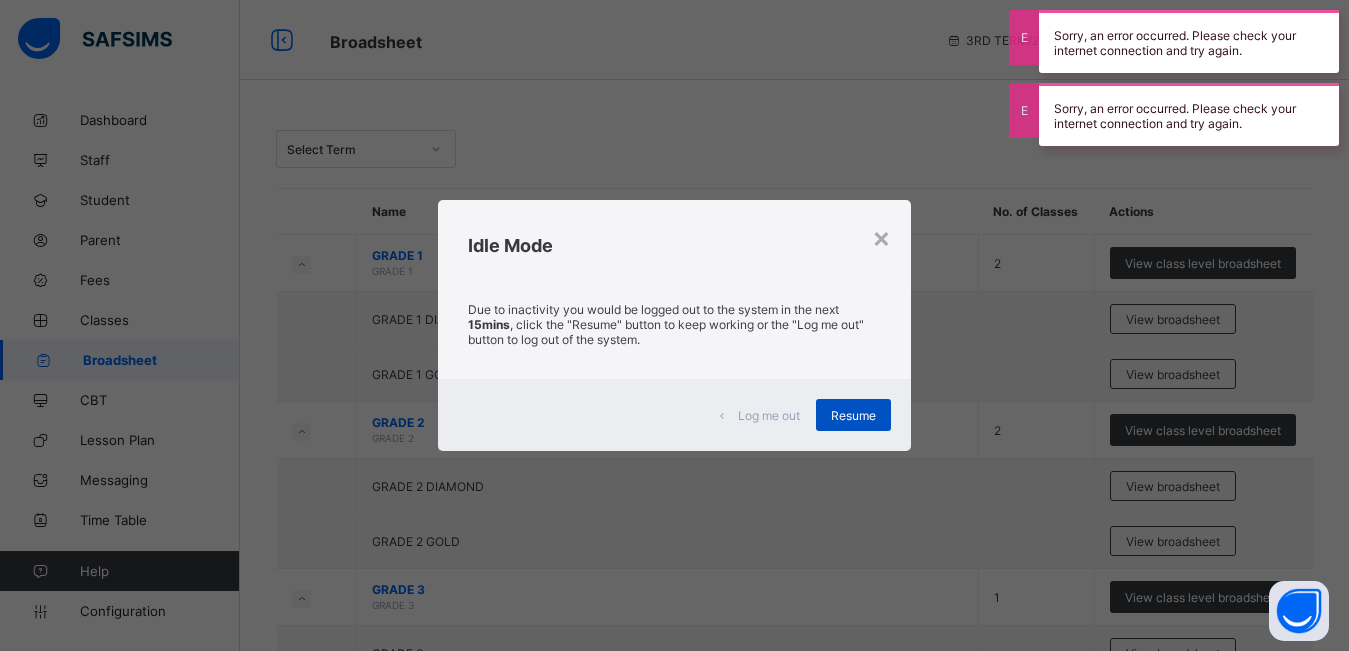 click on "Resume" at bounding box center (853, 415) 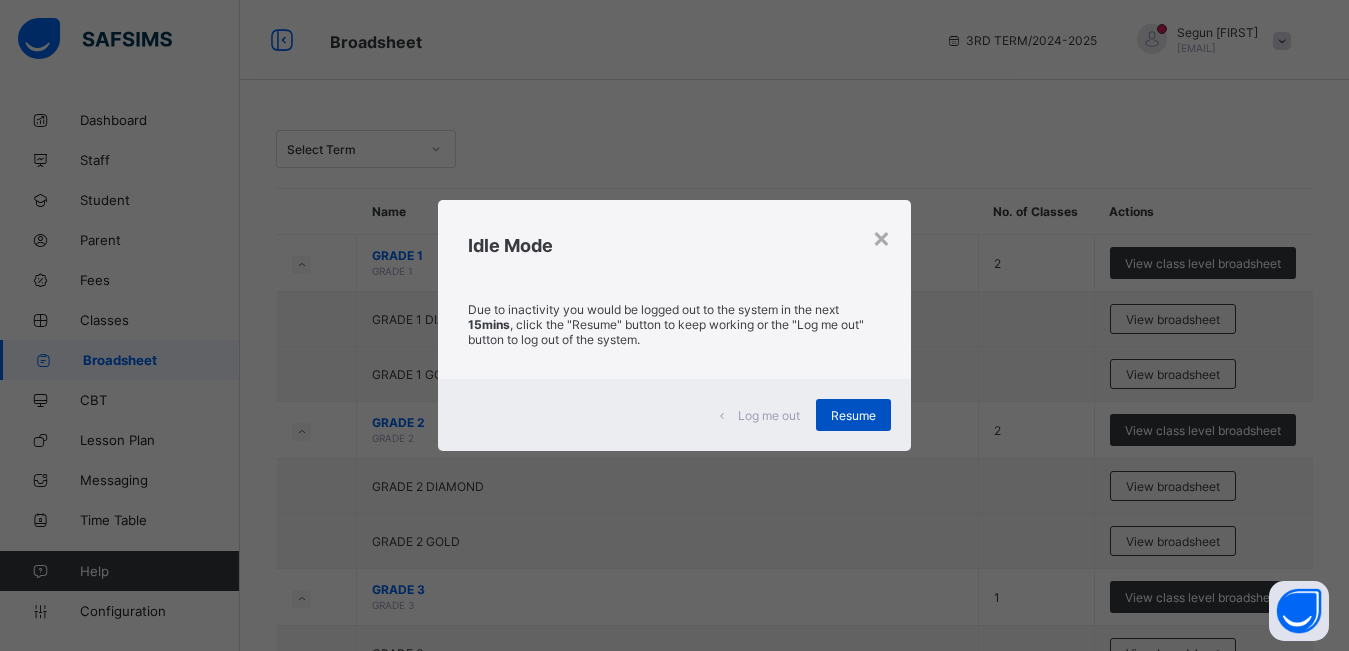 click on "Resume" at bounding box center (853, 415) 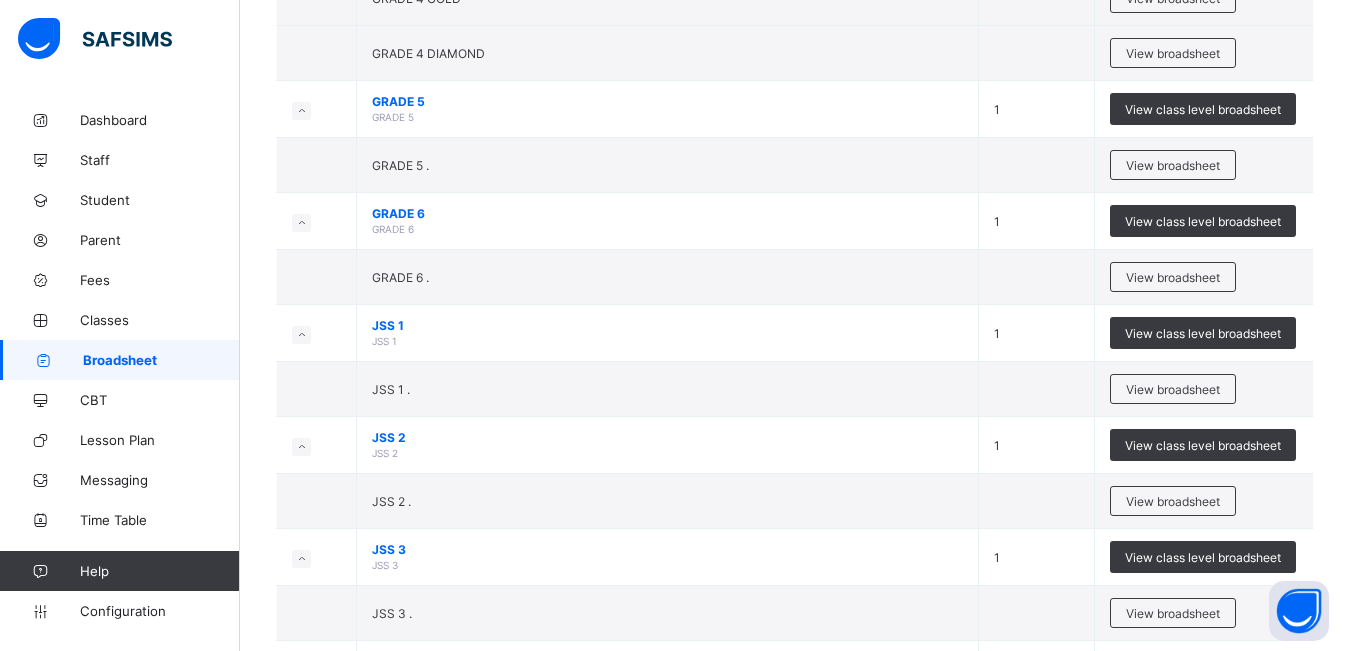 scroll, scrollTop: 370, scrollLeft: 0, axis: vertical 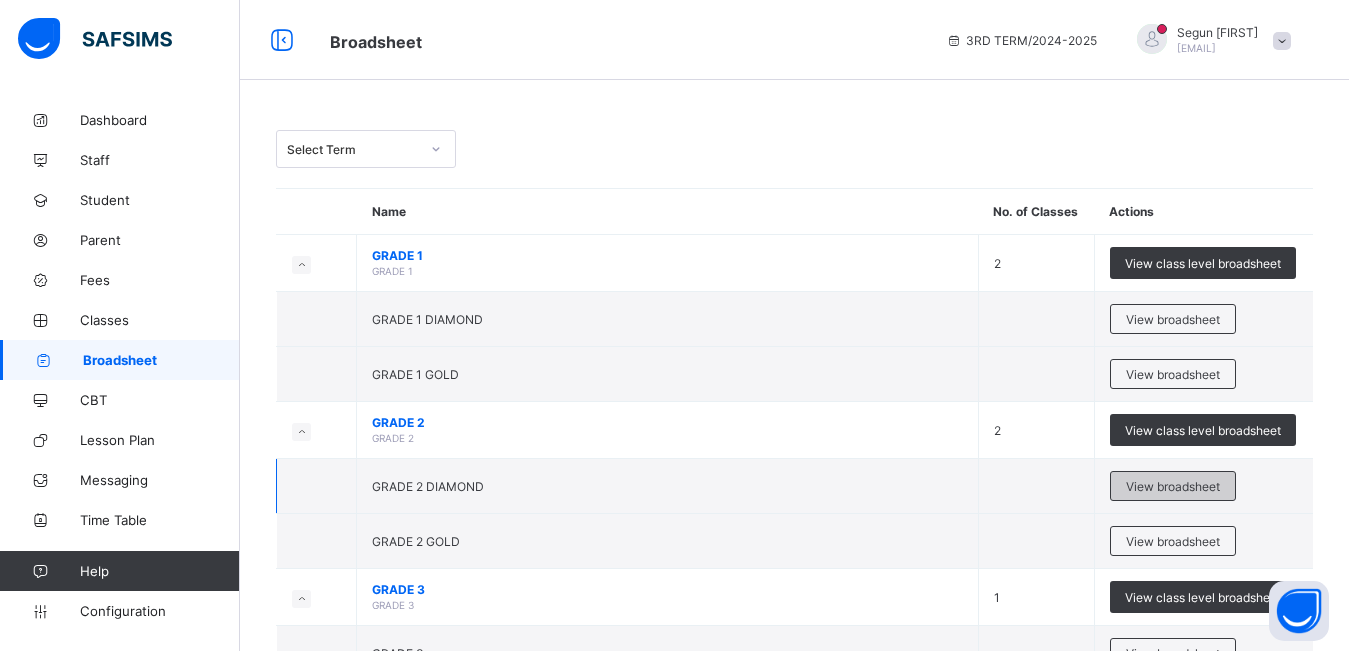 click on "View broadsheet" at bounding box center [1173, 486] 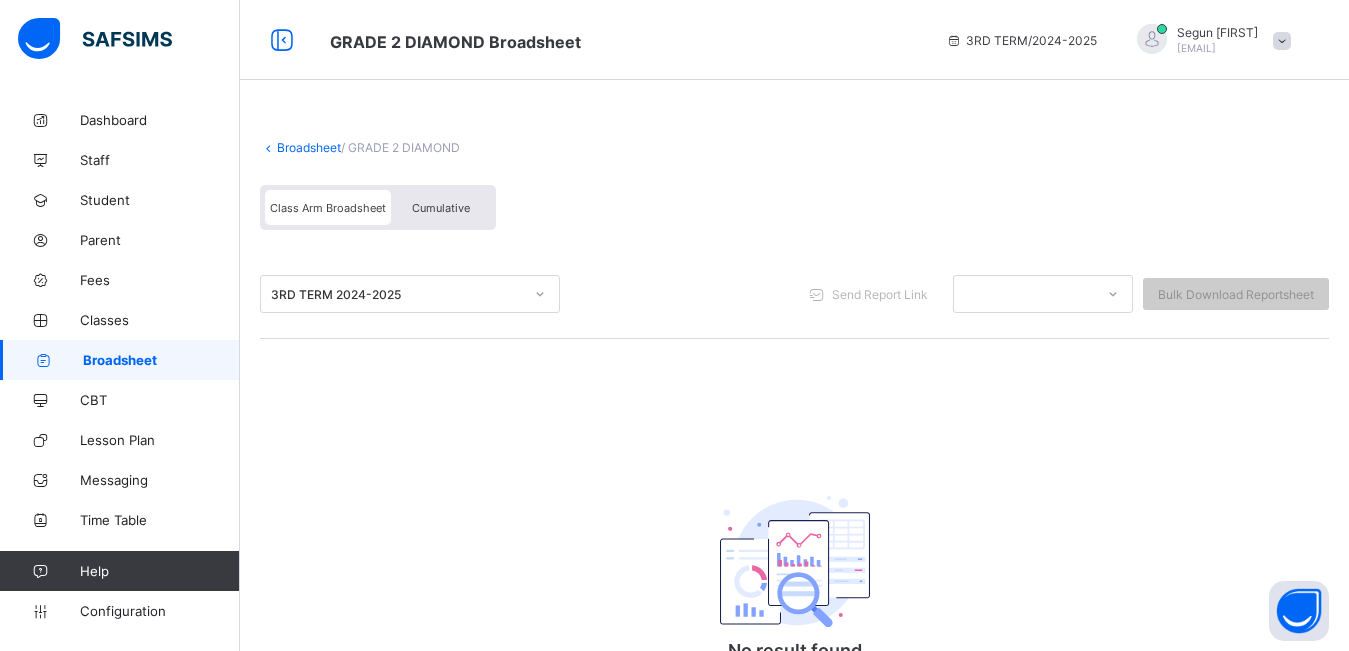 click on "Cumulative" at bounding box center (441, 208) 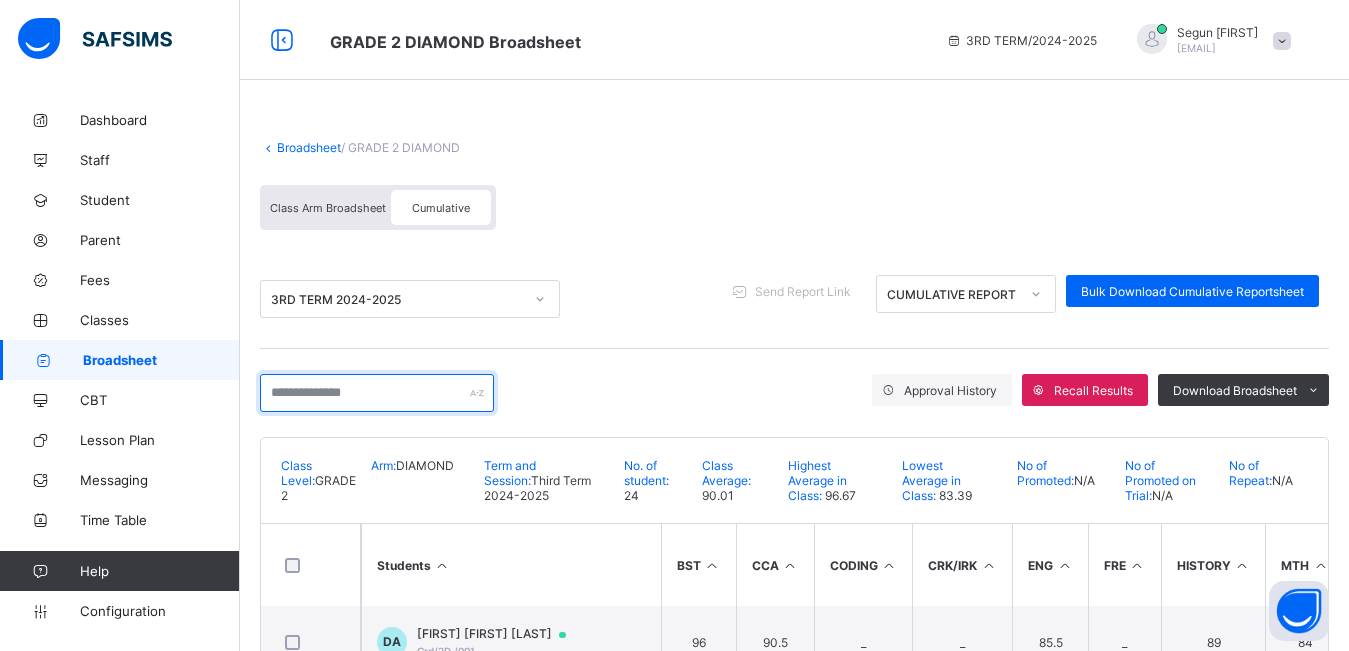 click at bounding box center (377, 393) 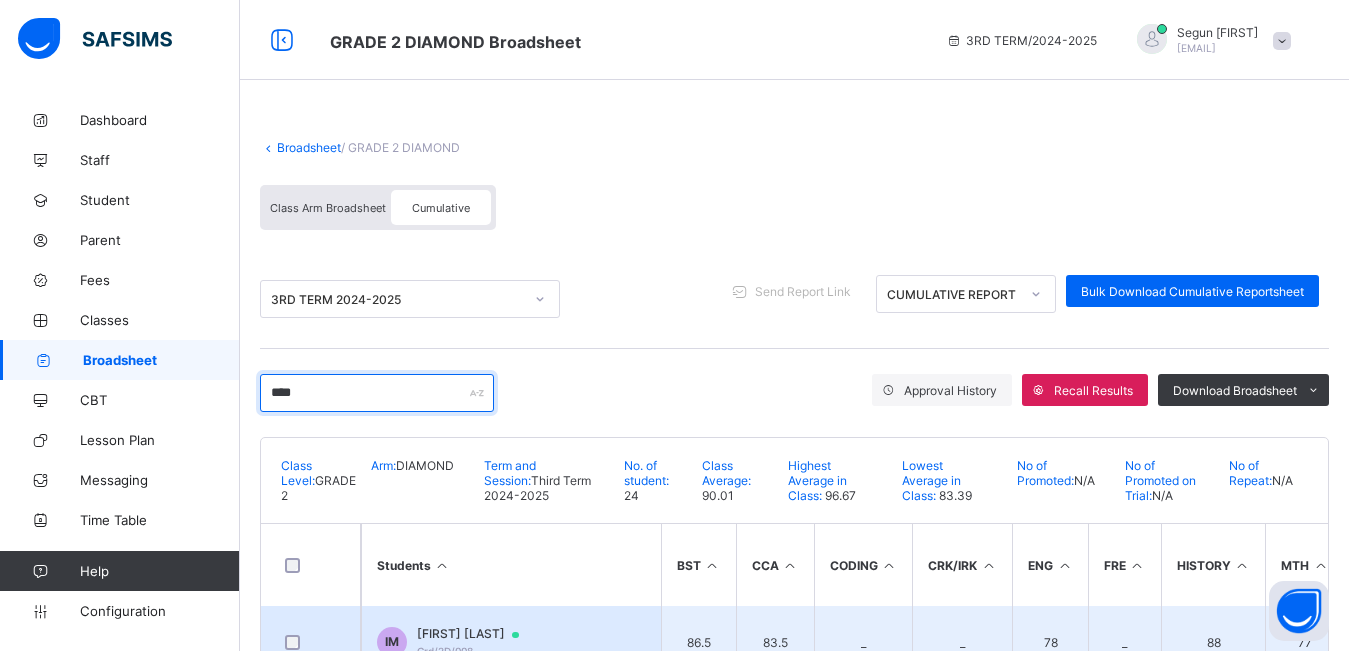 type on "****" 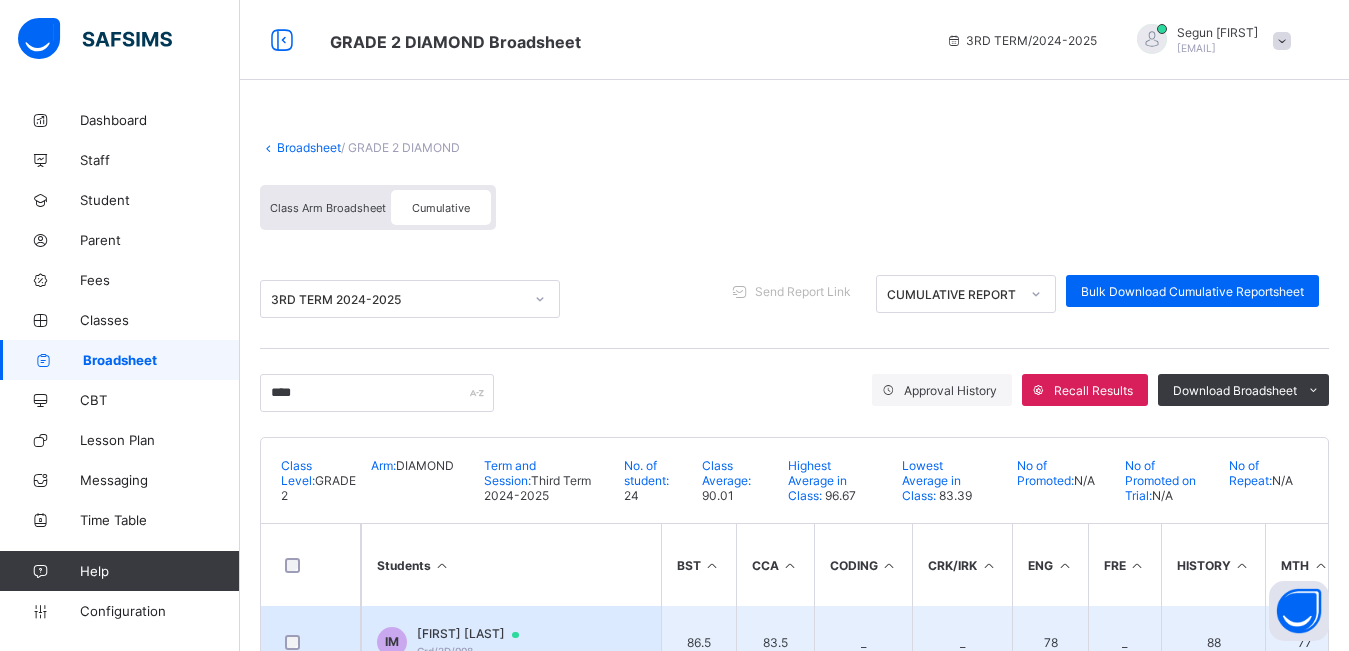click on "[FIRST]  [LAST]" at bounding box center (477, 634) 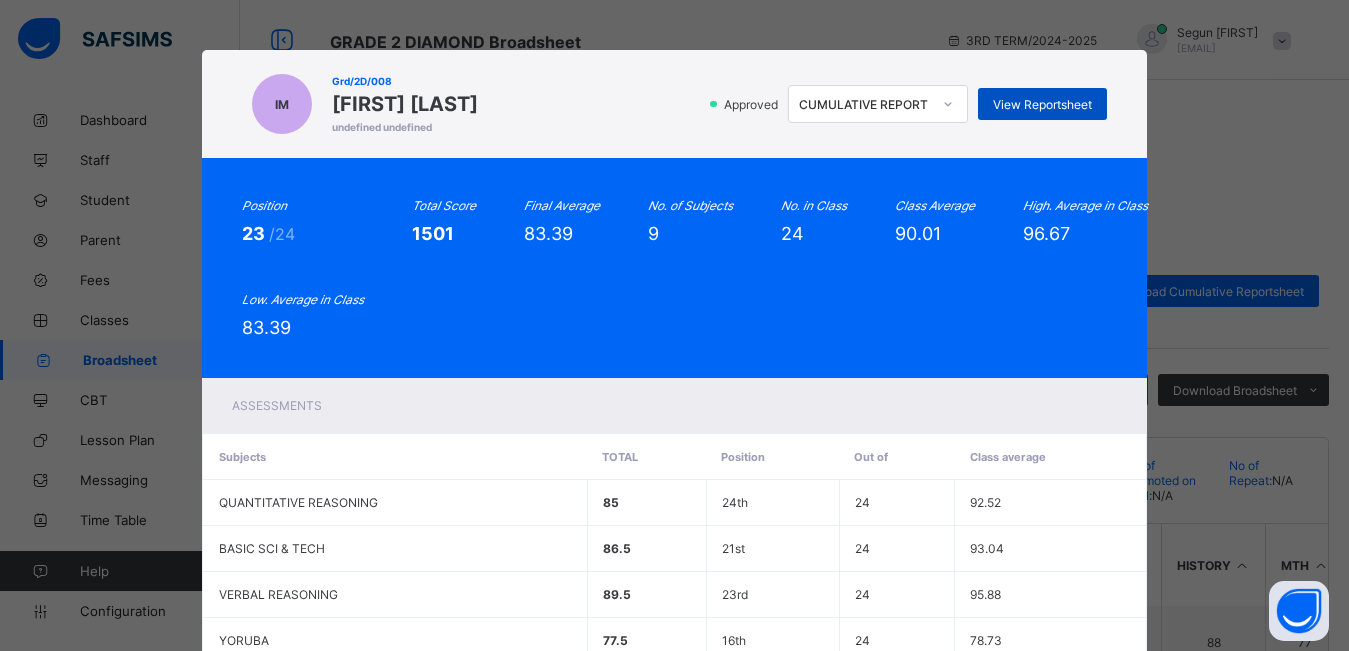 click on "View Reportsheet" at bounding box center (1042, 104) 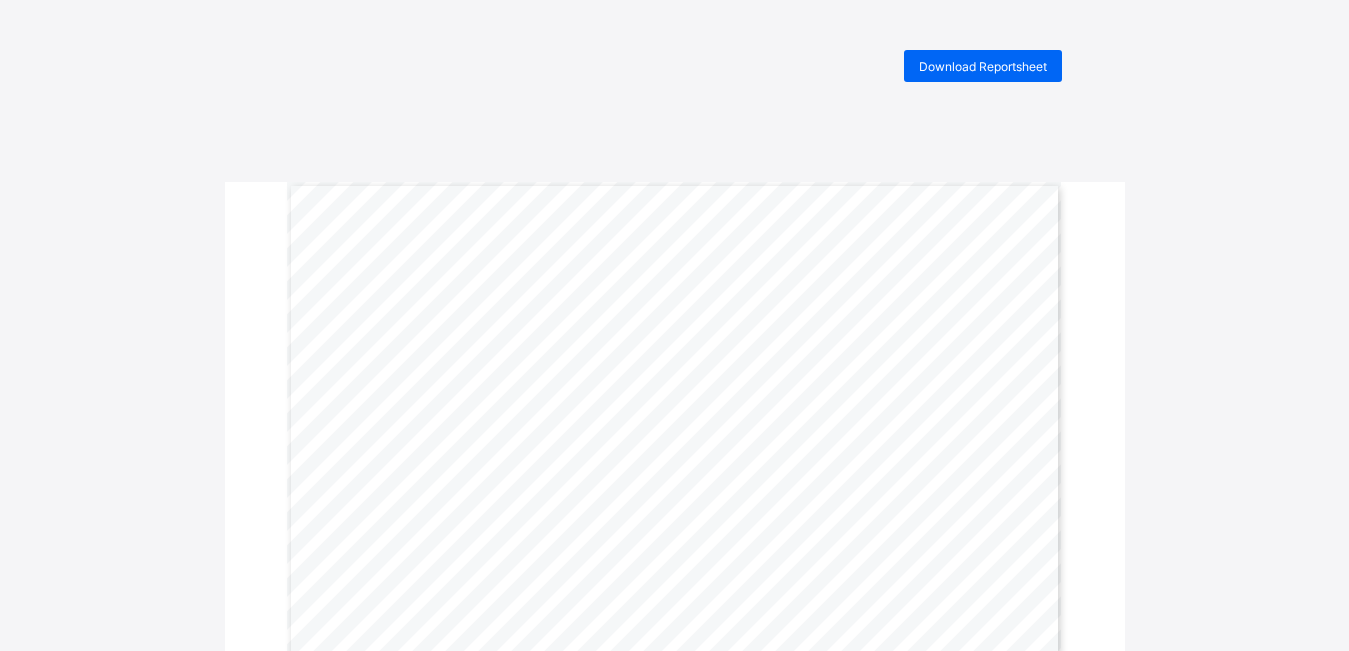 scroll, scrollTop: 0, scrollLeft: 0, axis: both 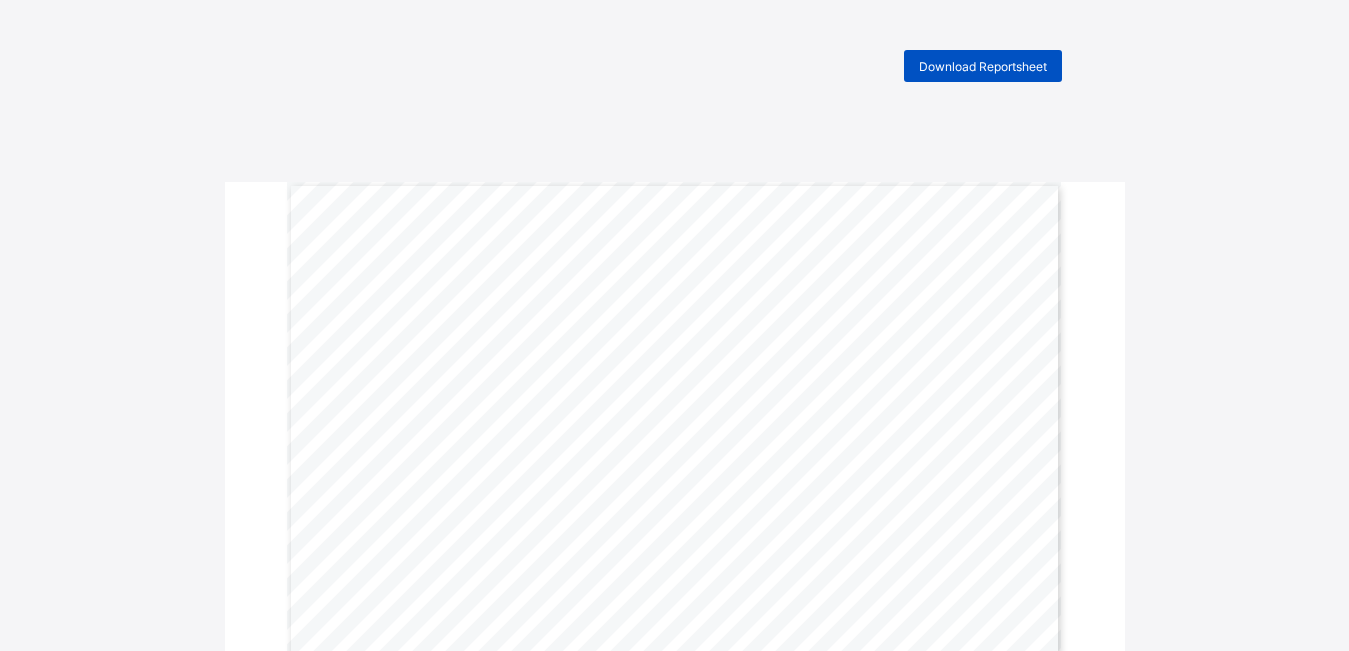 click on "Download Reportsheet" at bounding box center [983, 66] 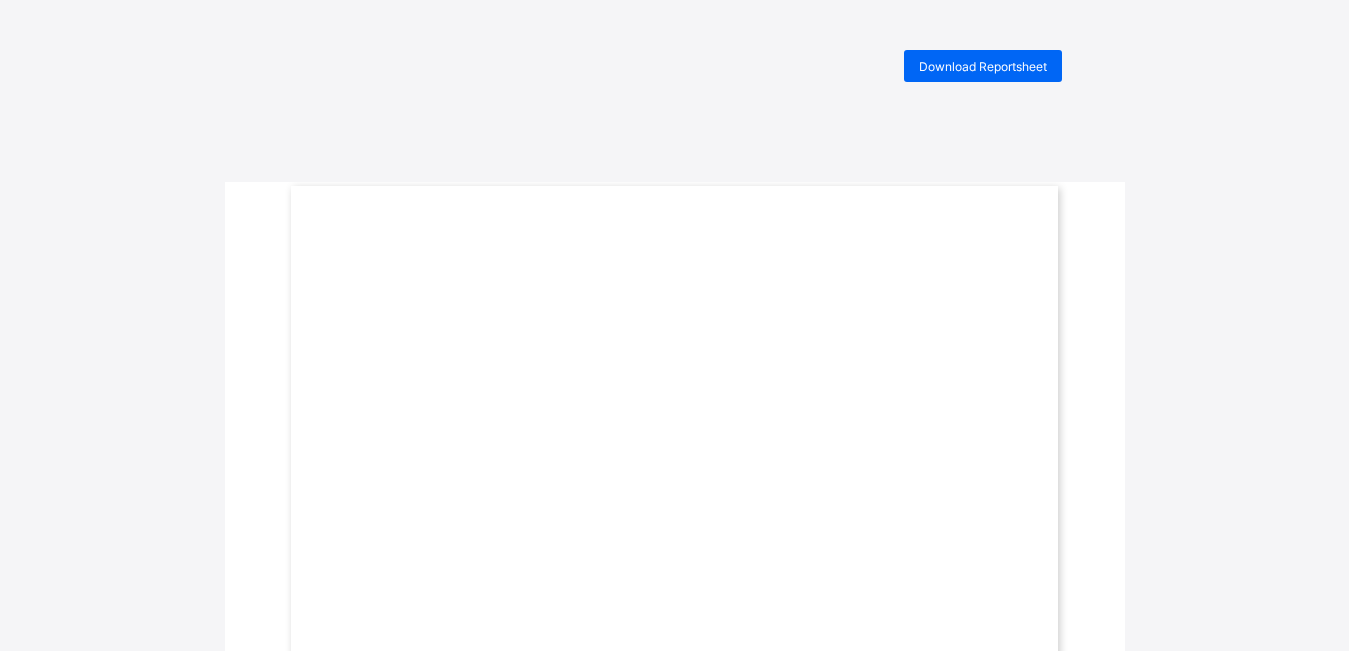 scroll, scrollTop: 0, scrollLeft: 0, axis: both 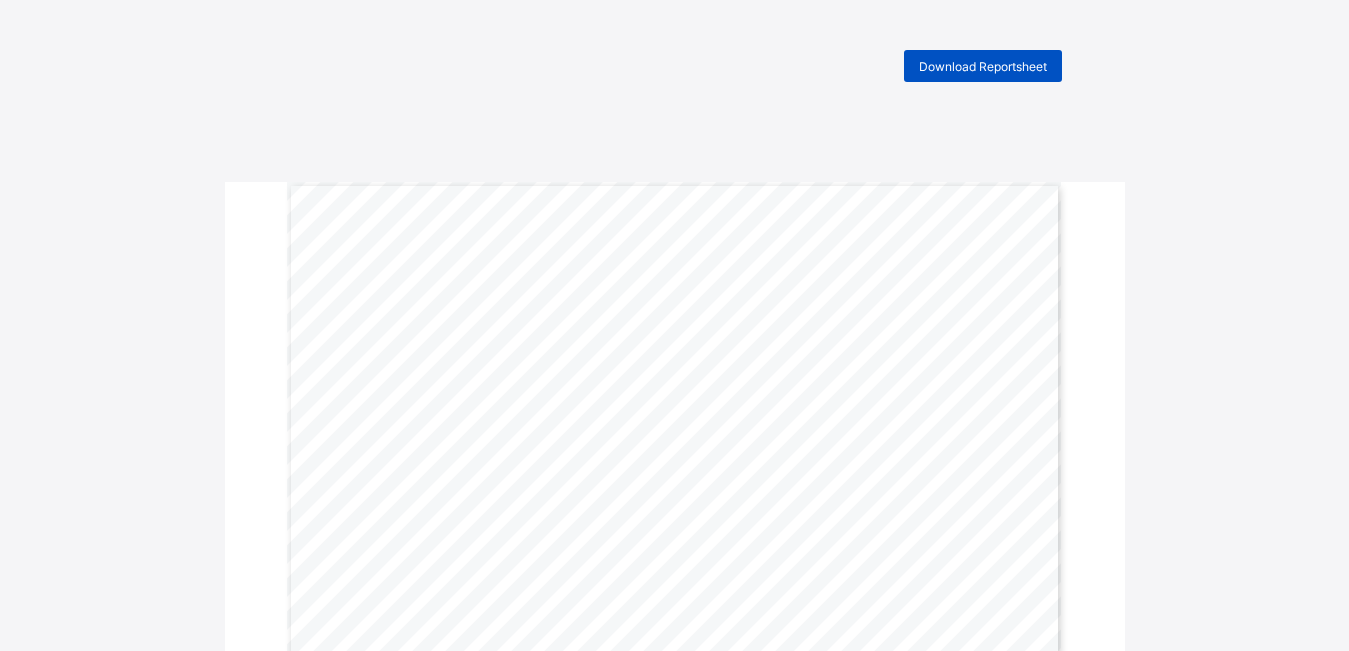 click on "Download Reportsheet" at bounding box center (983, 66) 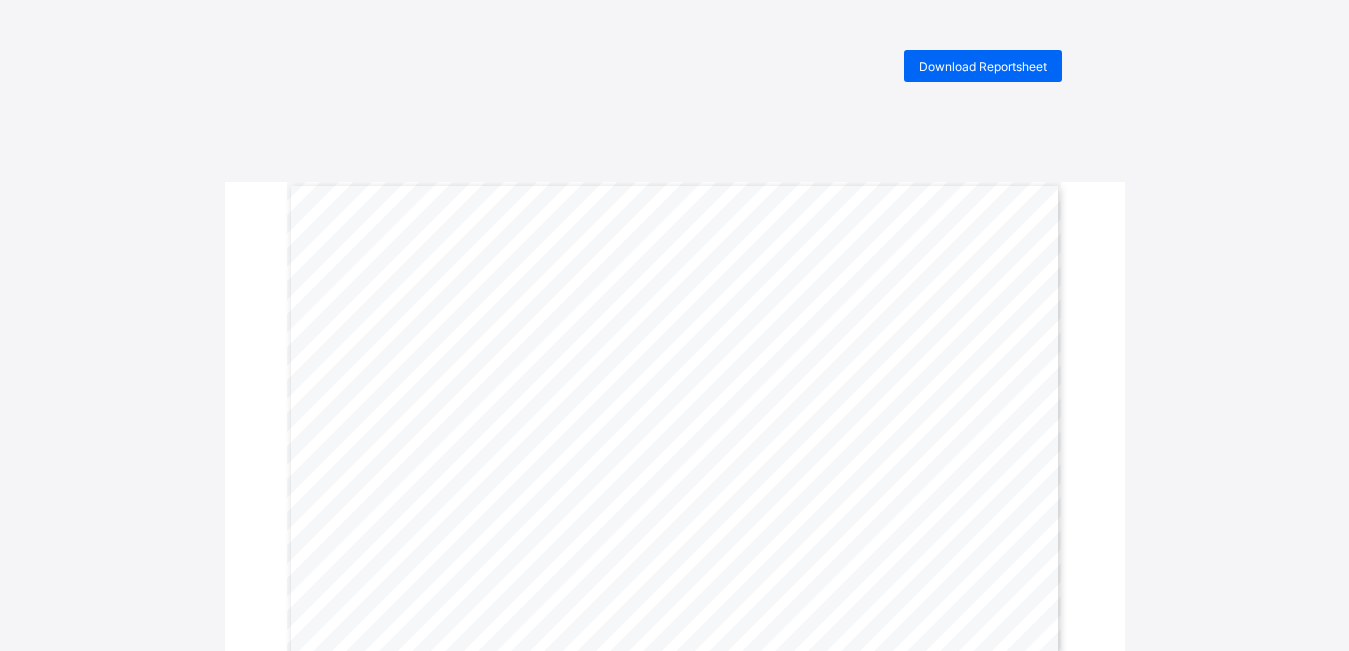 scroll, scrollTop: 0, scrollLeft: 0, axis: both 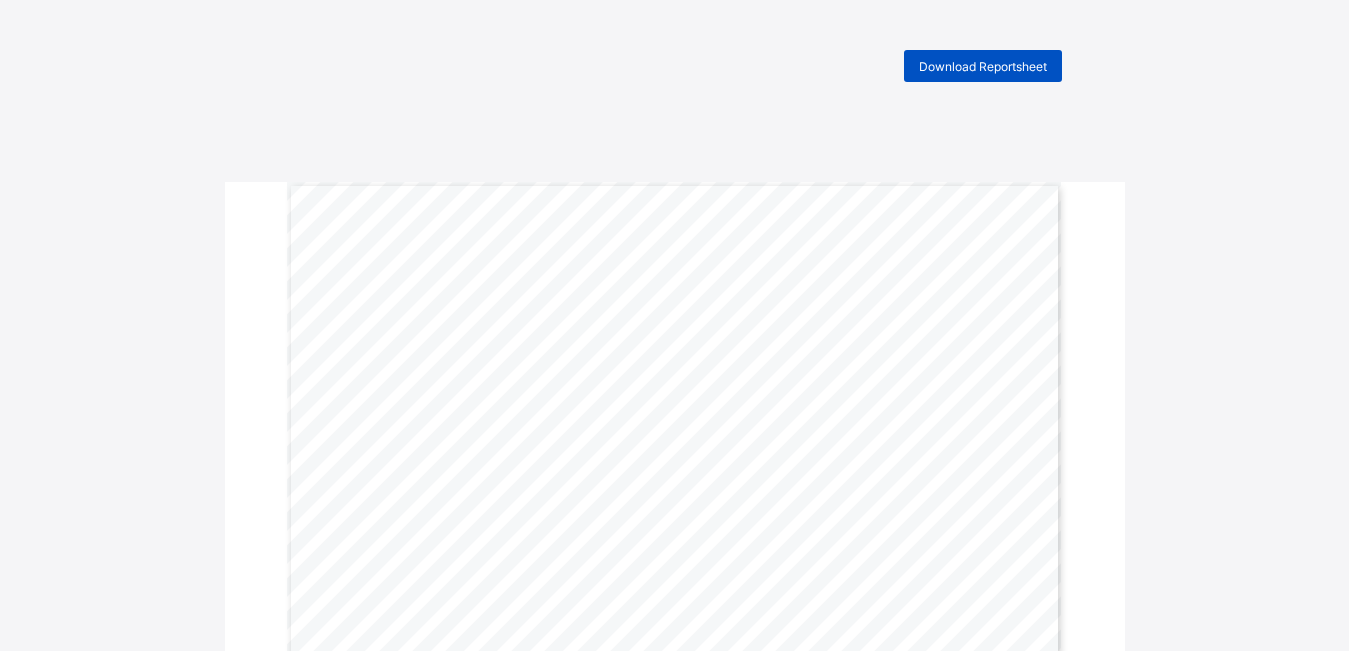 click on "Download Reportsheet" at bounding box center [983, 66] 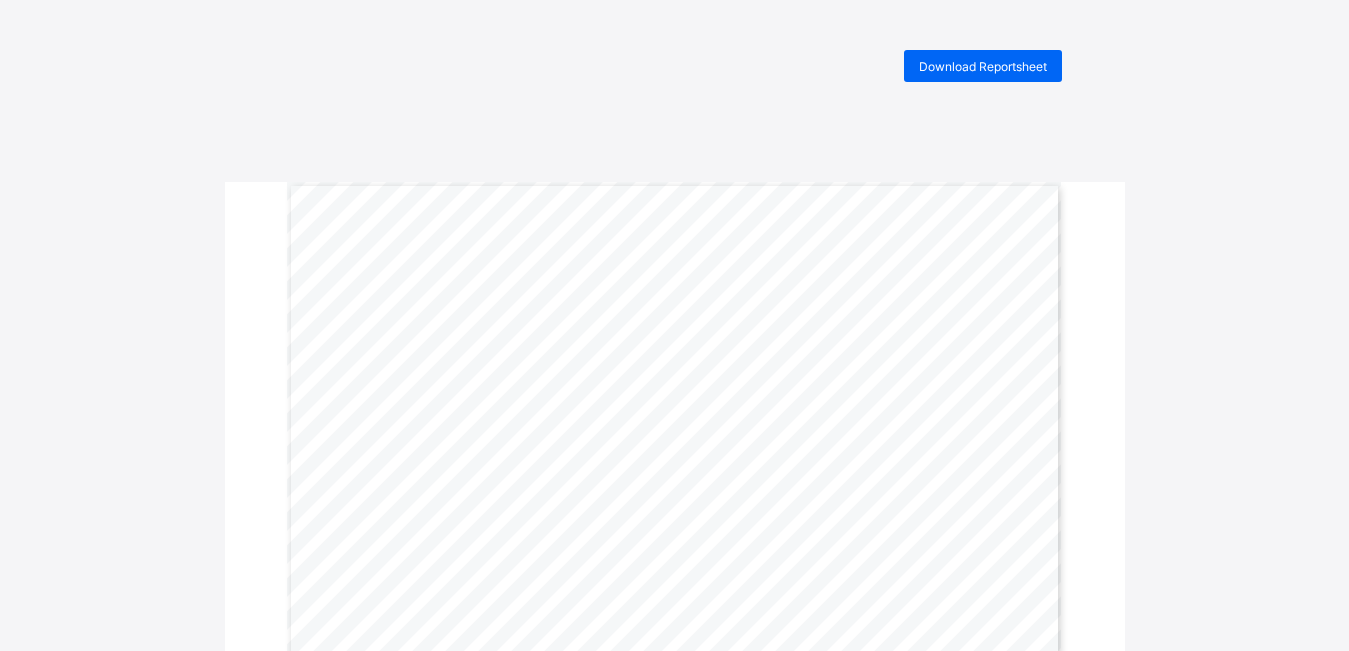 scroll, scrollTop: 0, scrollLeft: 0, axis: both 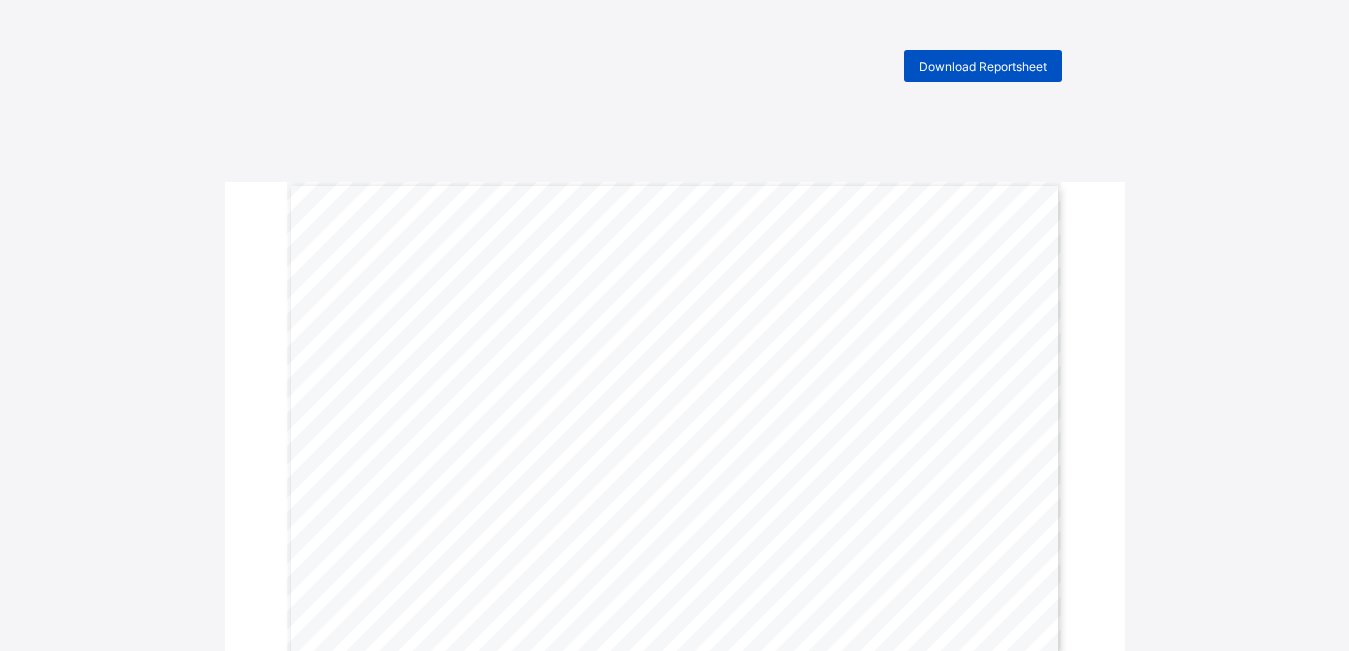 click on "Download Reportsheet" at bounding box center [983, 66] 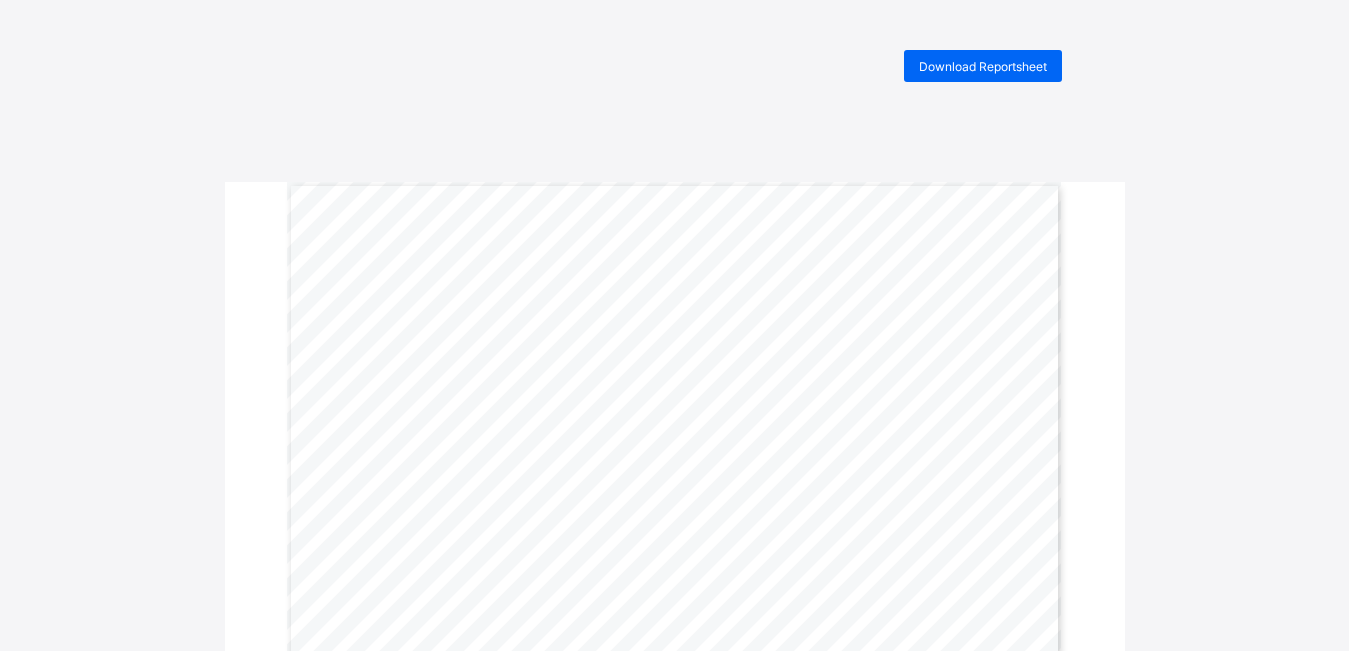 scroll, scrollTop: 0, scrollLeft: 0, axis: both 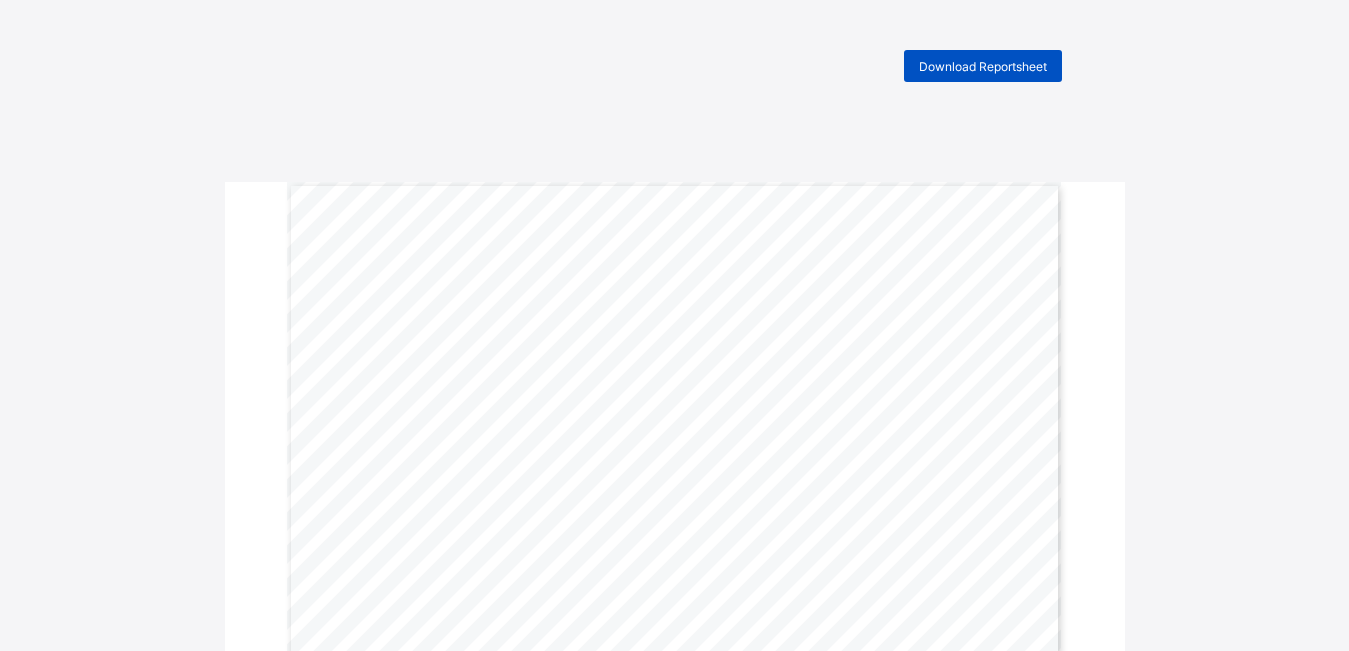 click on "Download Reportsheet" at bounding box center (983, 66) 